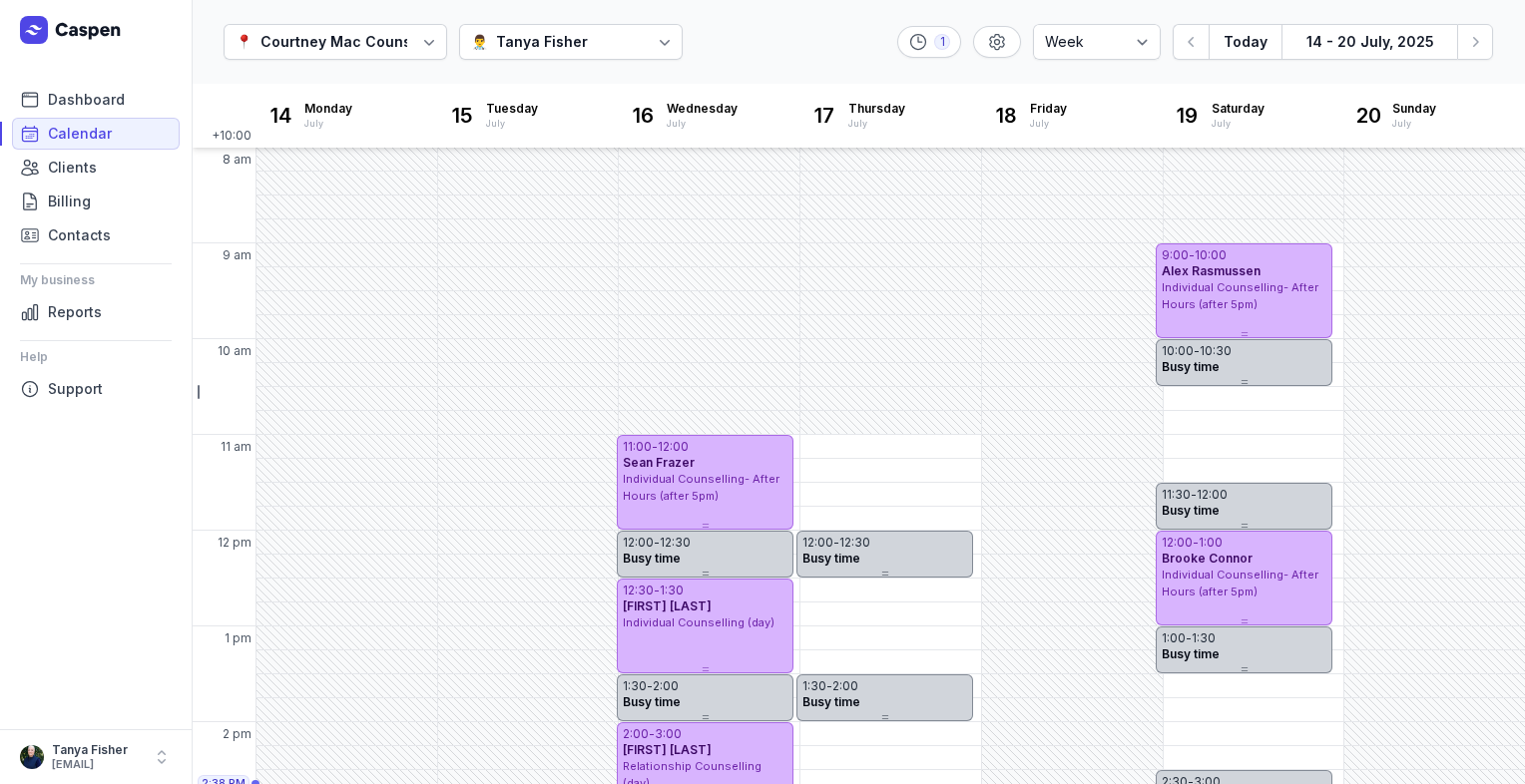 select on "week" 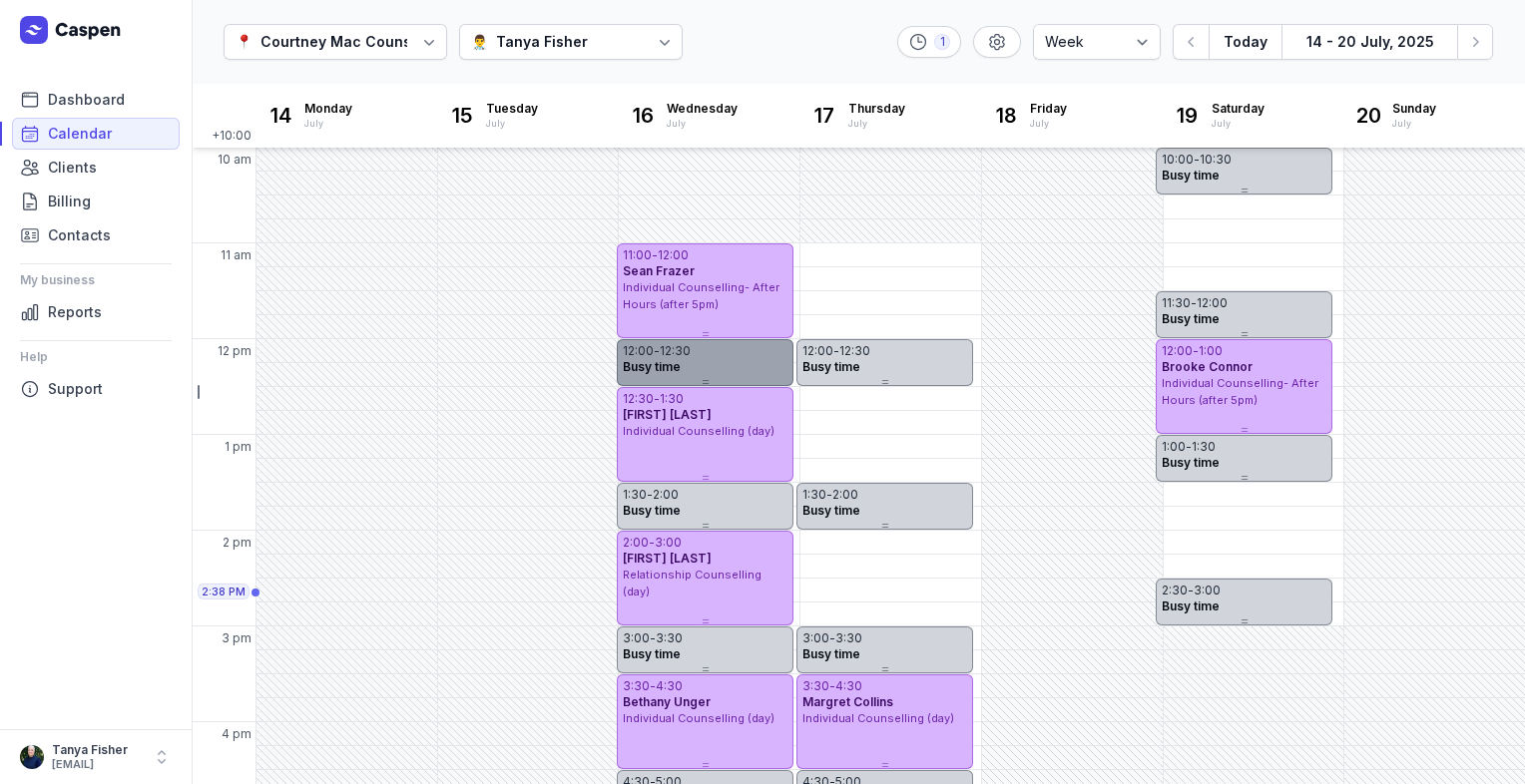 scroll, scrollTop: 100, scrollLeft: 0, axis: vertical 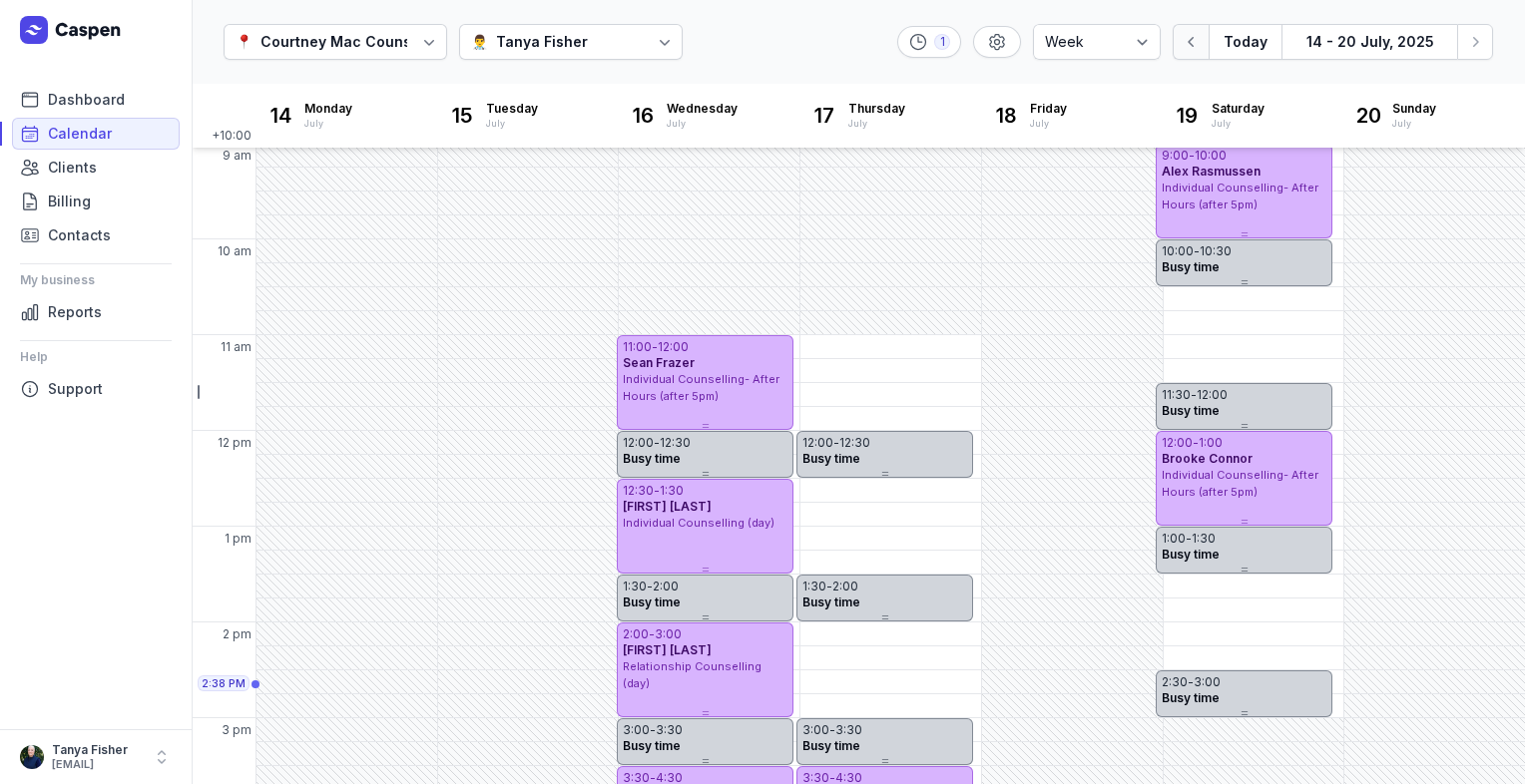 click 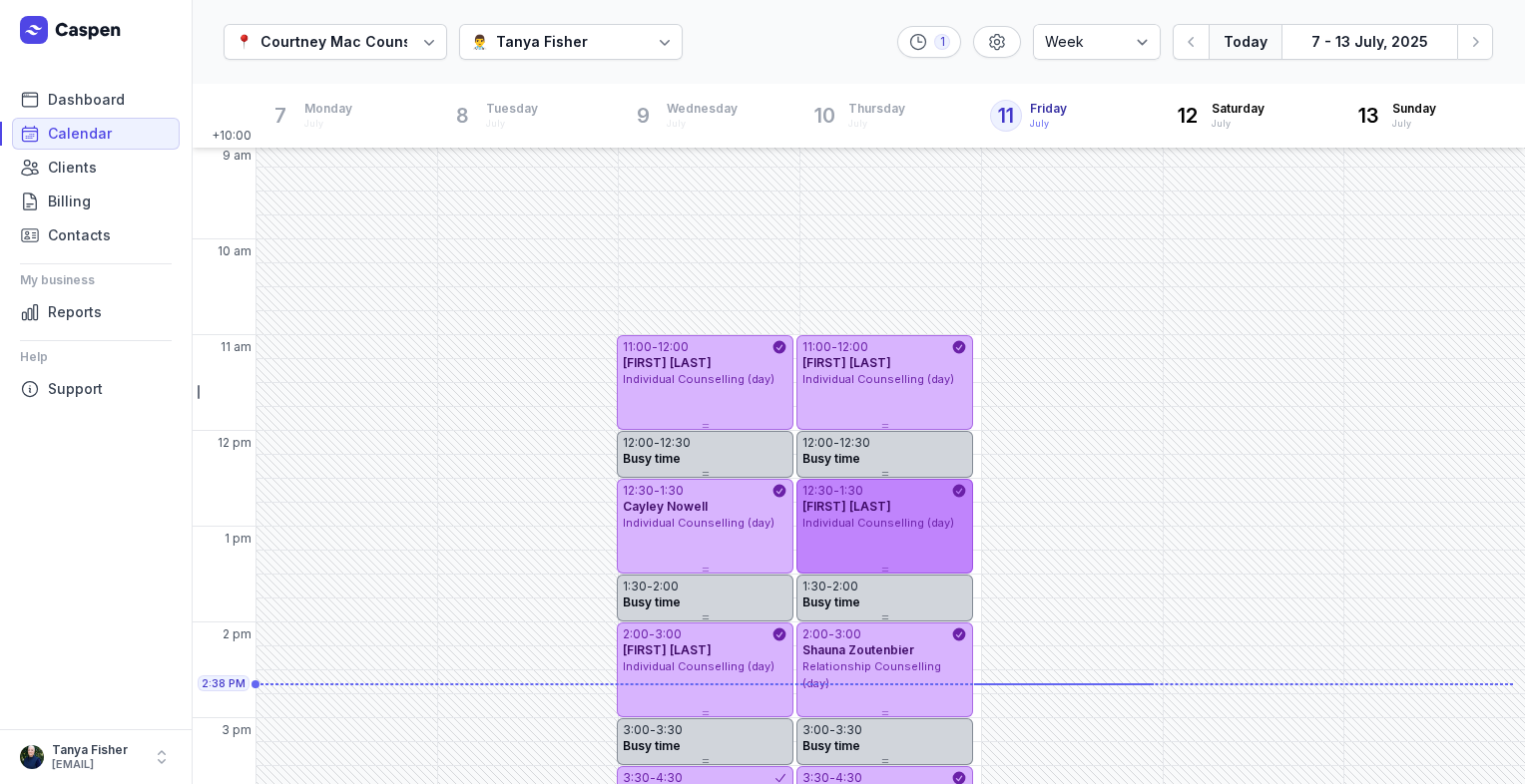 click on "[TIME]  -  [TIME] [FIRST] [LAST] Individual Counselling (day)" at bounding box center [884, 526] 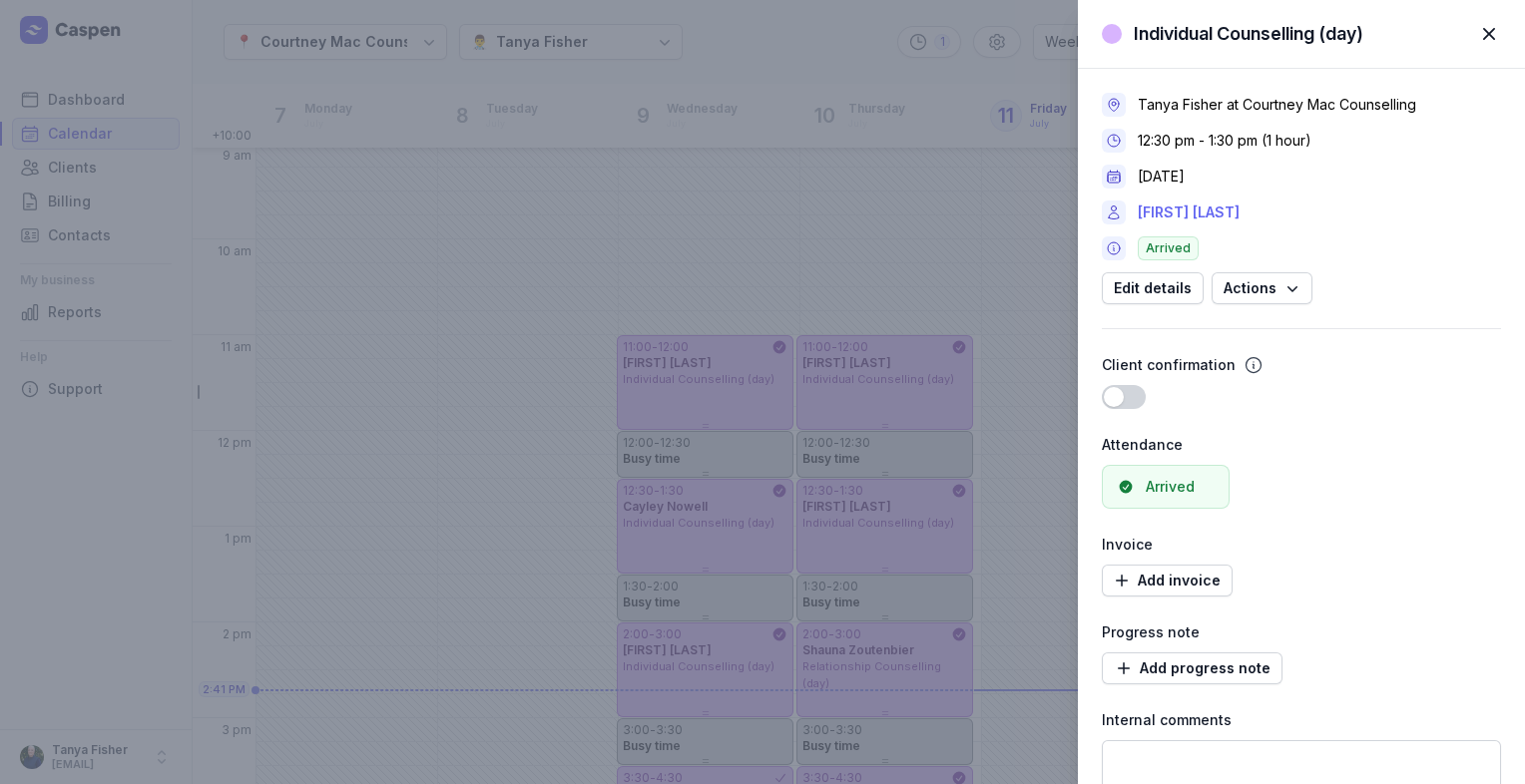 click on "[FIRST] [LAST]" at bounding box center [1189, 212] 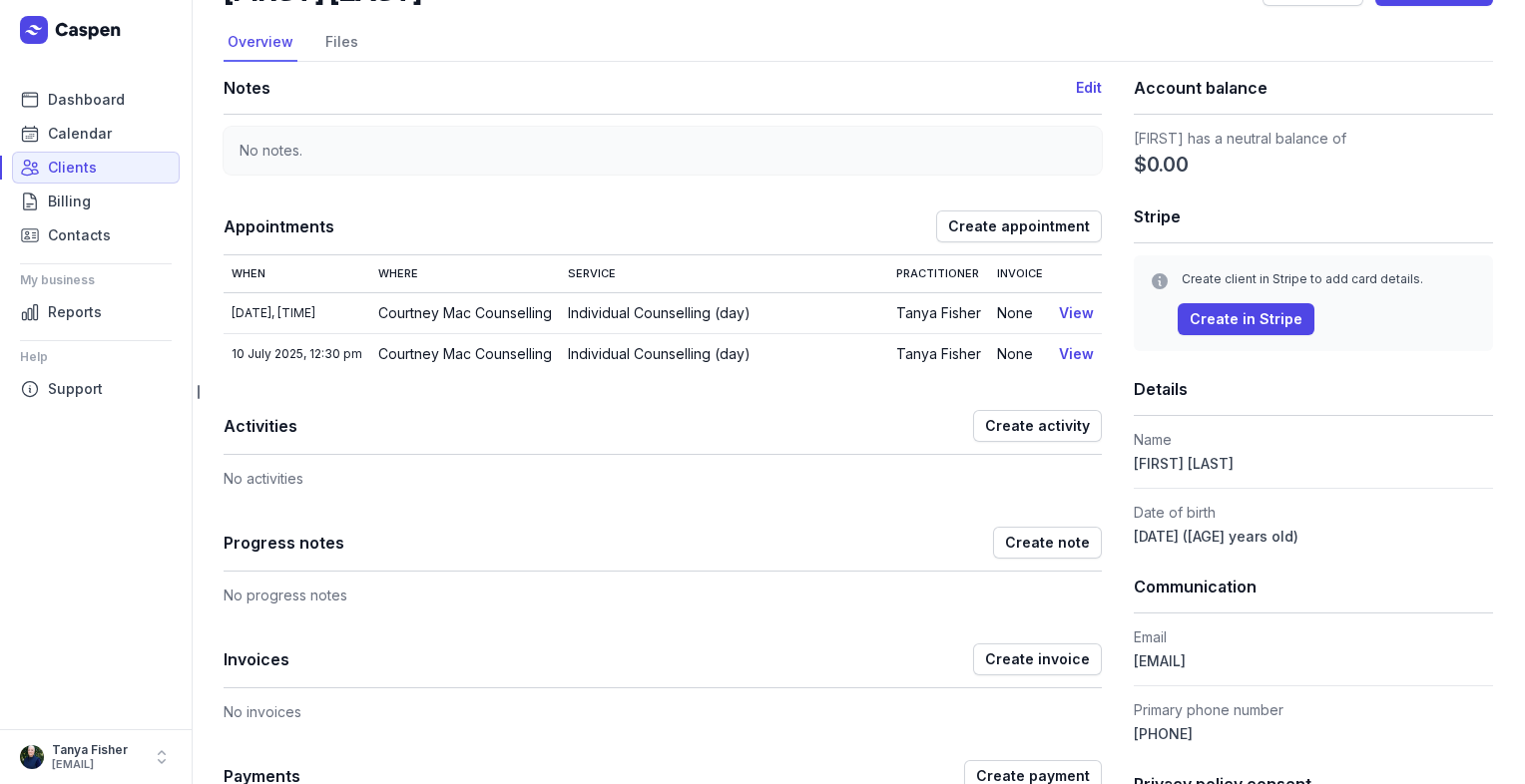 scroll, scrollTop: 0, scrollLeft: 0, axis: both 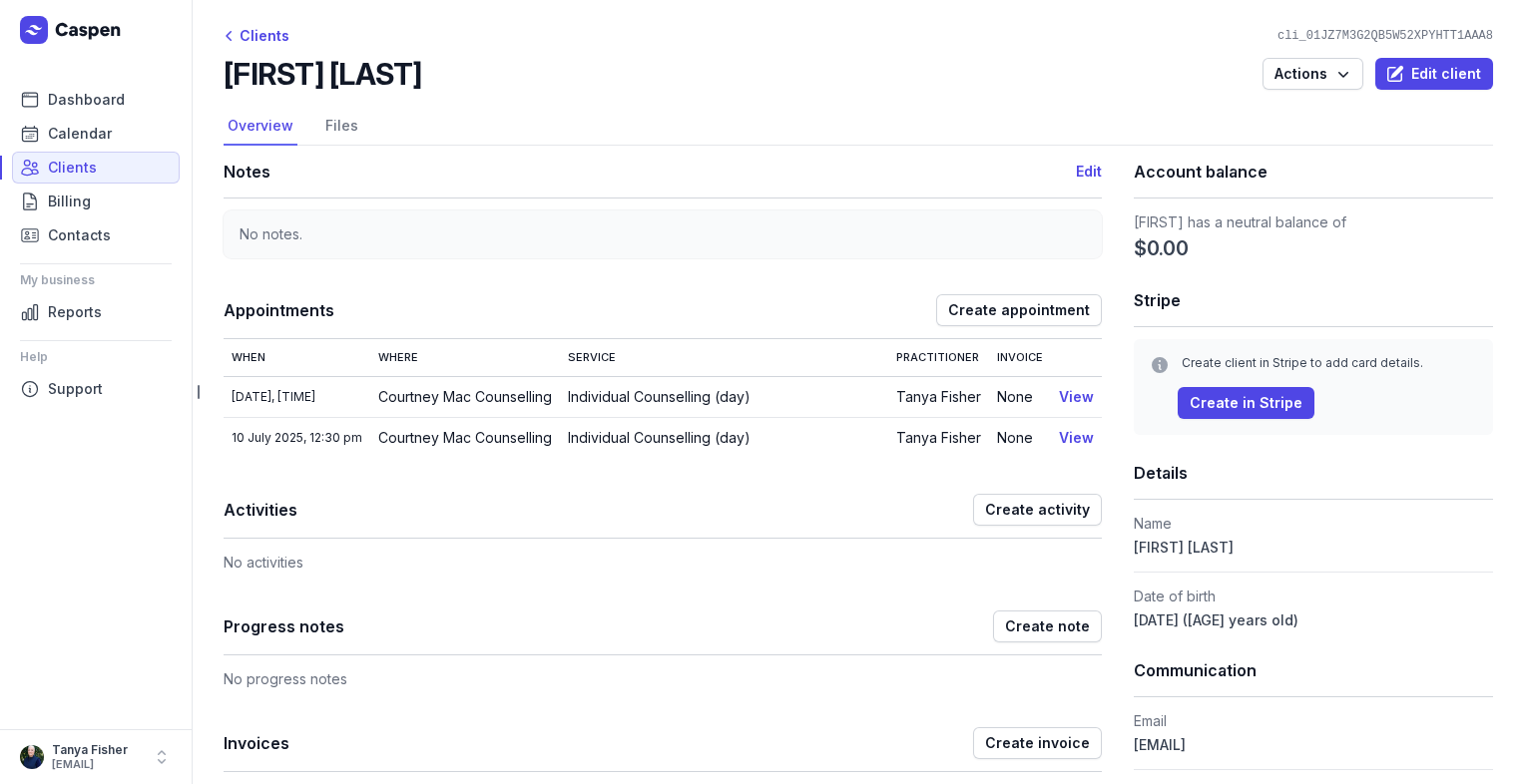 click on "[DATE], [TIME]" 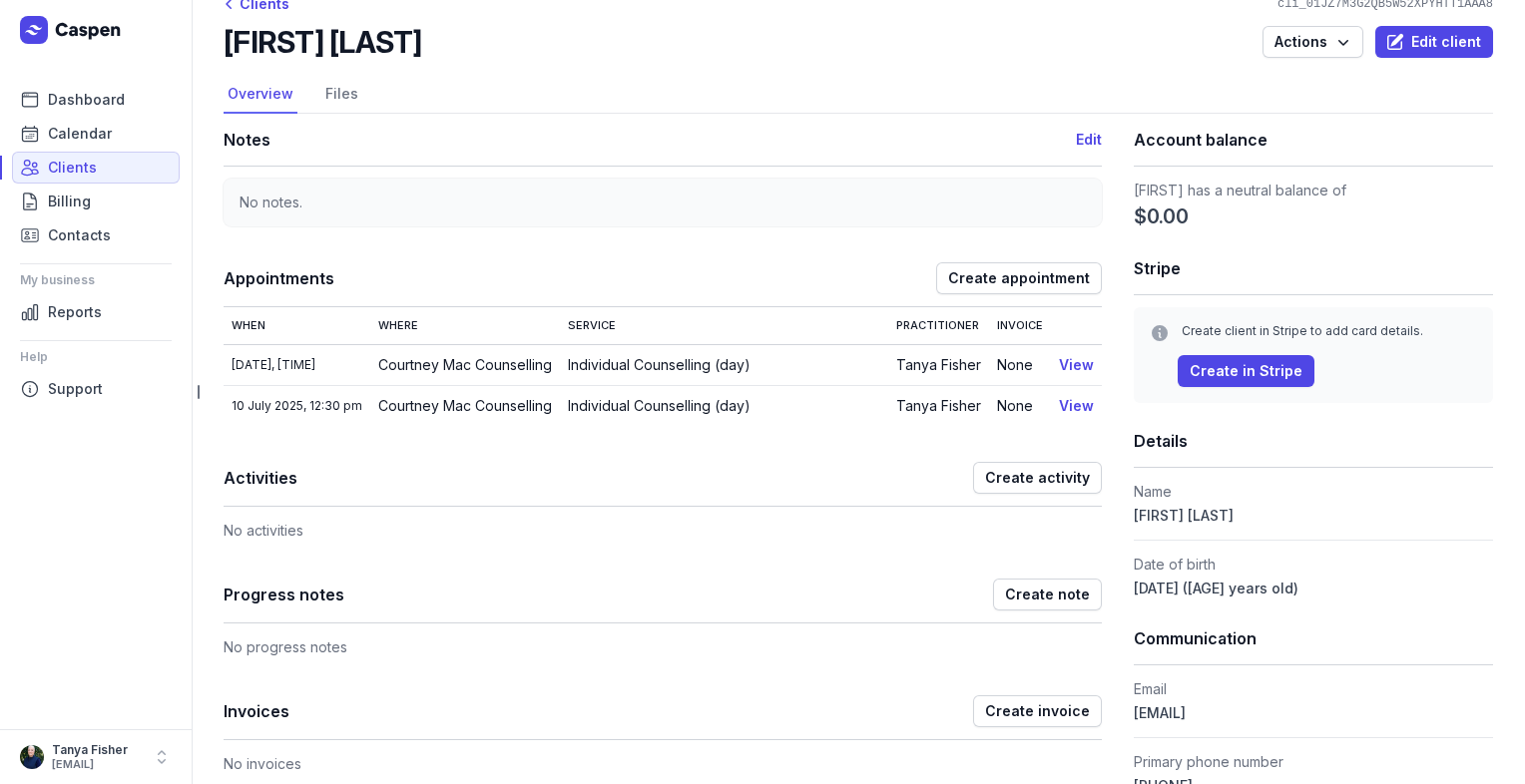 scroll, scrollTop: 0, scrollLeft: 0, axis: both 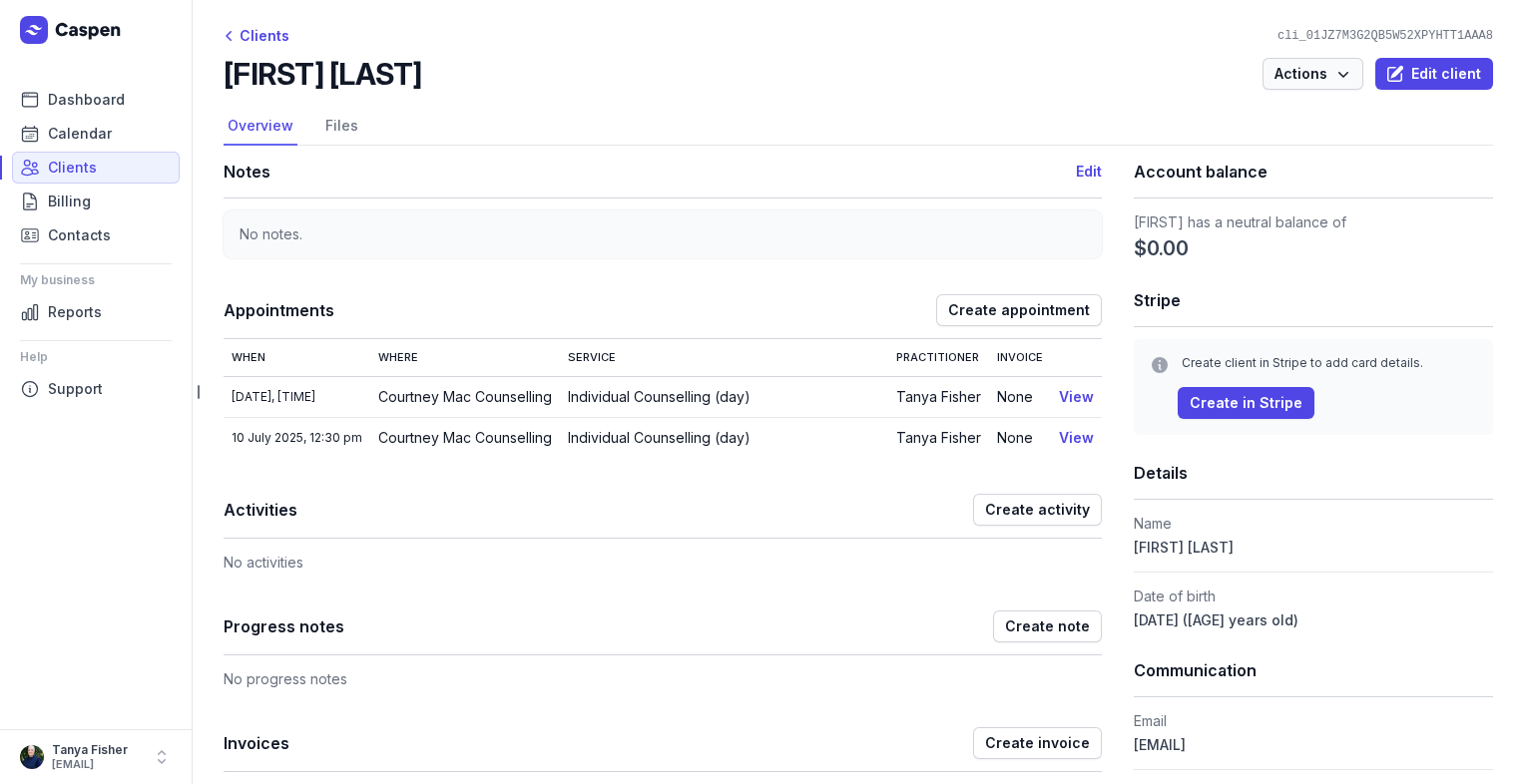 click 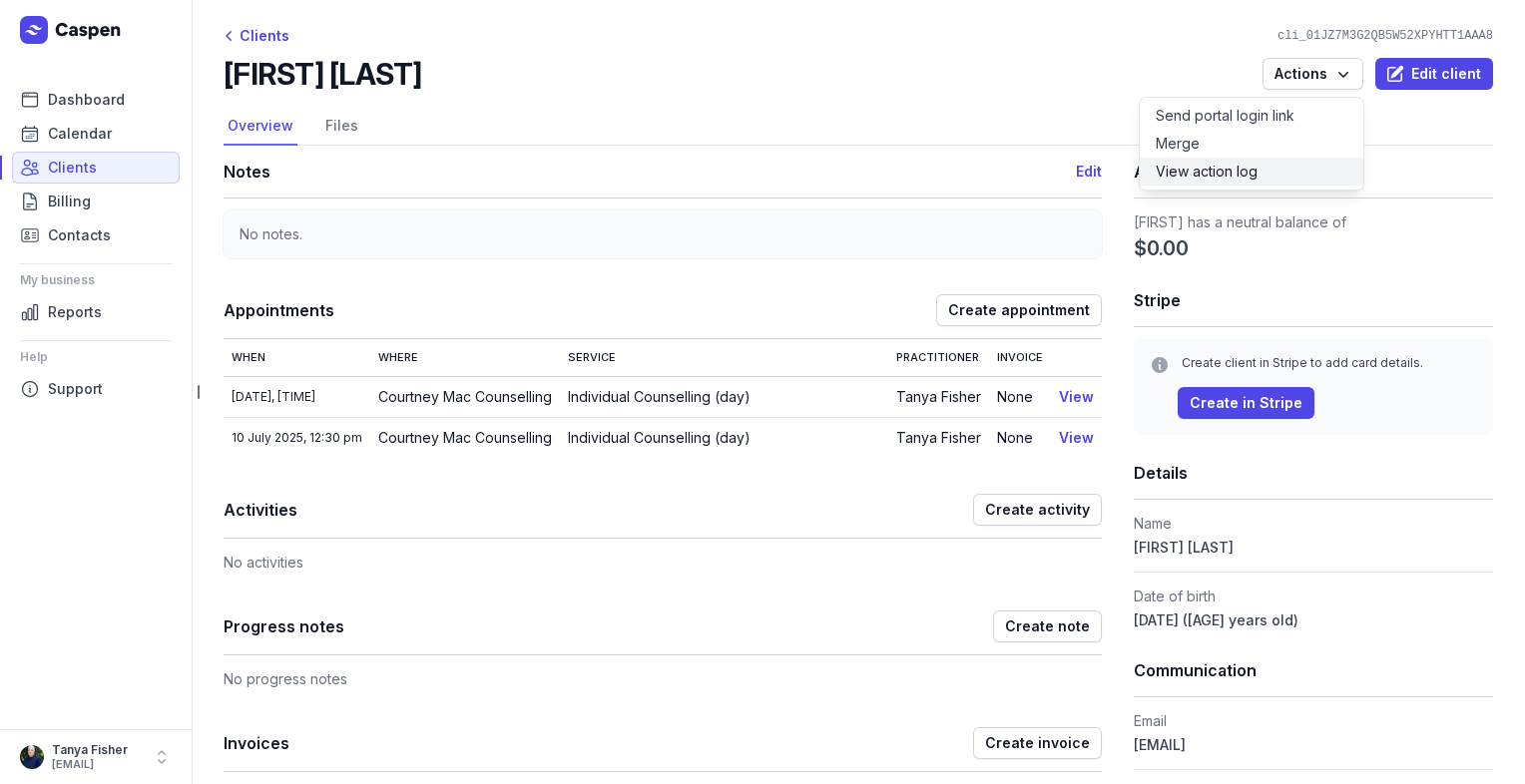 click on "View action log" at bounding box center (1252, 172) 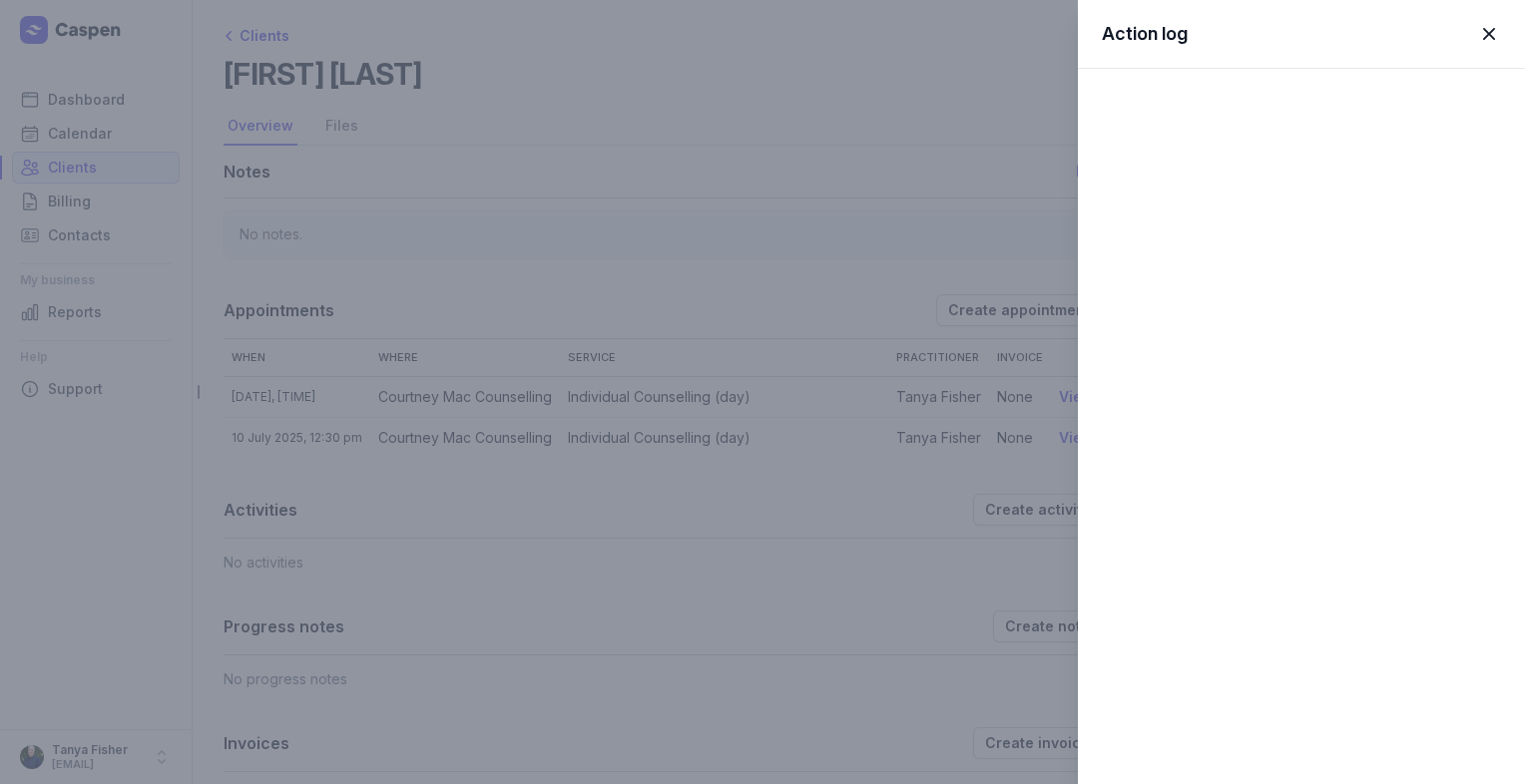 click at bounding box center (1489, 34) 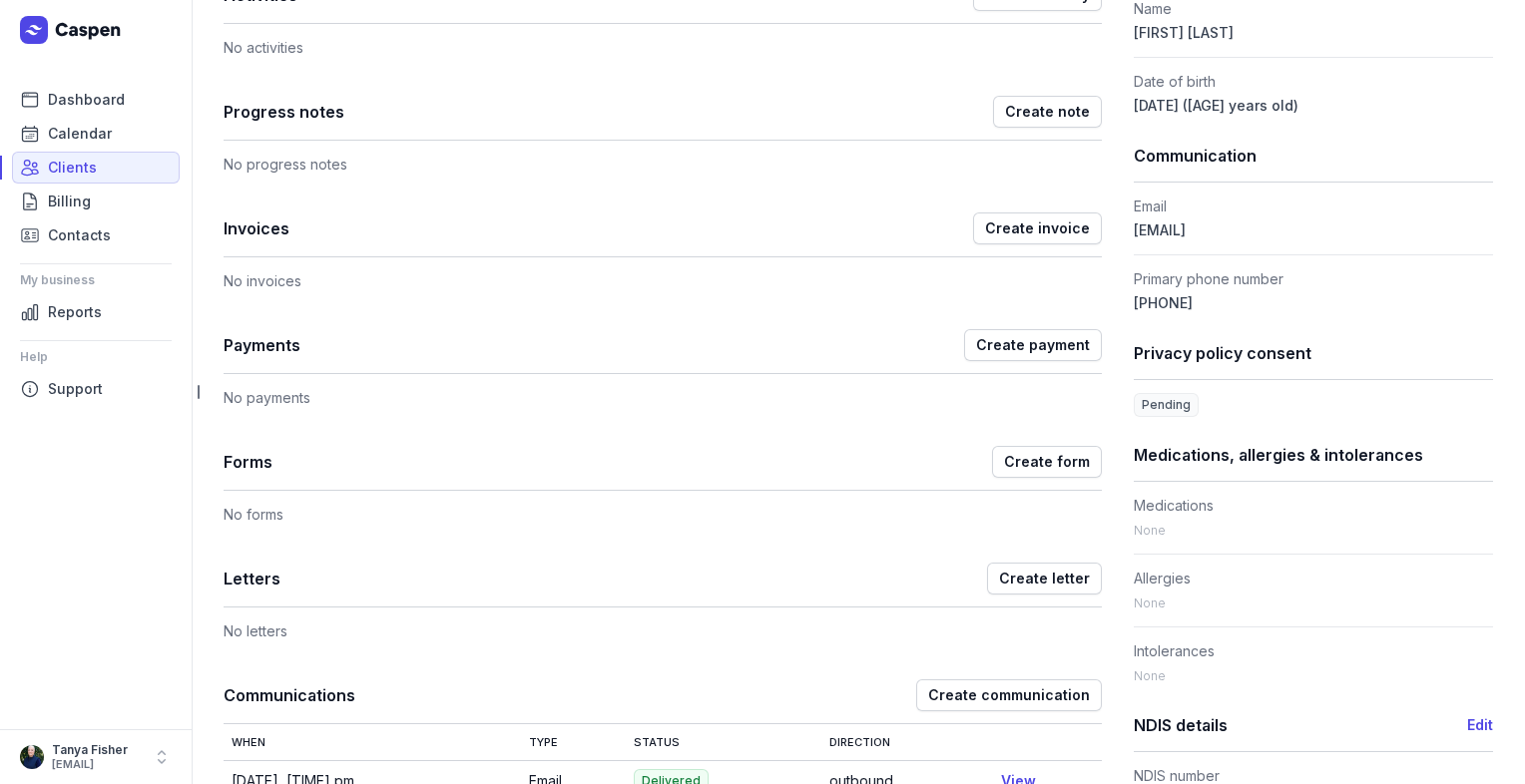 scroll, scrollTop: 598, scrollLeft: 0, axis: vertical 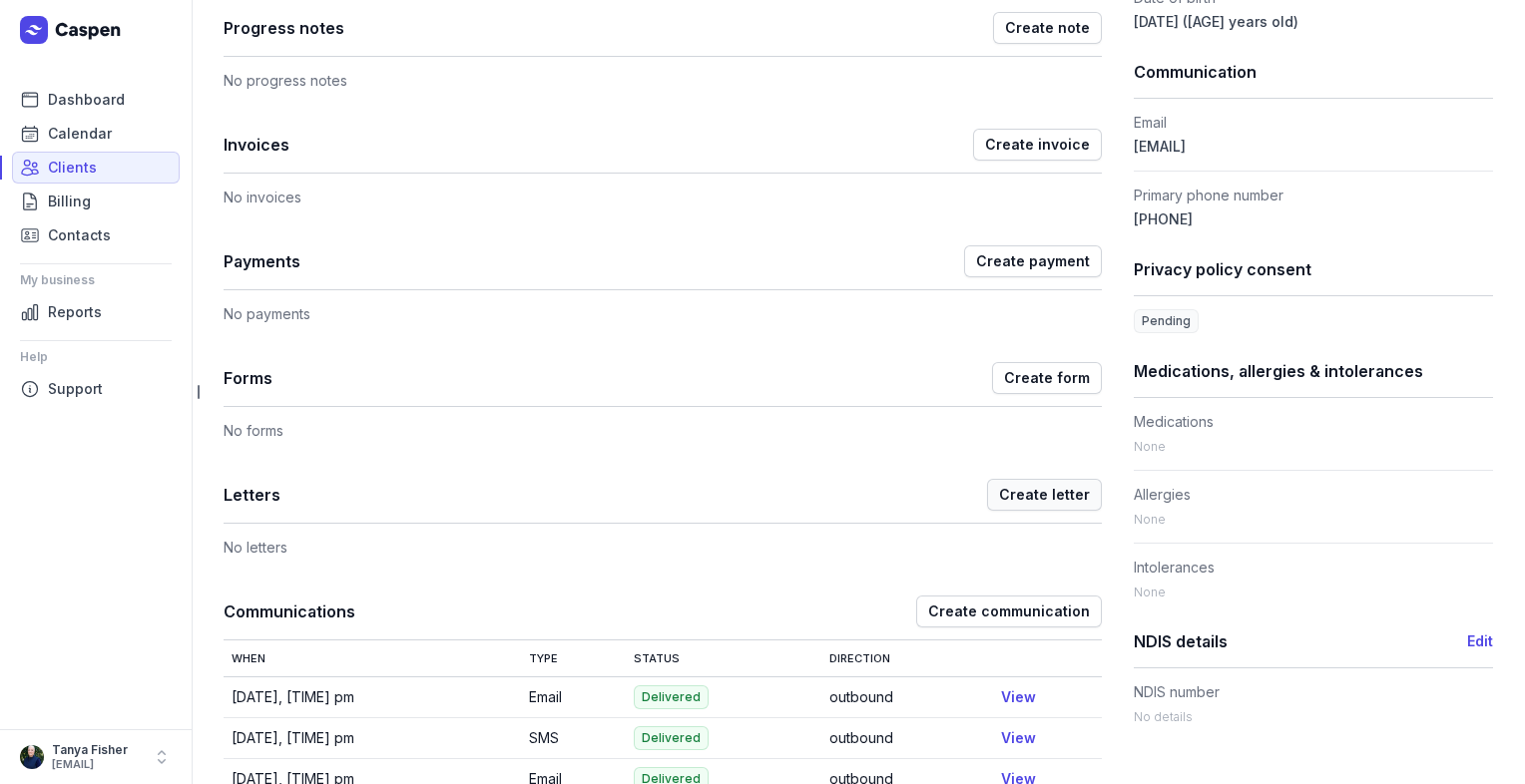 click on "Create letter" at bounding box center [1044, 495] 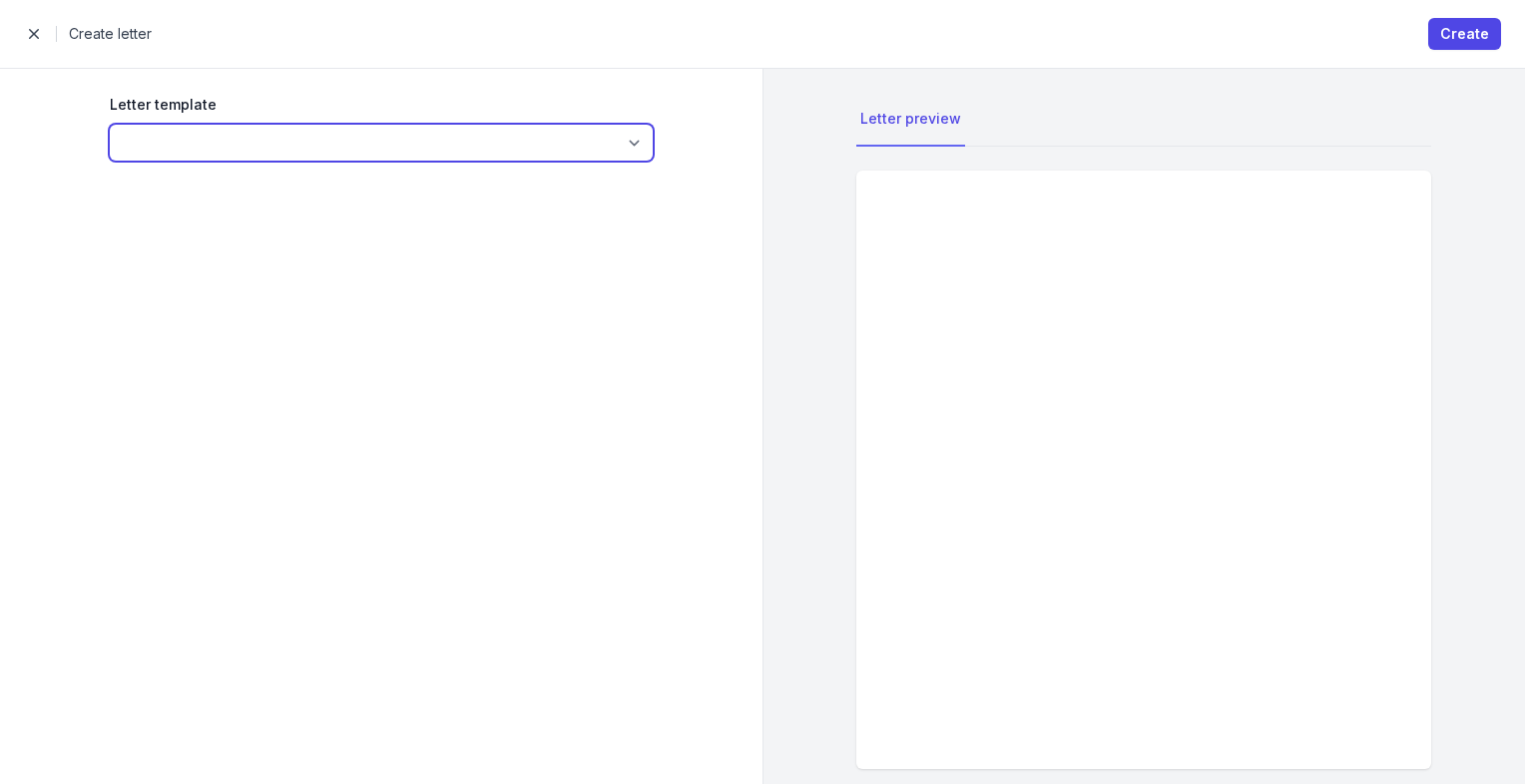 click at bounding box center [381, 143] 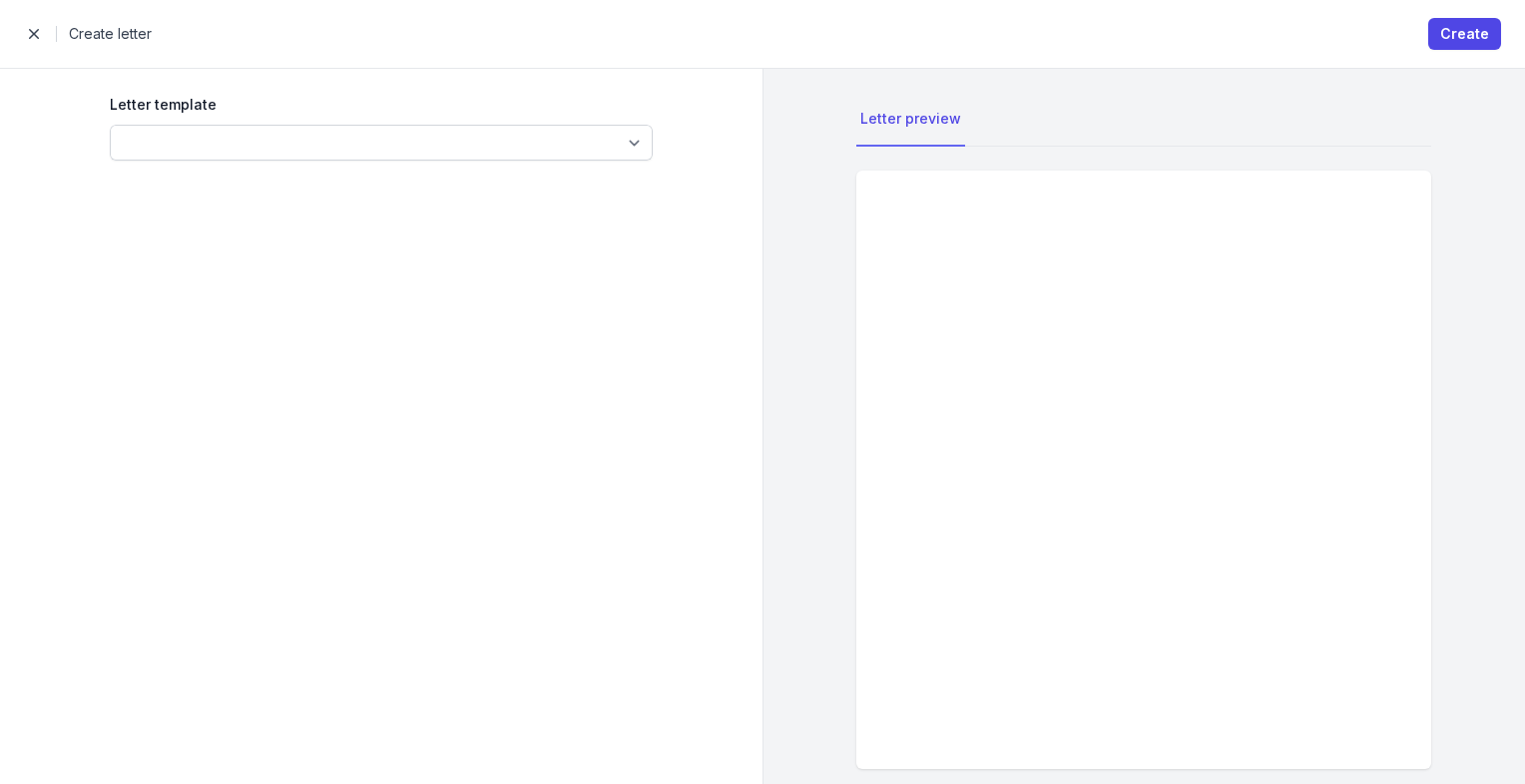 click at bounding box center [34, 34] 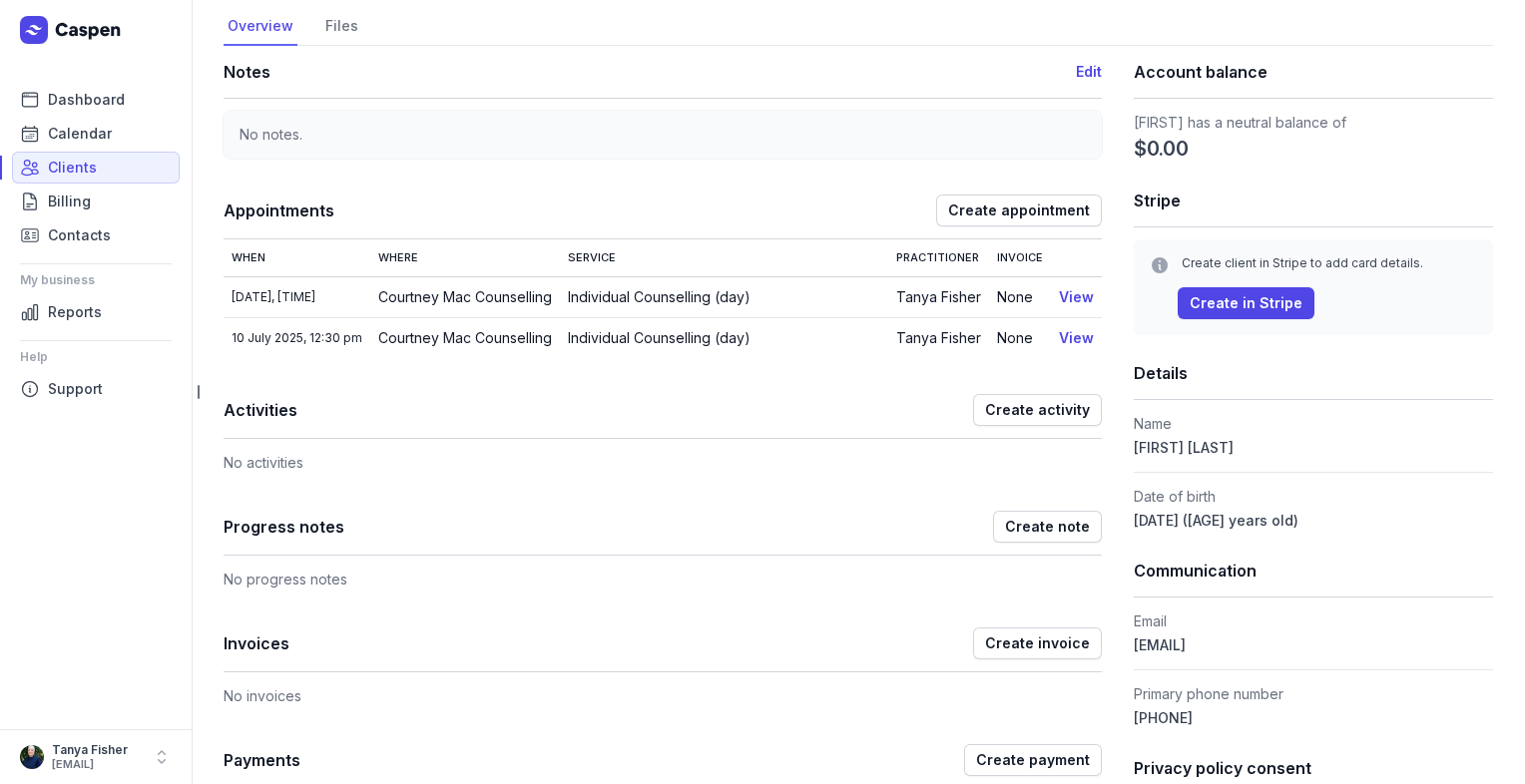 scroll, scrollTop: 0, scrollLeft: 0, axis: both 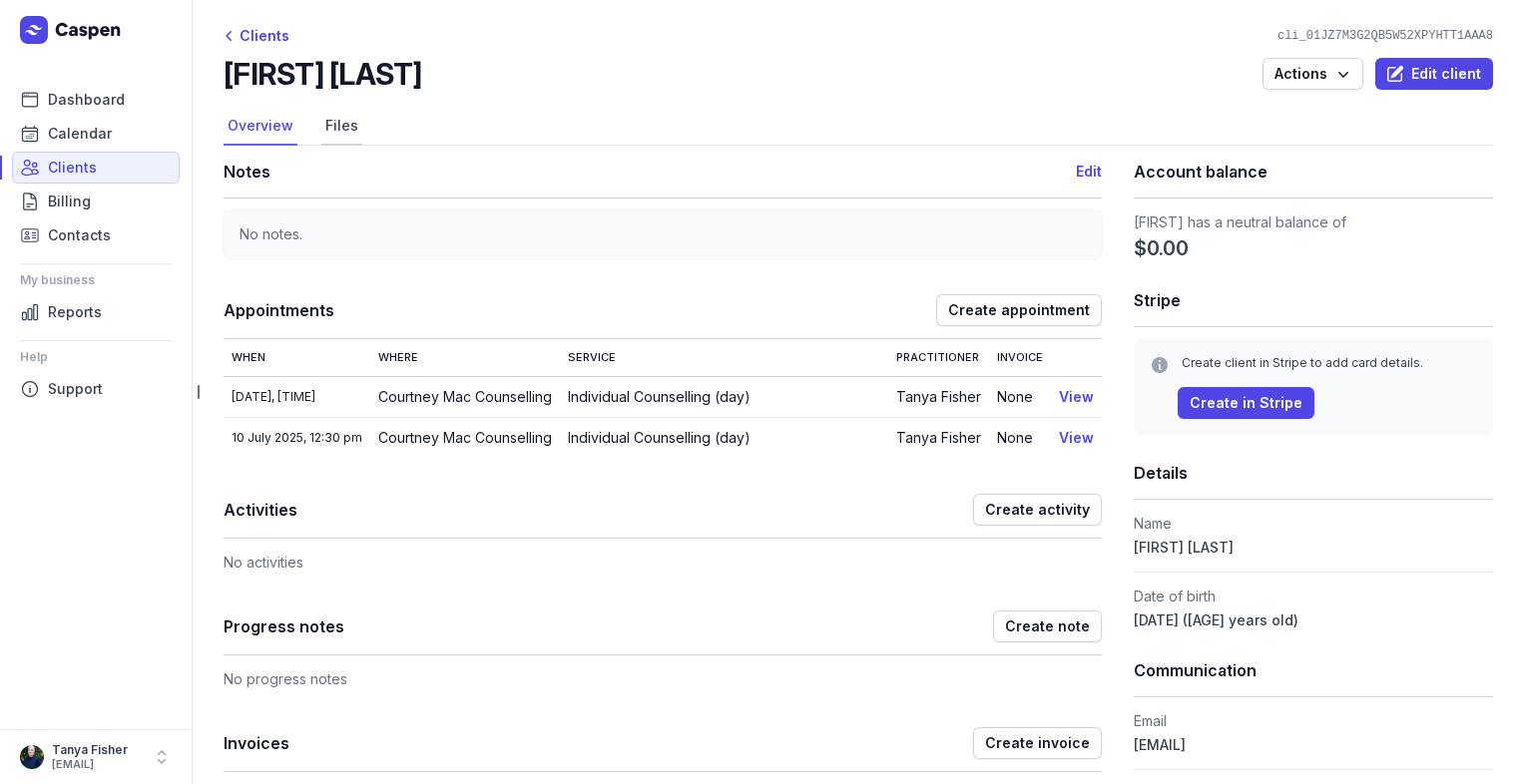click on "Files" 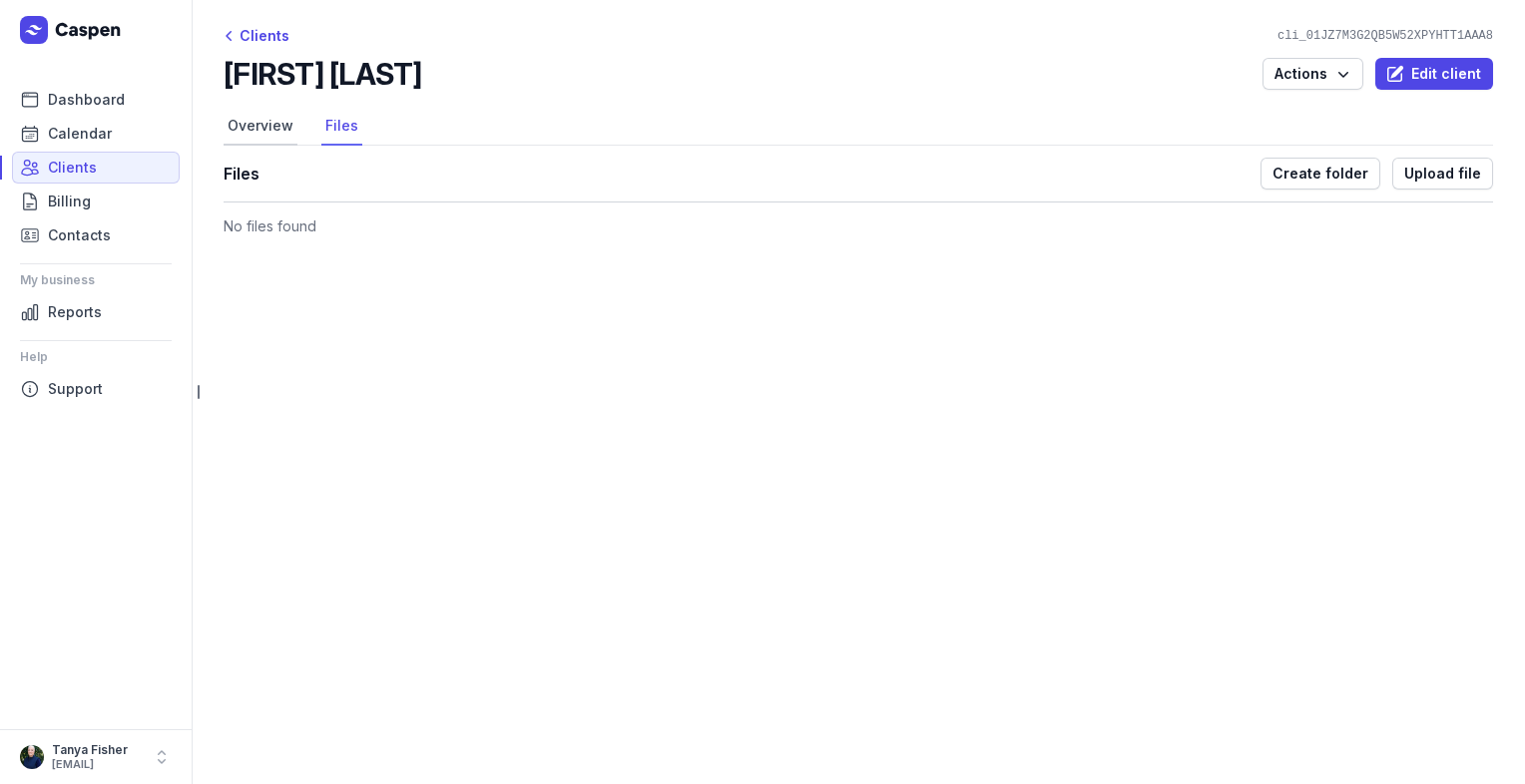click on "Overview" 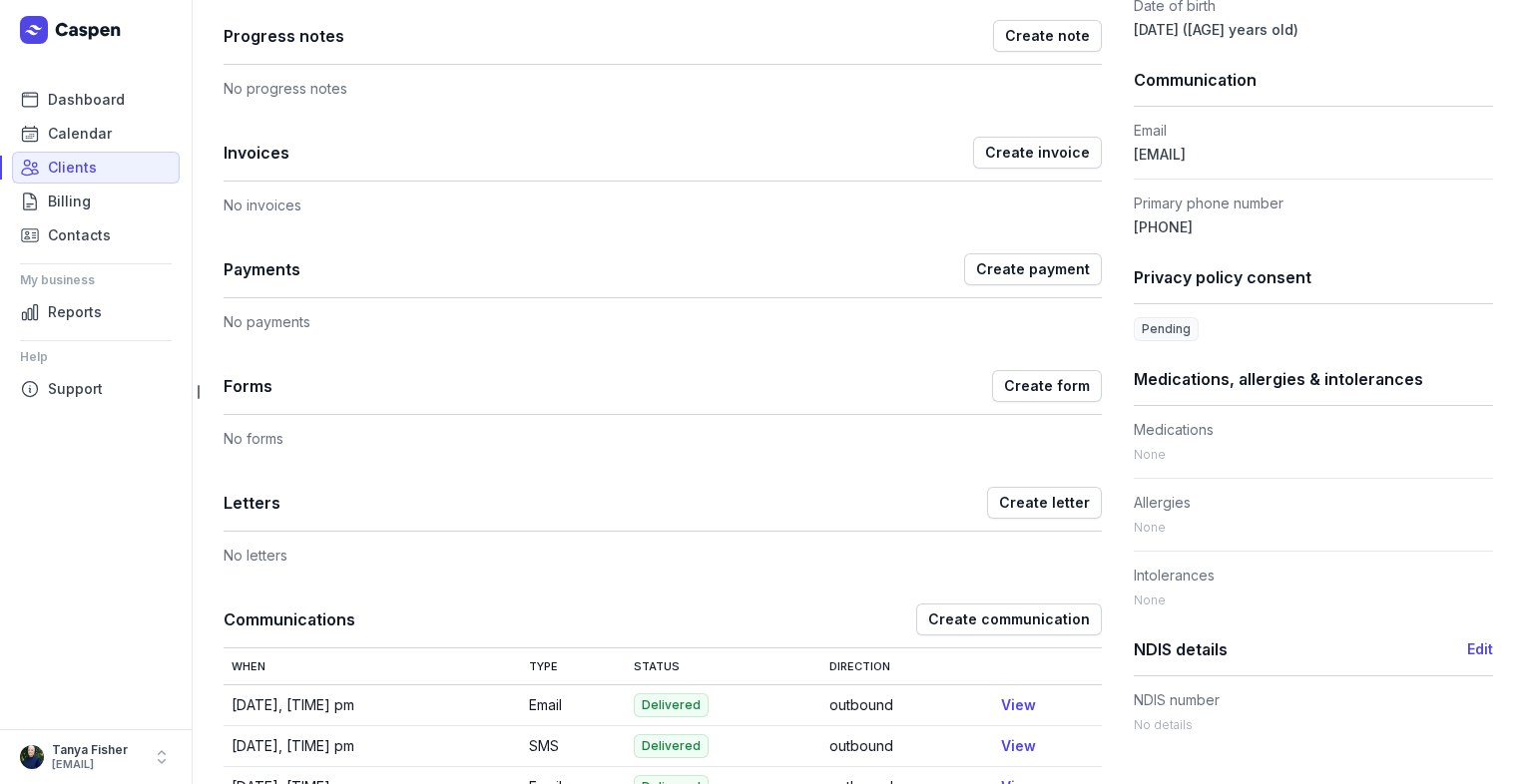 scroll, scrollTop: 391, scrollLeft: 0, axis: vertical 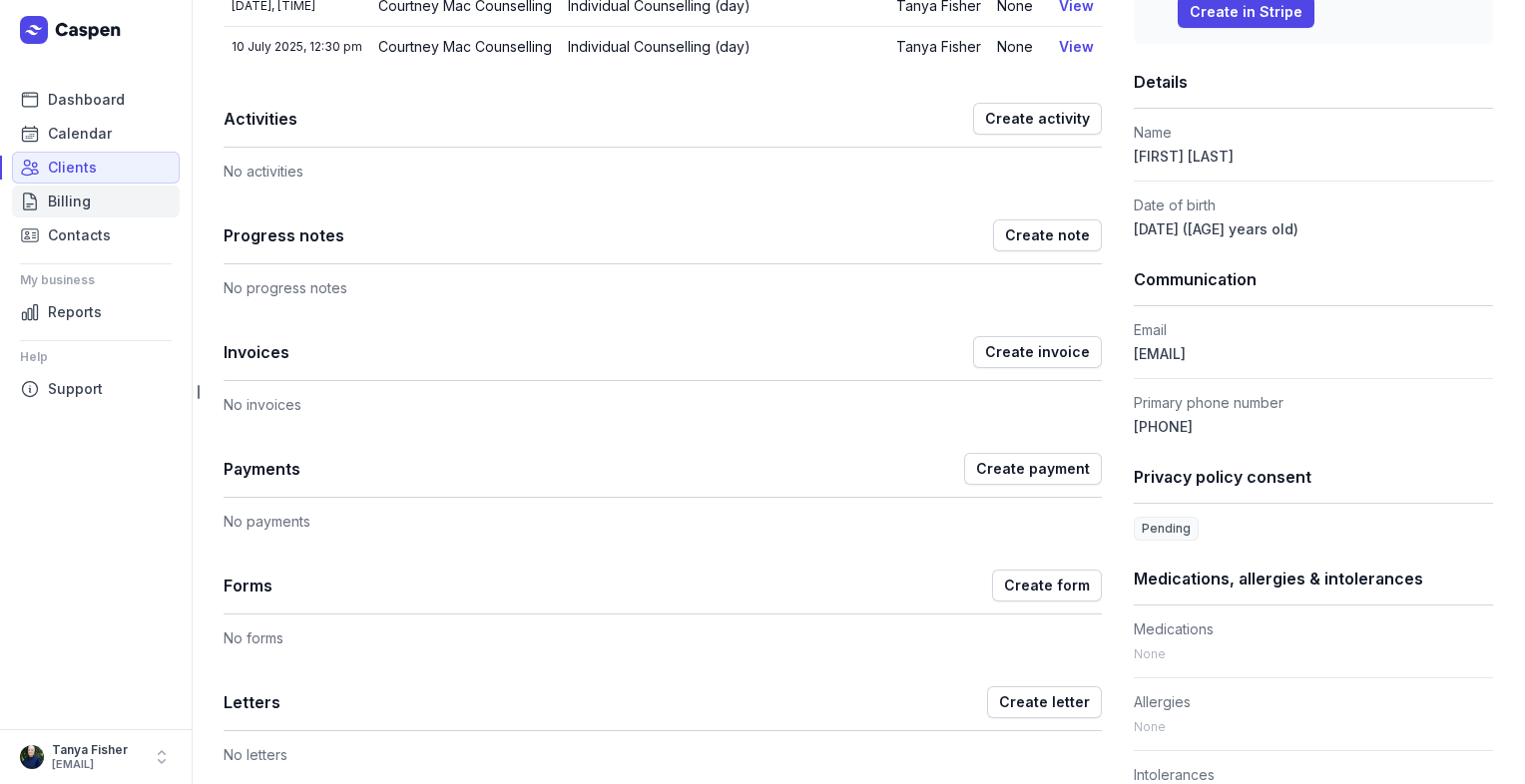 click on "Billing" 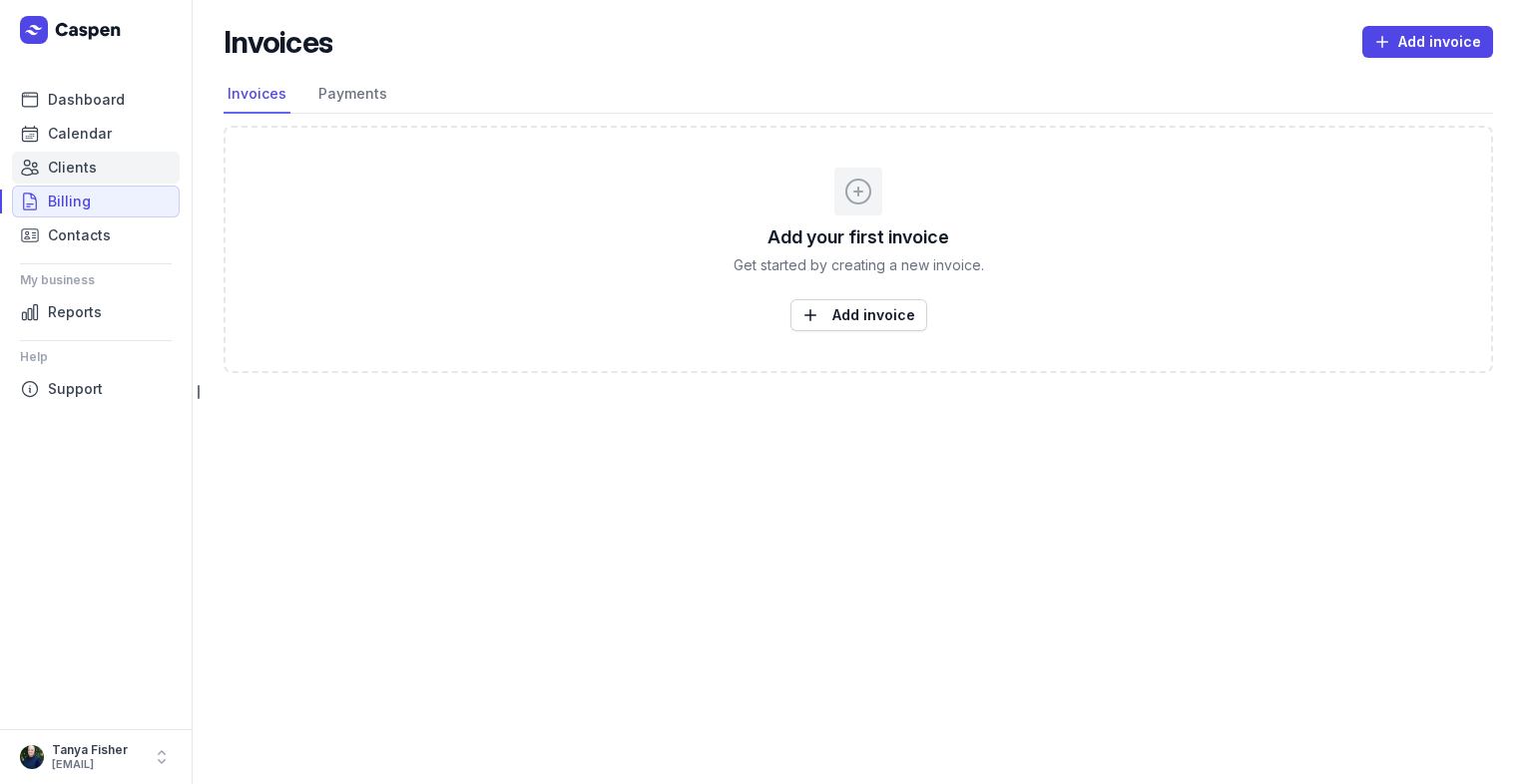 click on "Clients" 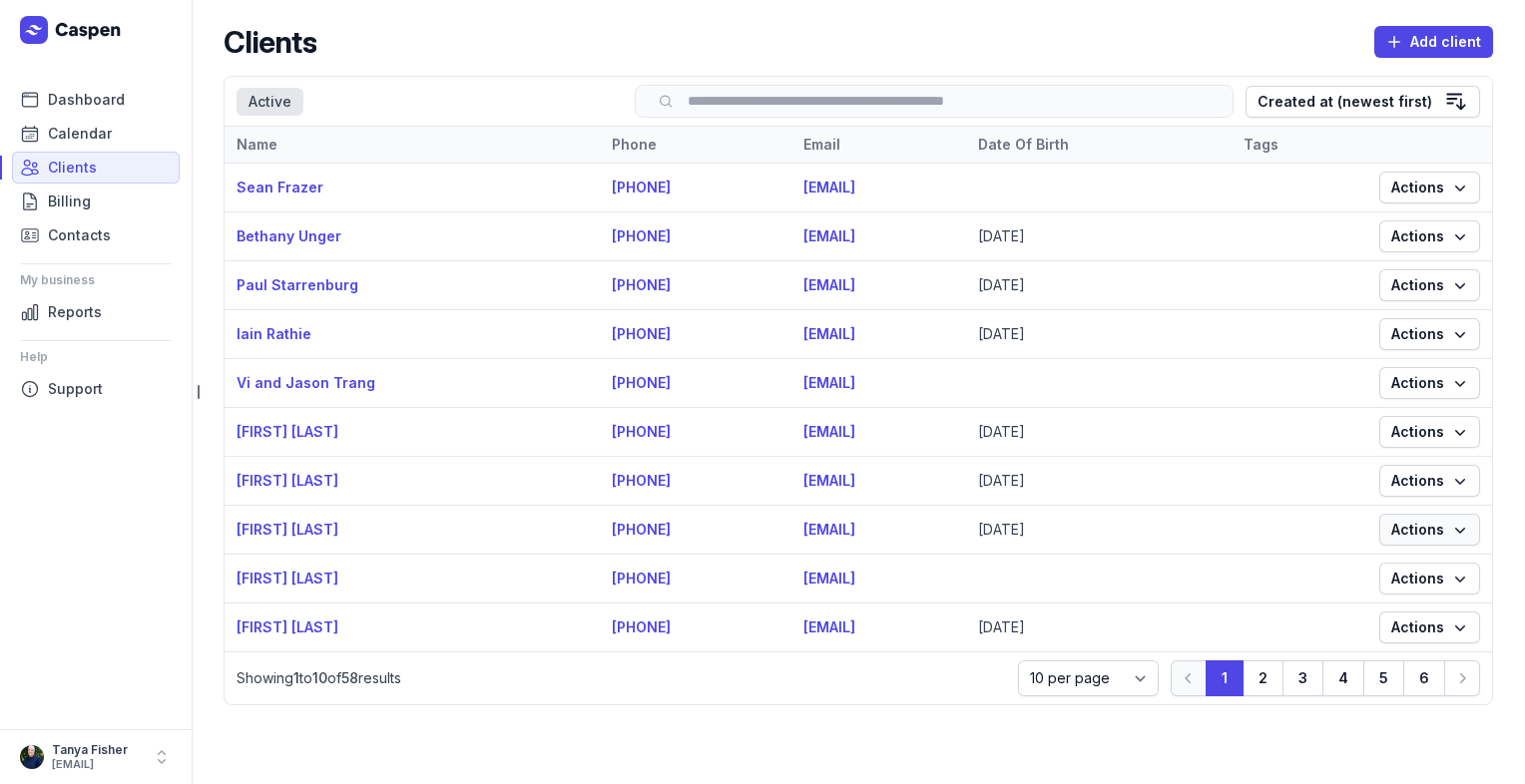 click on "Actions" at bounding box center (1429, 530) 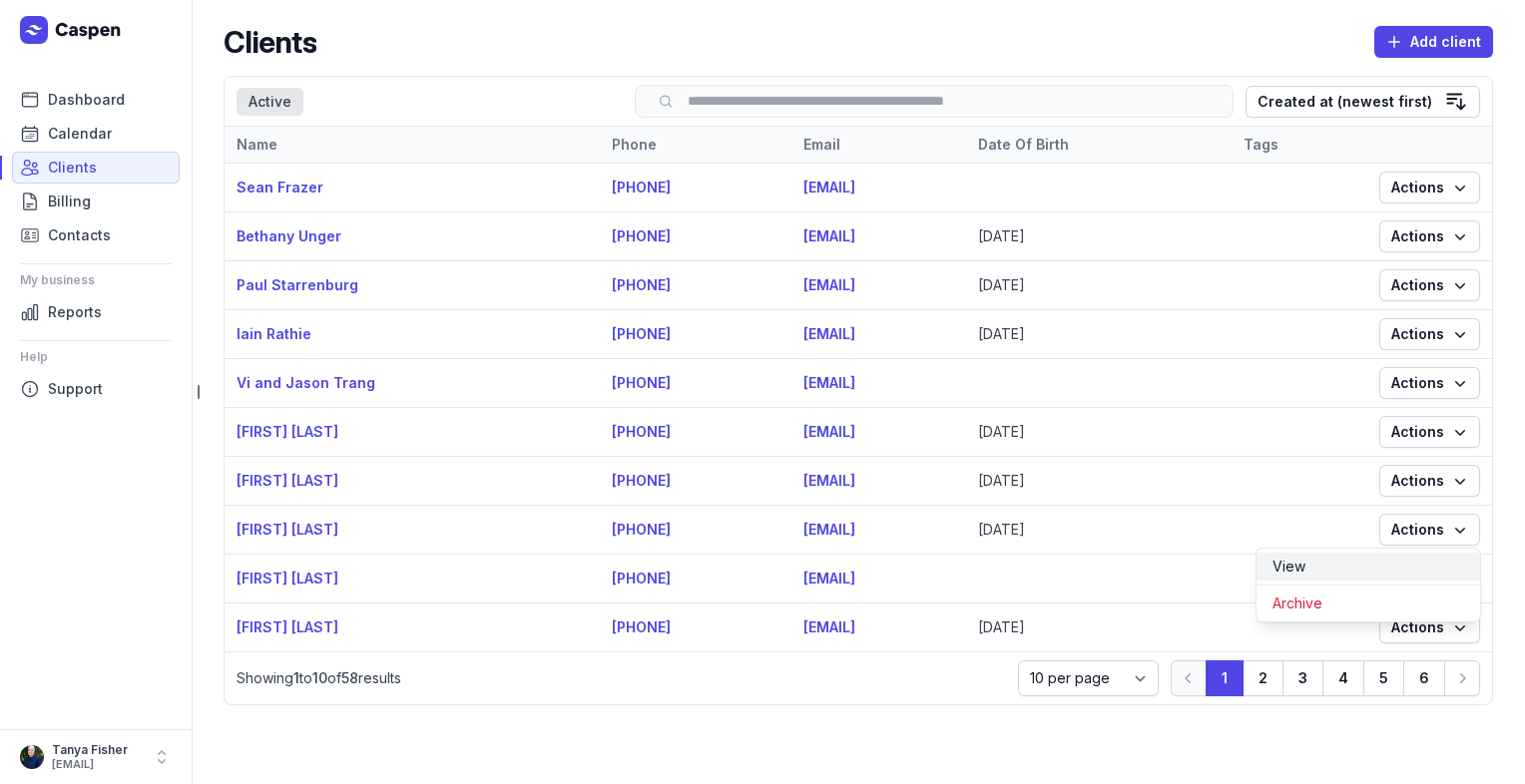 click on "View" at bounding box center [1368, 567] 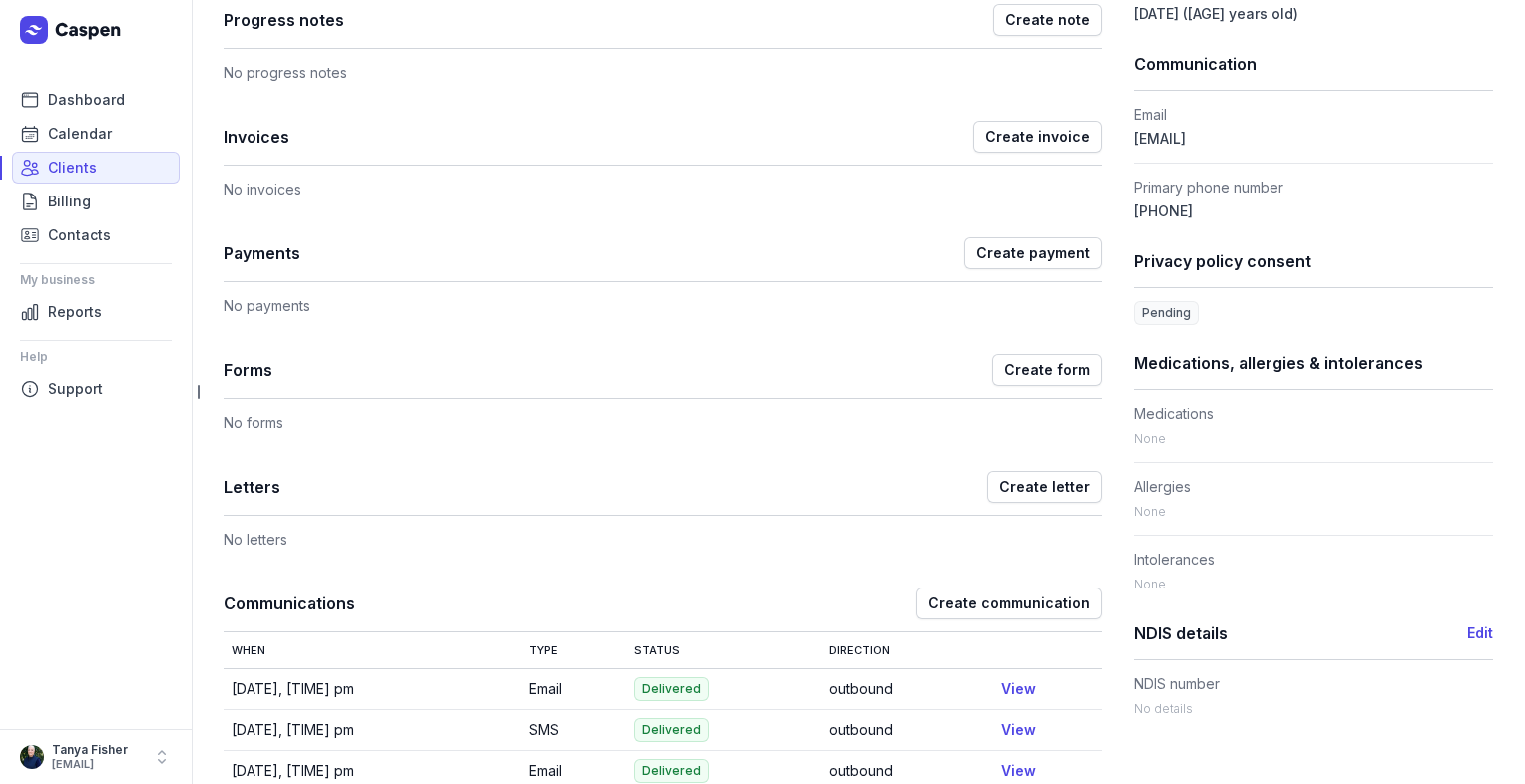 scroll, scrollTop: 690, scrollLeft: 0, axis: vertical 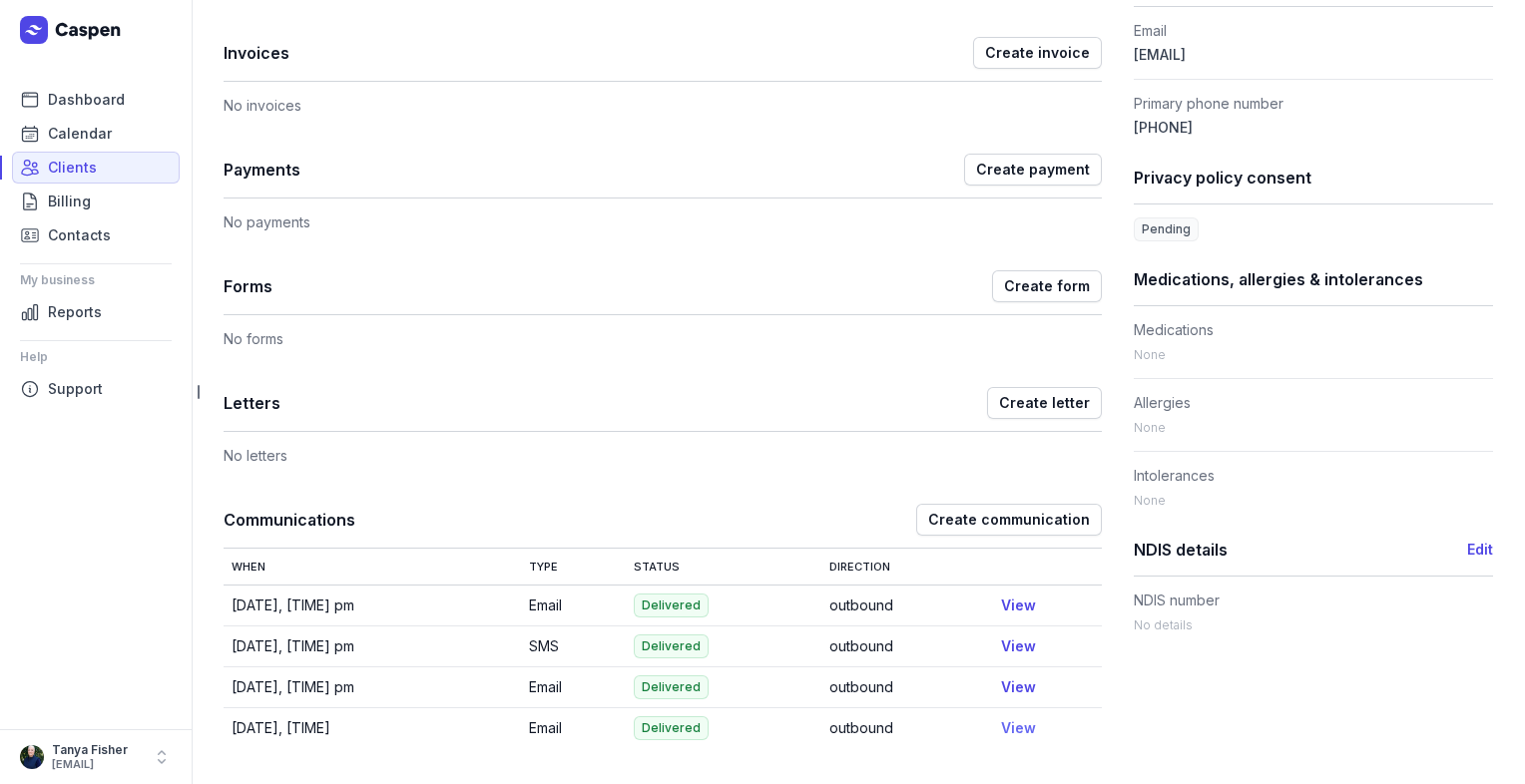 click on "View" 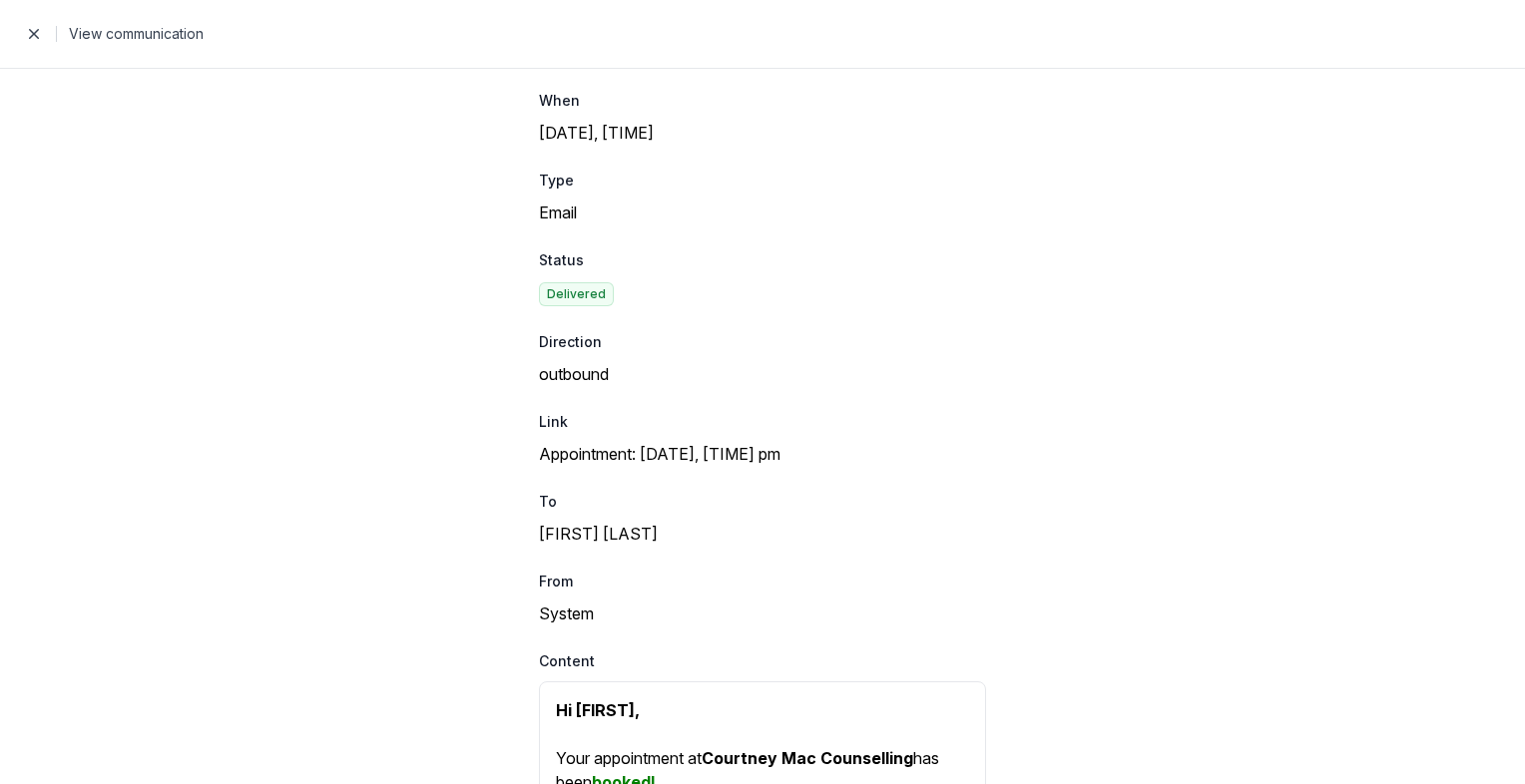 scroll, scrollTop: 0, scrollLeft: 0, axis: both 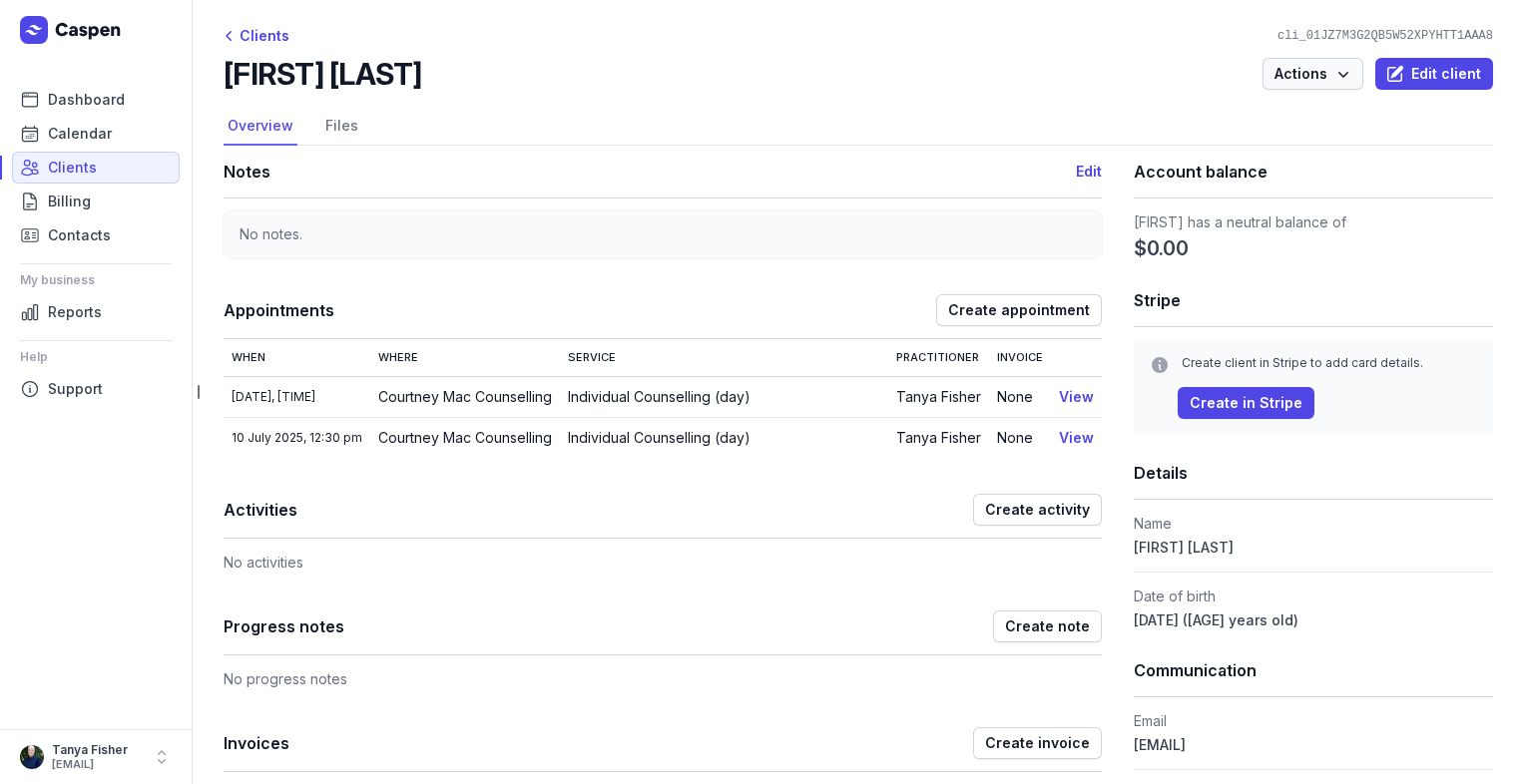 click on "Actions" 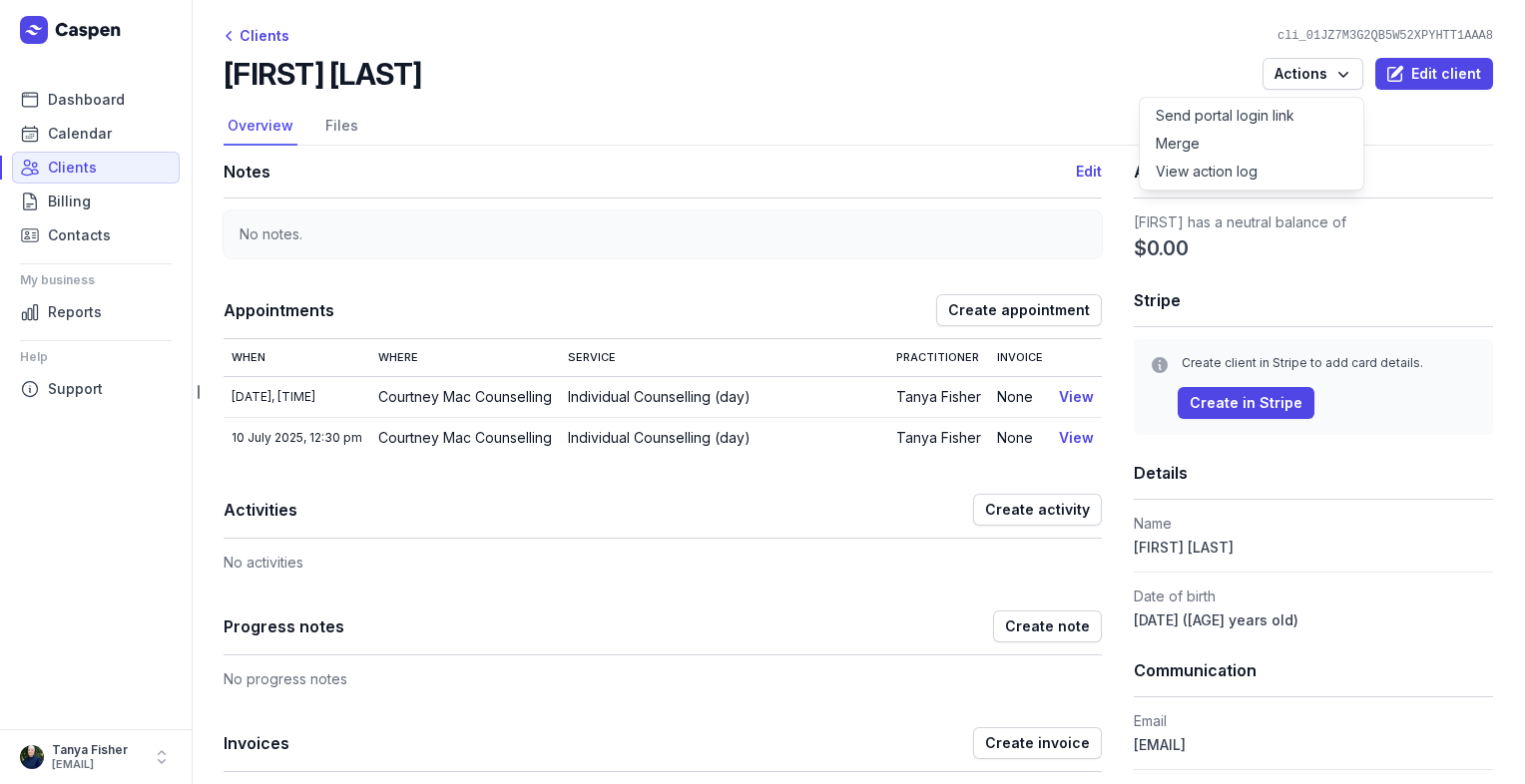 click on "Clients cli_01JZ7M3G2QB5W52XPYHTT1AAA8" at bounding box center [858, 36] 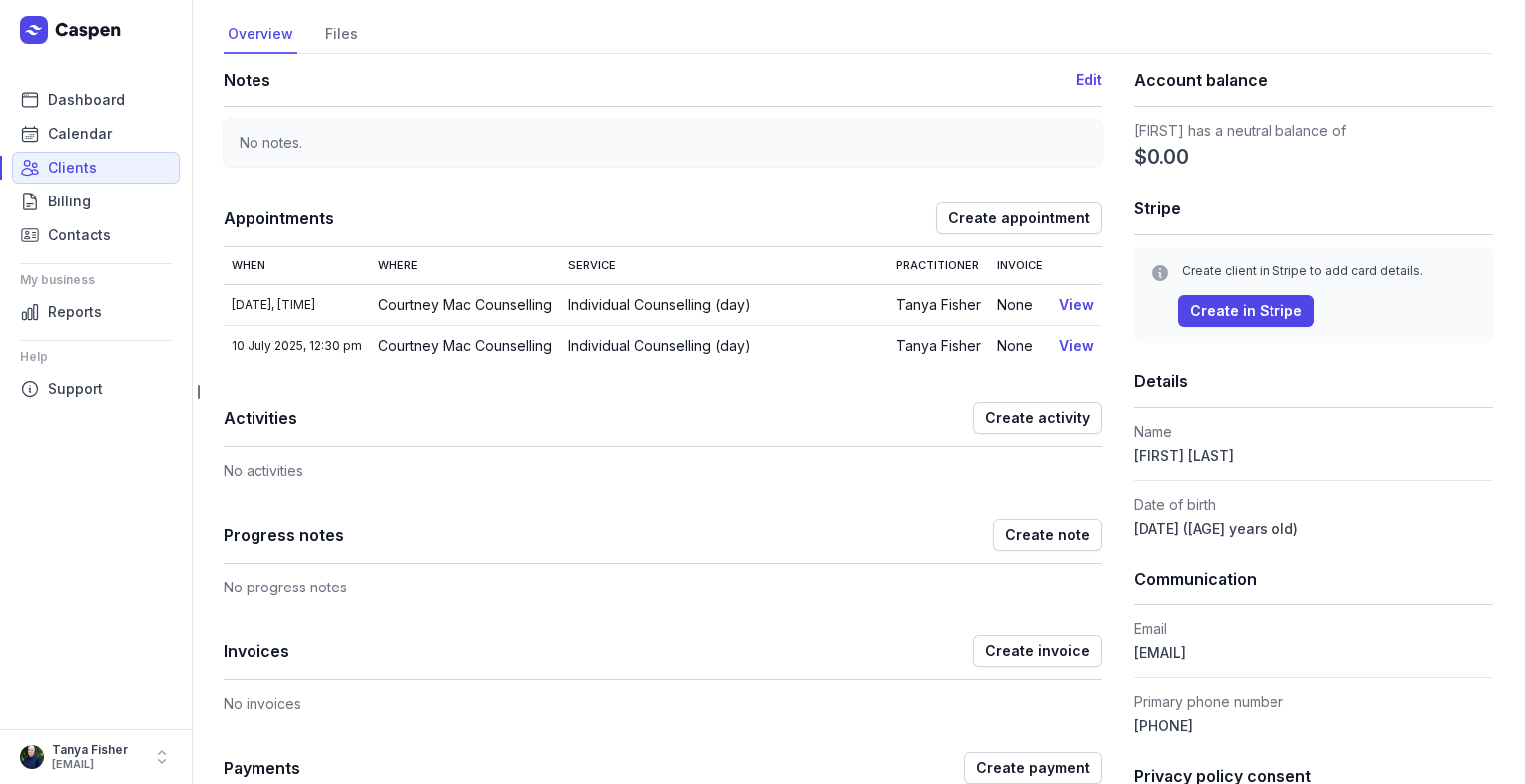 scroll, scrollTop: 0, scrollLeft: 0, axis: both 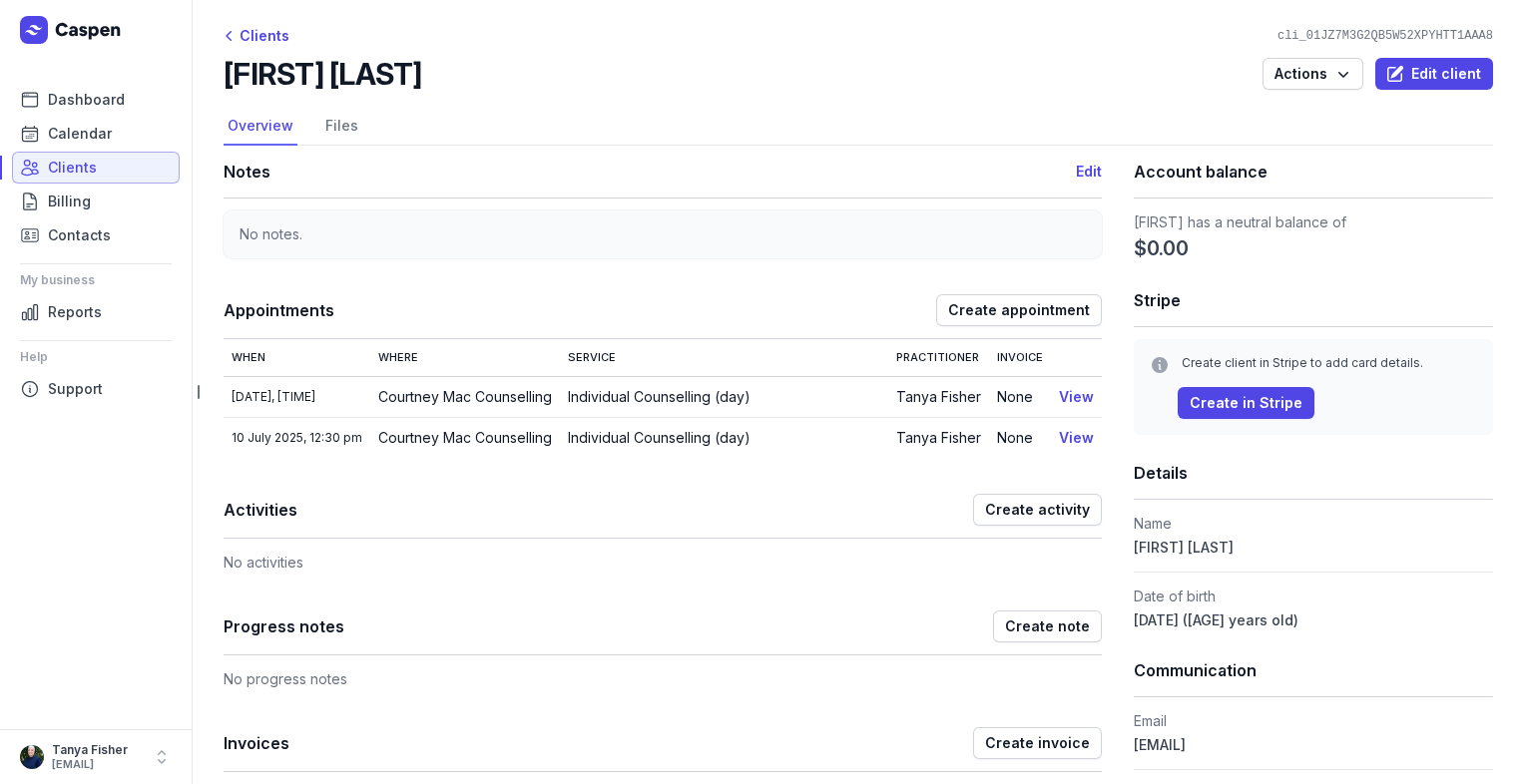 click on "Clients" 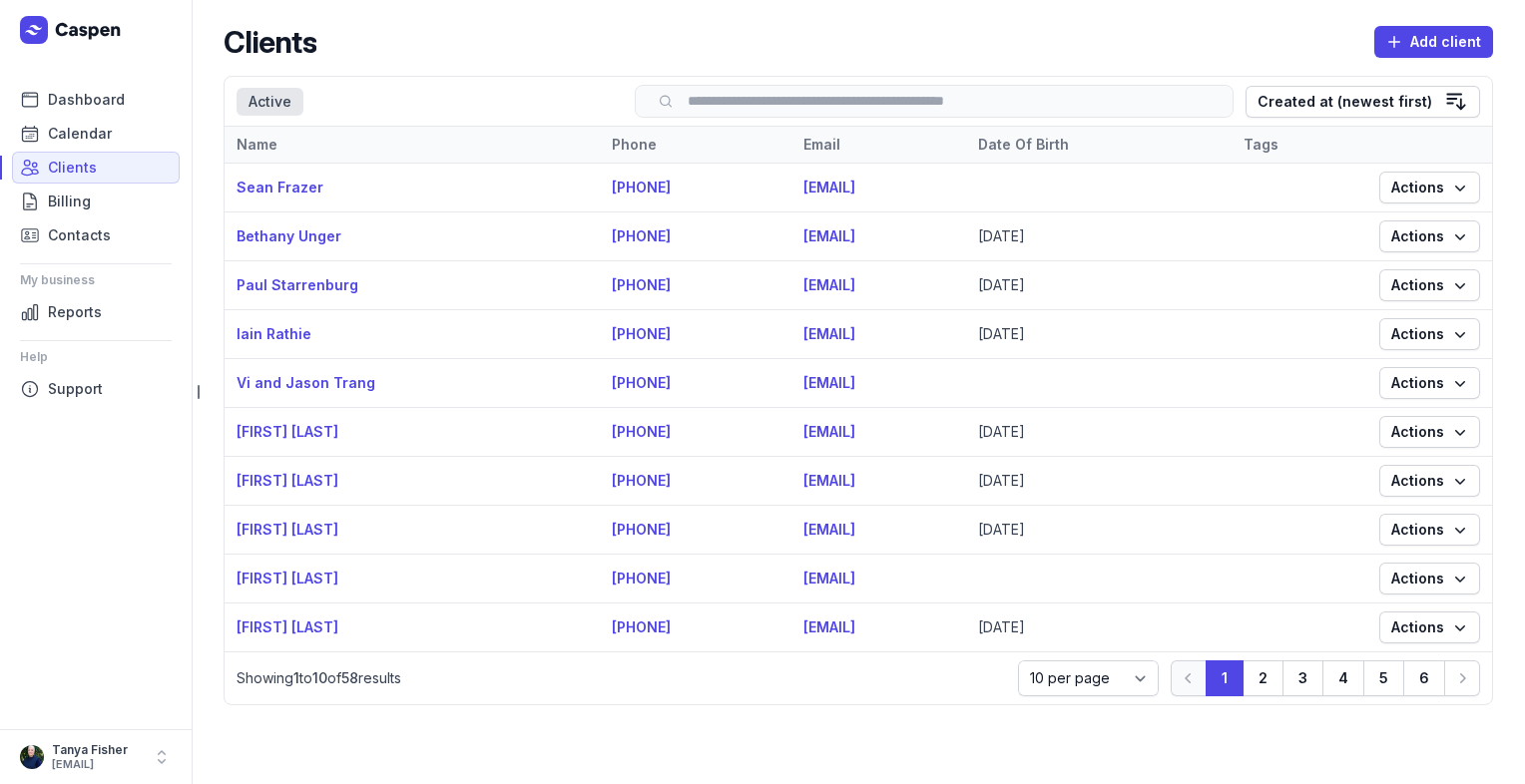 click at bounding box center (934, 101) 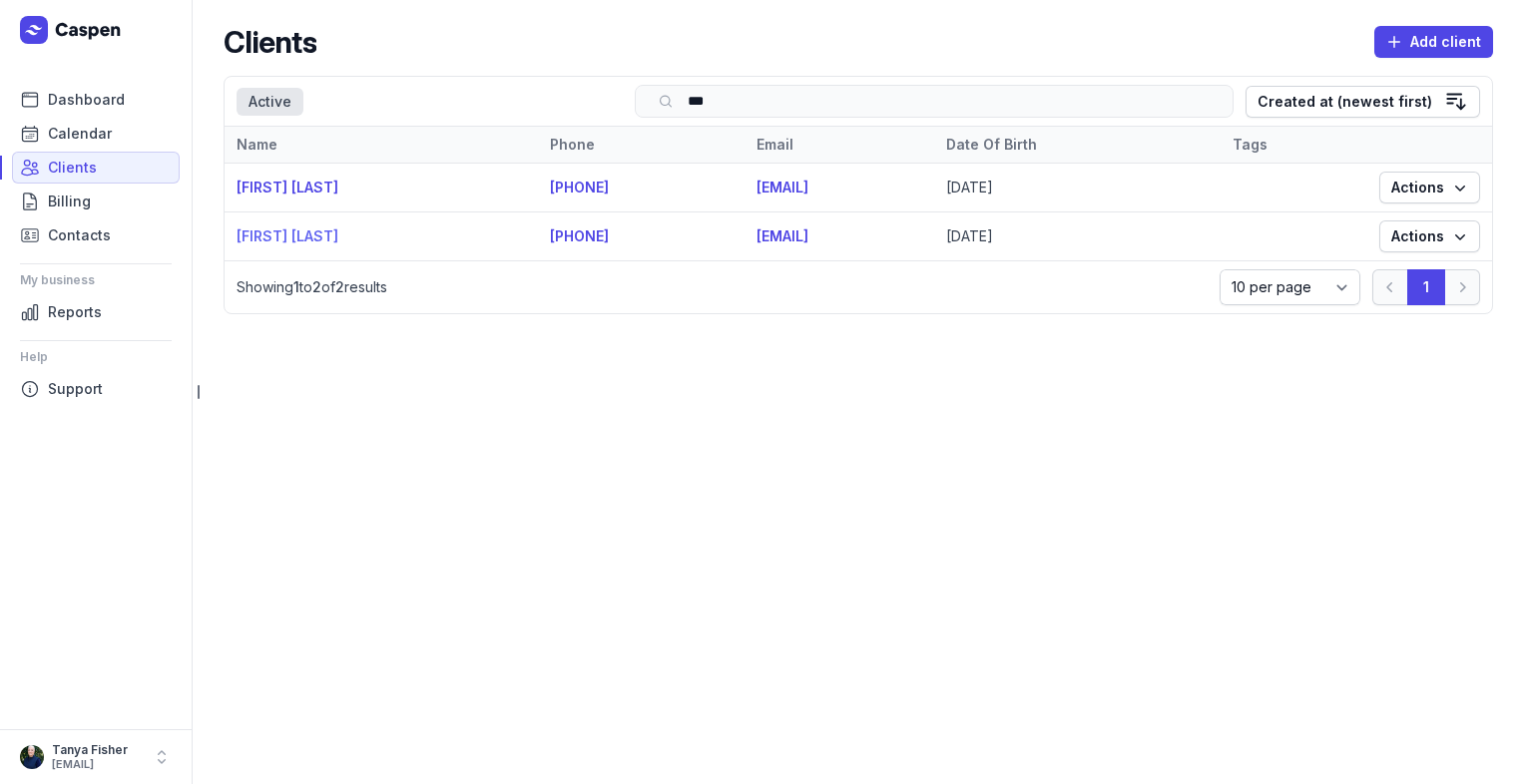 type on "***" 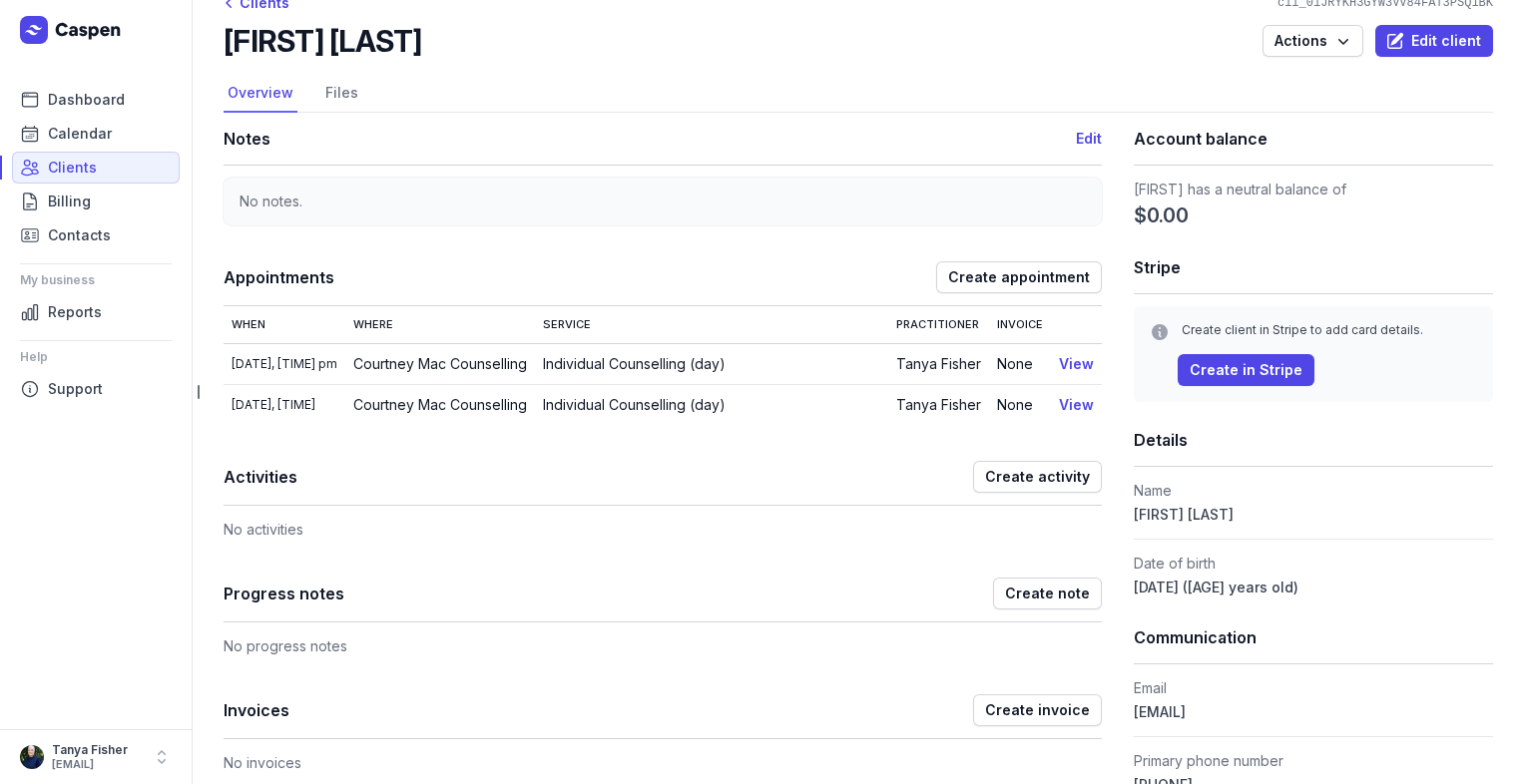 scroll, scrollTop: 0, scrollLeft: 0, axis: both 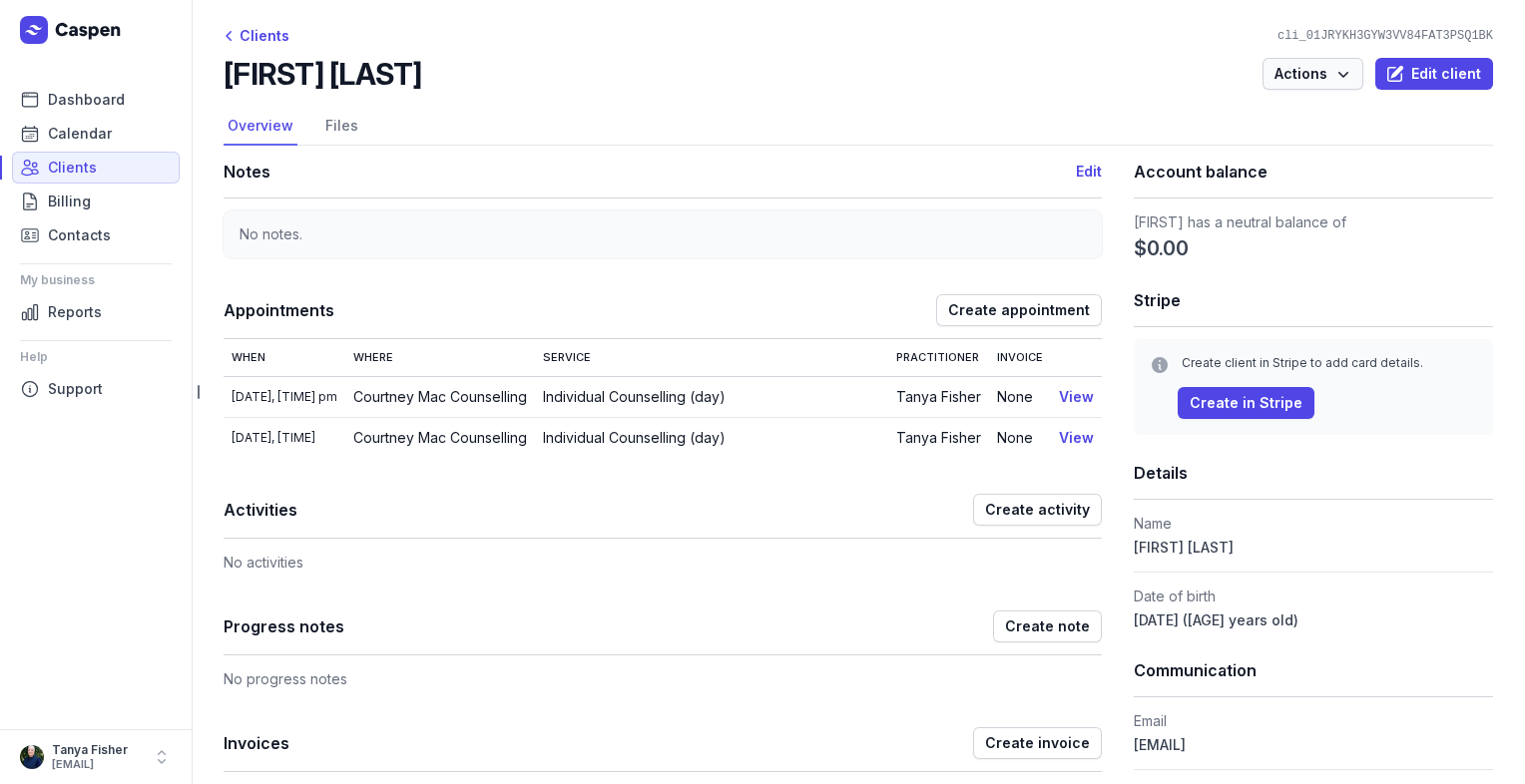 click on "Actions" at bounding box center [1312, 74] 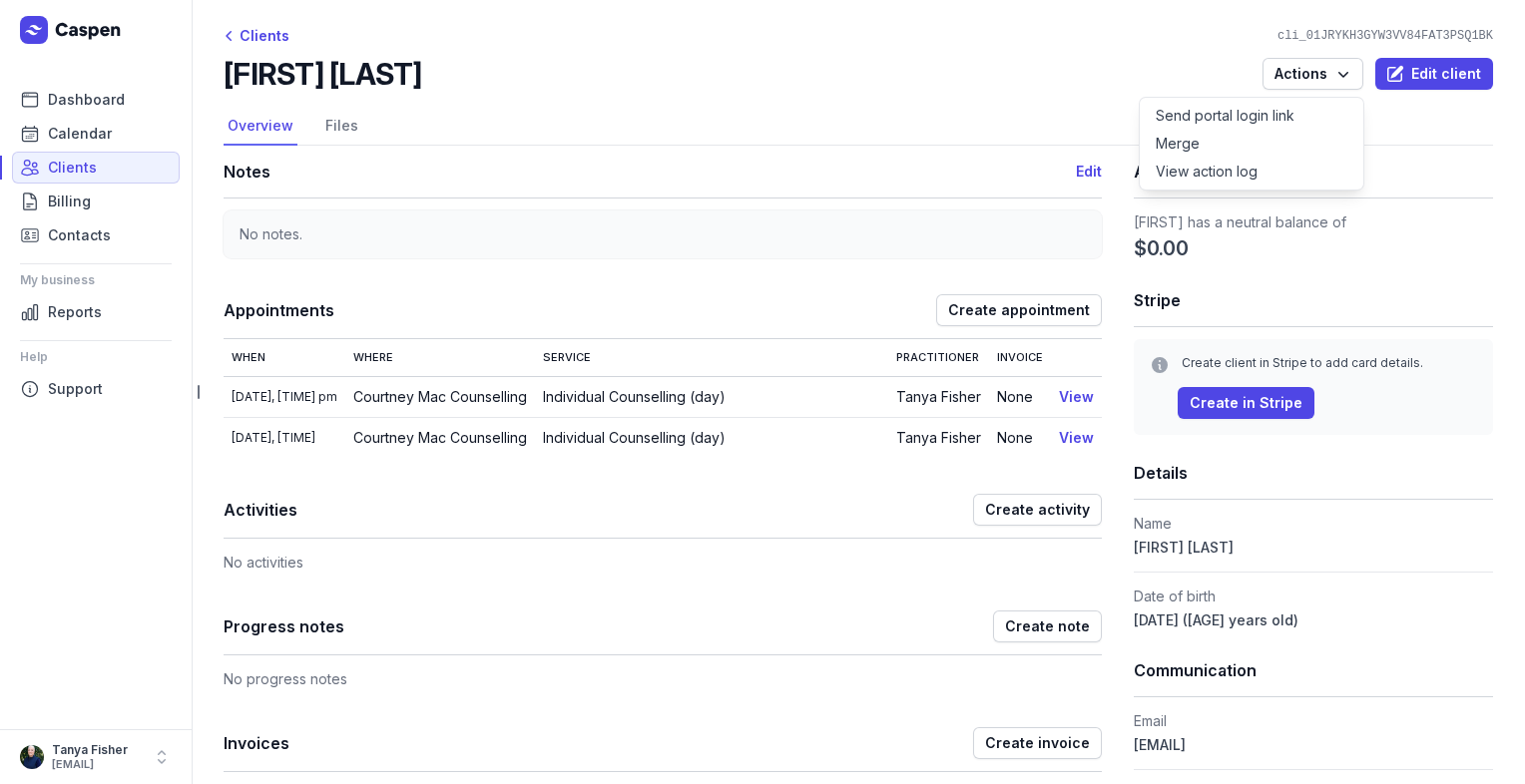 click on "Clients cli_01JRYKH3GYW3VV84FAT3PSQ1BK [FIRST] [LAST] Actions   Send portal login link   Merge   View action log   Edit client  Select a tab Overview Files Overview  Files   Notes   Edit  No notes.  Appointments  Create appointment When Where Service Practitioner Invoice [DATE], [TIME] pm [FIRST] Counselling Individual Counselling (day) [FIRST] [LAST] None View [DATE], [TIME] pm [FIRST] Counselling Individual Counselling (day) [FIRST] [LAST] None View  Activities  Create activity  No activities   Progress notes   Create note   No progress notes   Invoices   Create invoice   No invoices   Payments   Create payment   No payments   Forms  Create form  No forms   Letters  Create letter  No letters   Communications   View all  Create communication When Type Status Direction [DATE], [TIME] am Email Delivered outbound View [DATE], [TIME] pm Email Delivered outbound View [DATE], [TIME] pm Email Delivered outbound View [DATE], [TIME] pm SMS Failed outbound View [DATE], [TIME] pm Email View" at bounding box center [858, 759] 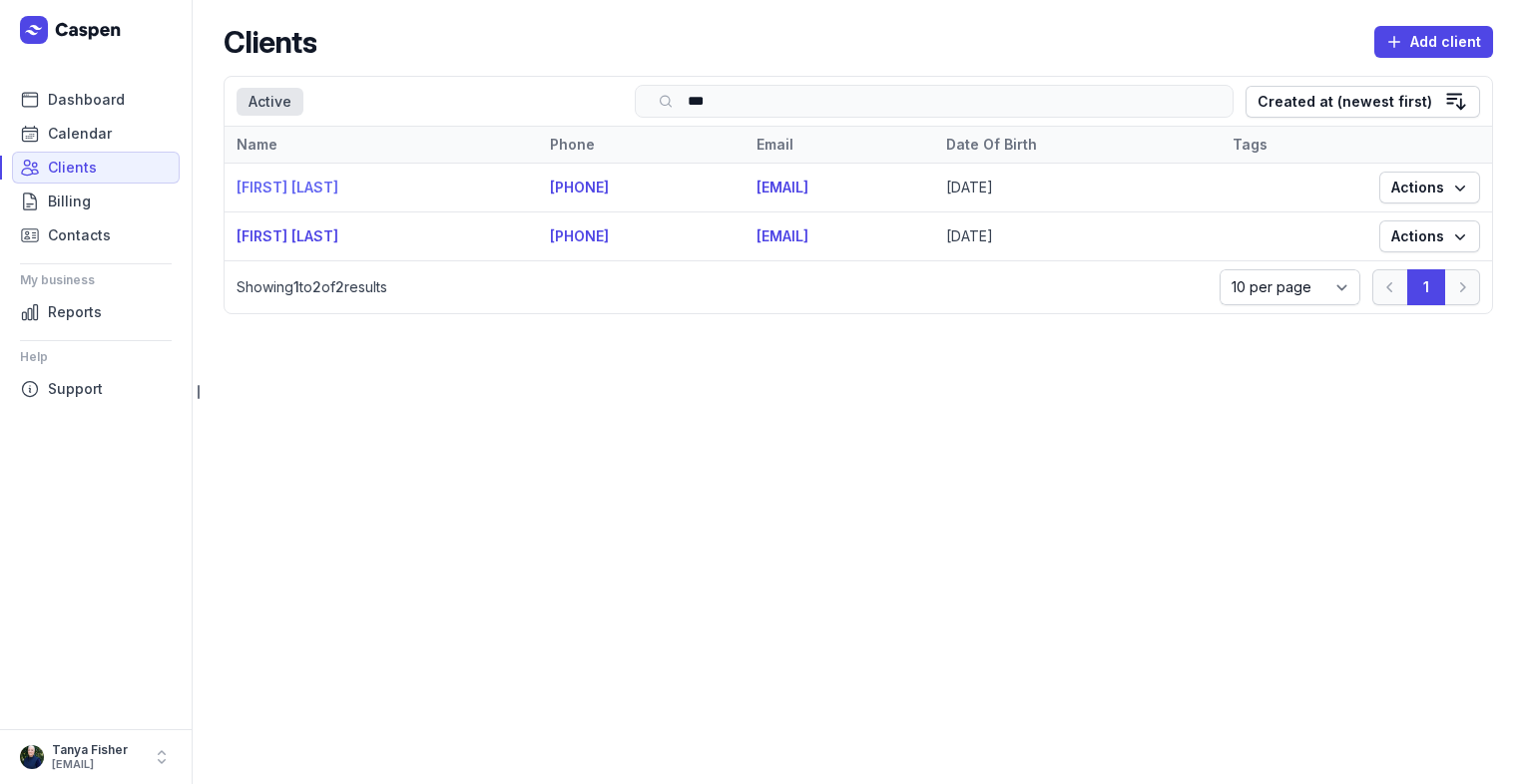 click on "[FIRST] [LAST]" 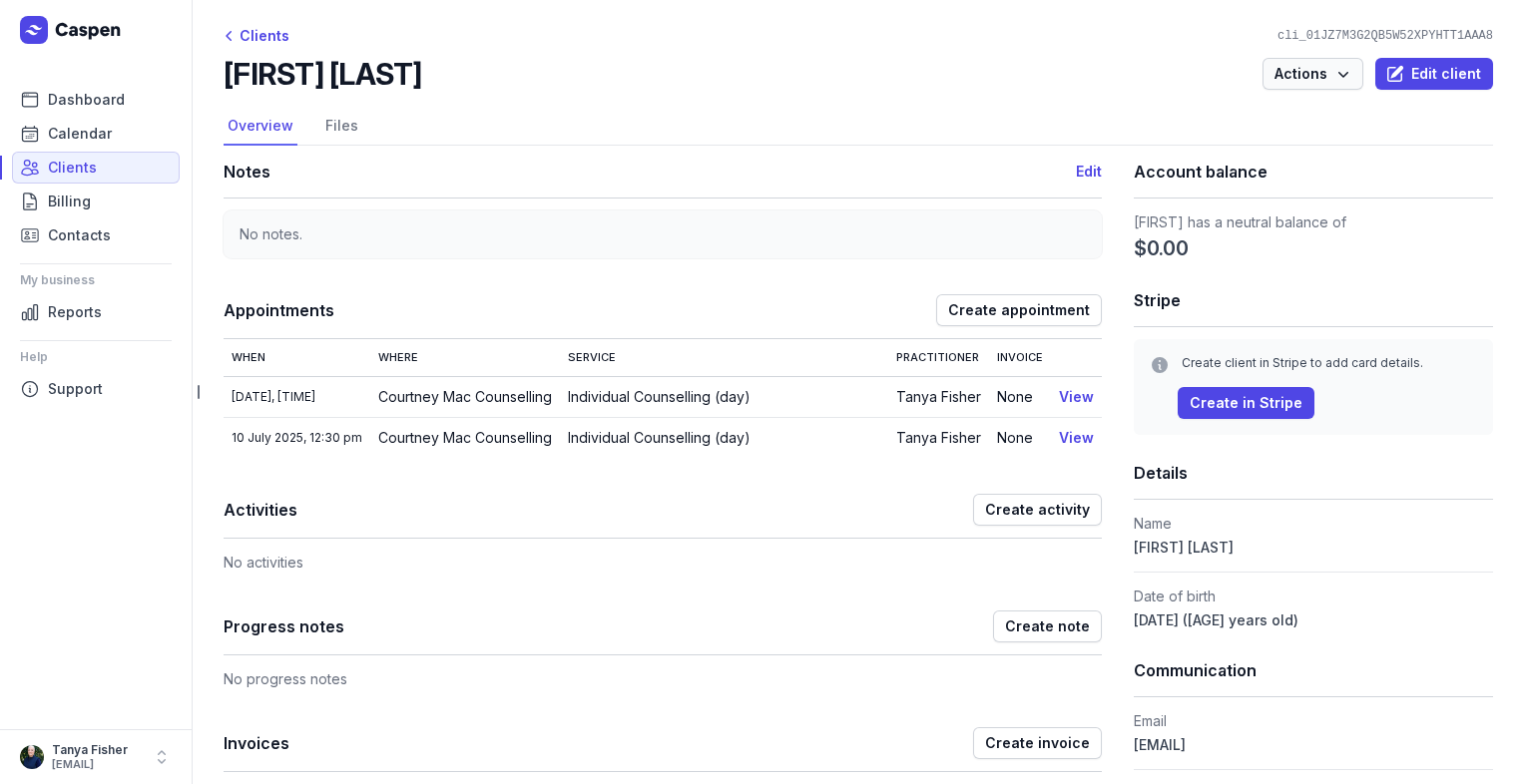 click 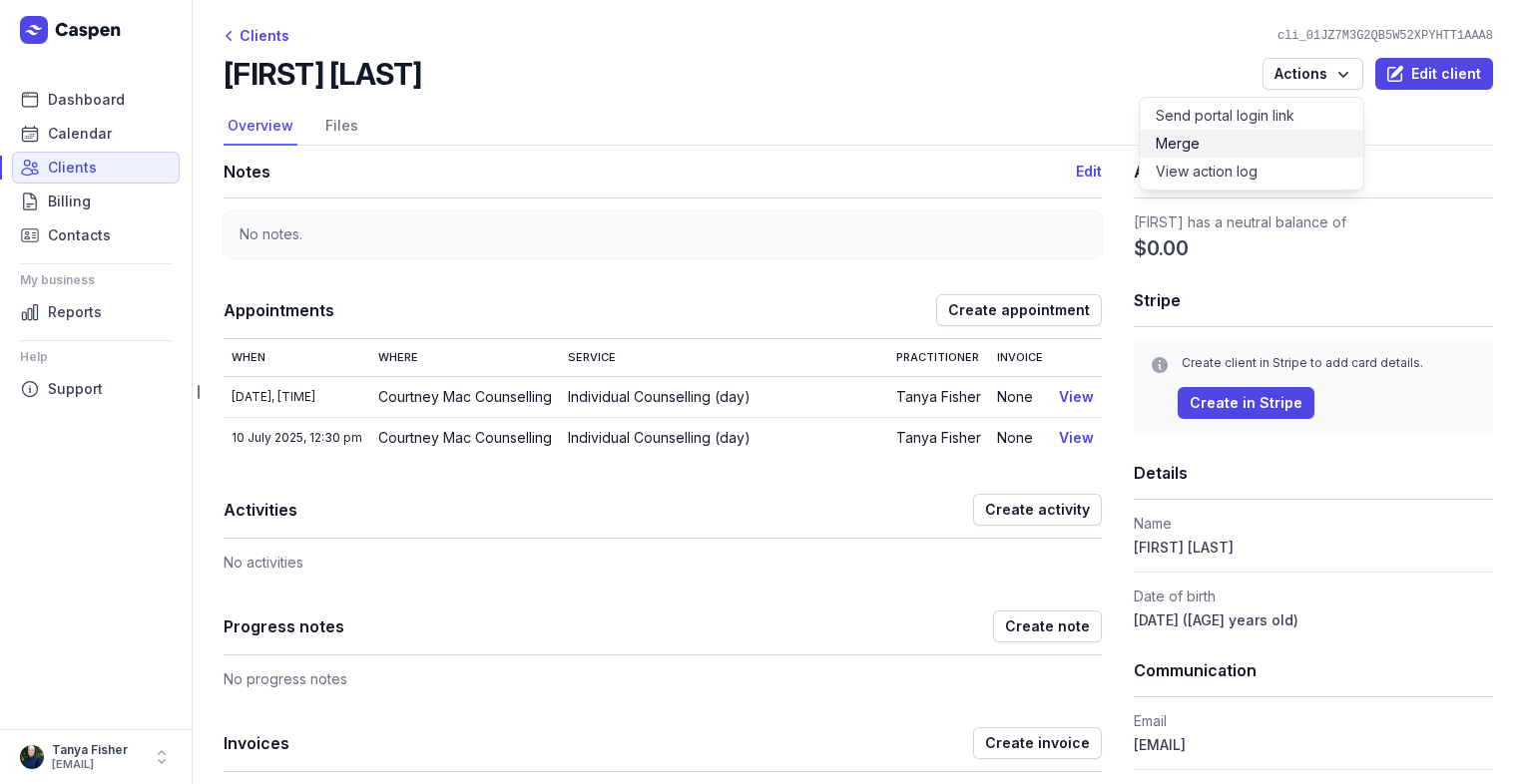 click on "Merge" at bounding box center [1252, 144] 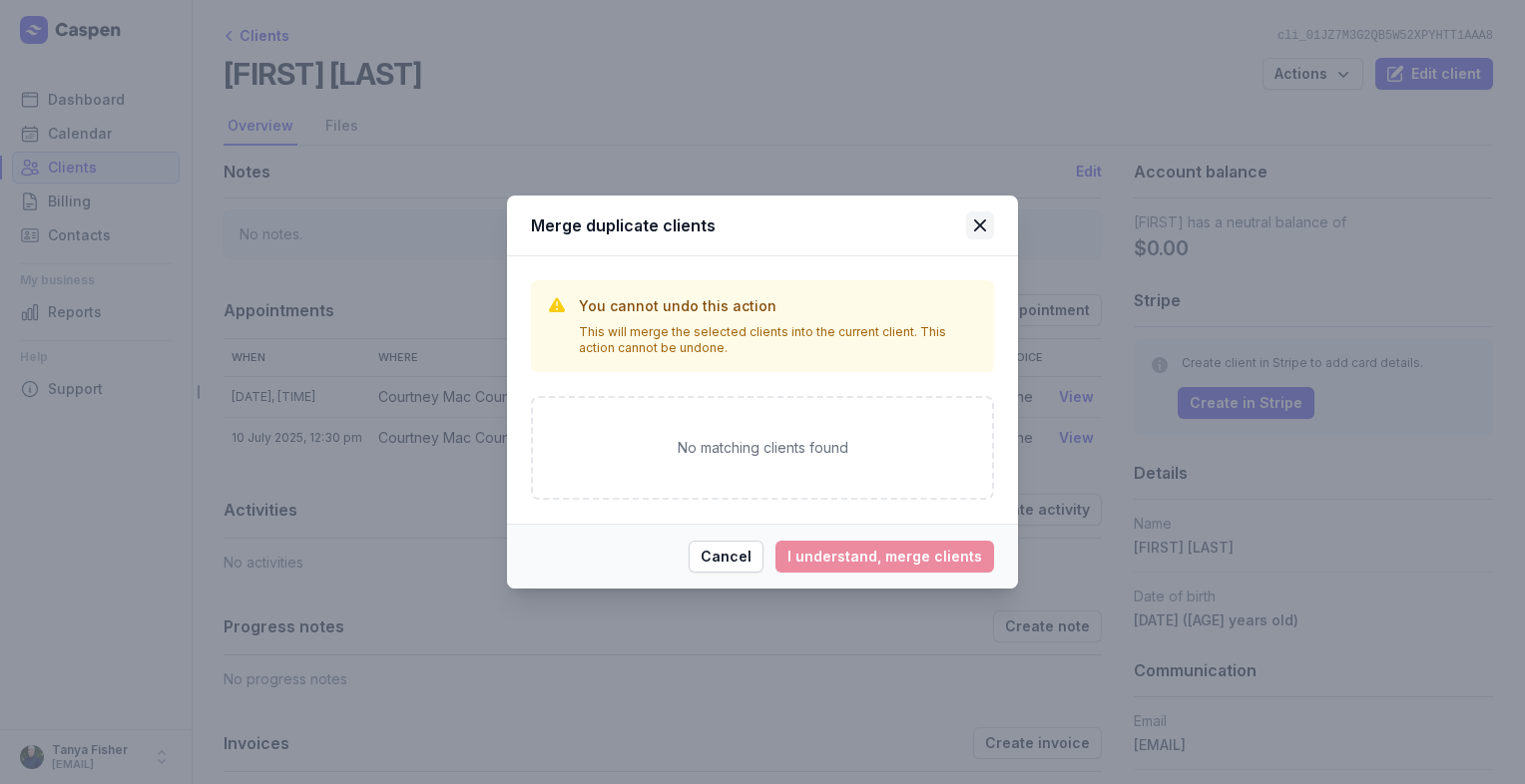 click 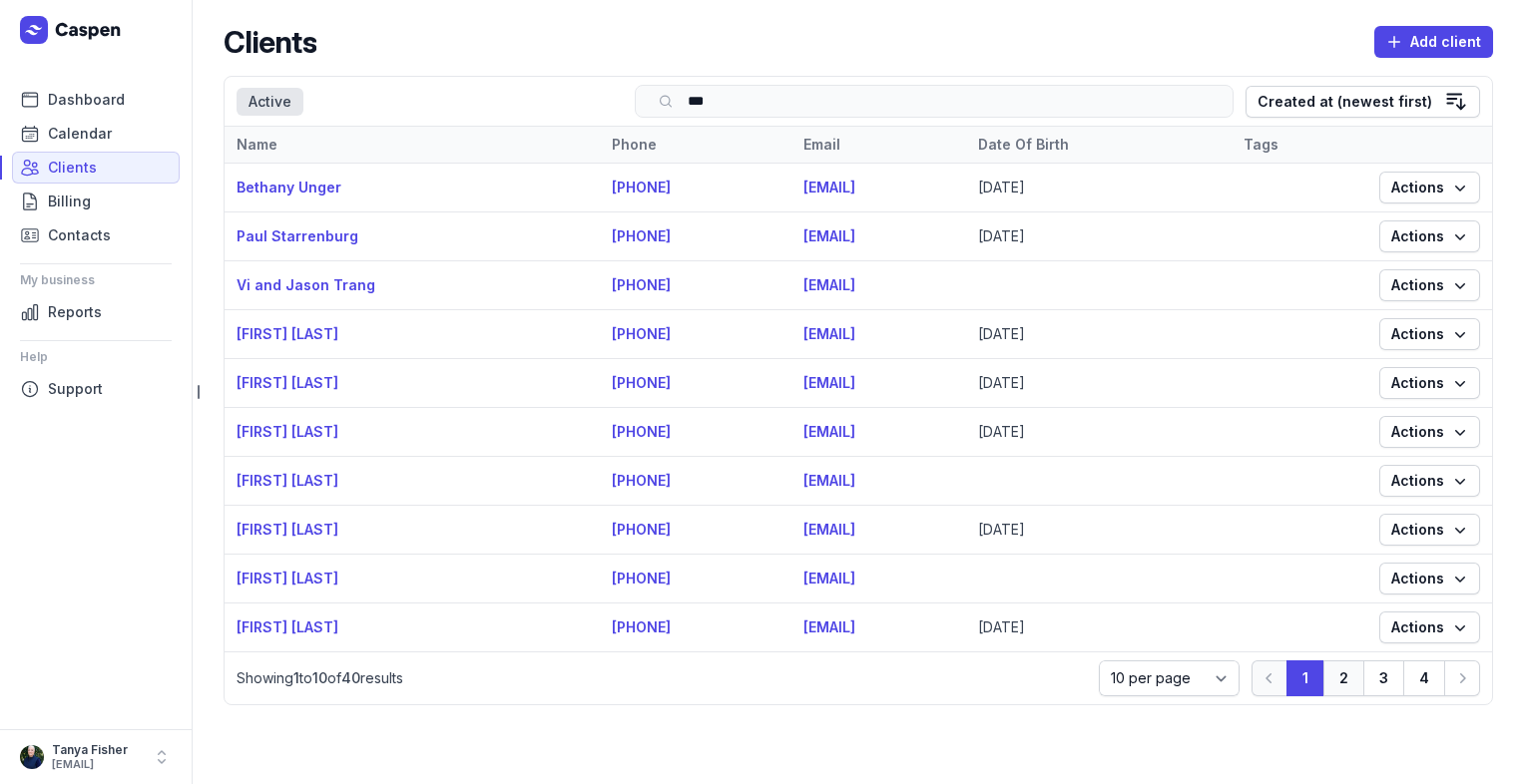 click on "2" 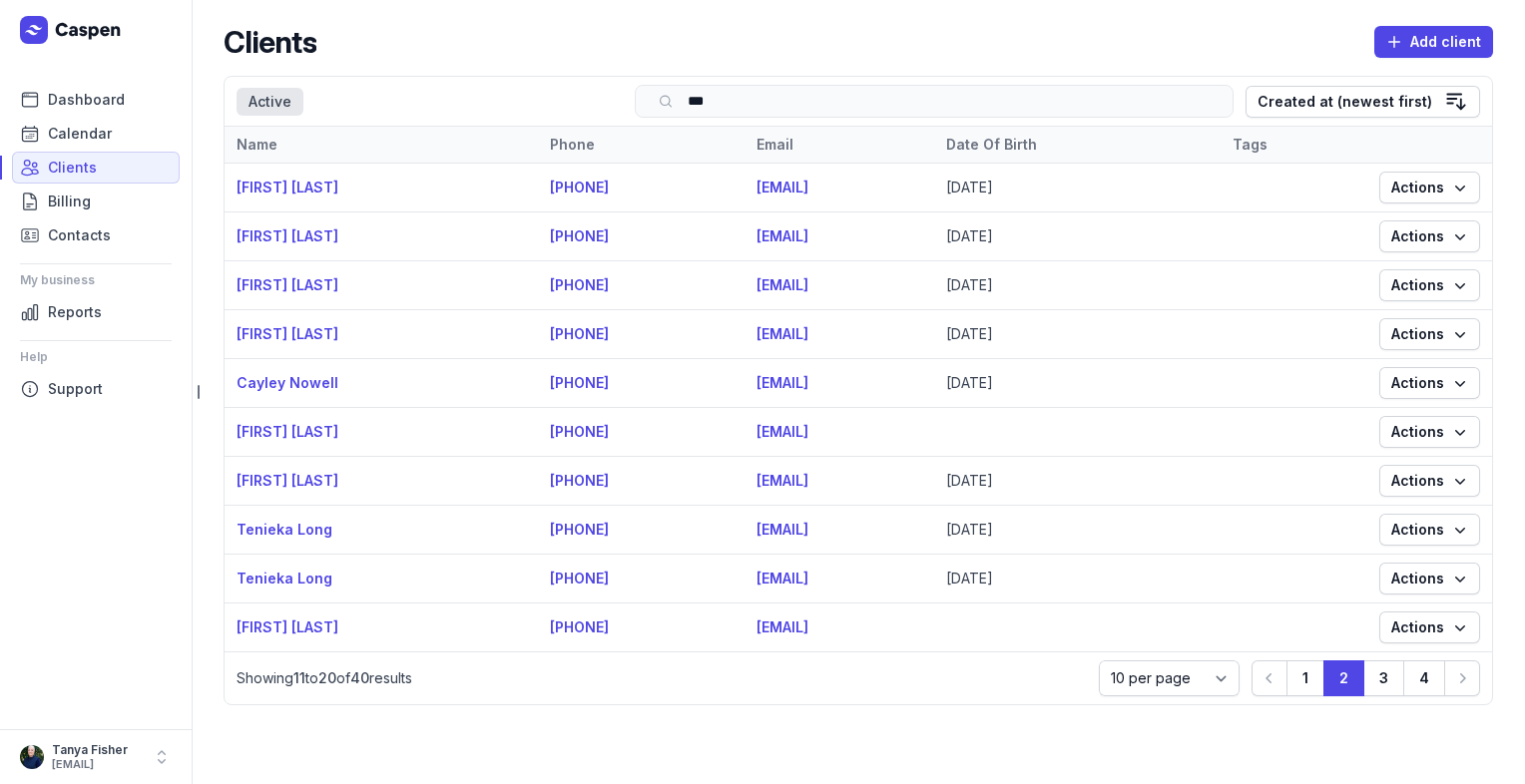 click on "Search ***" at bounding box center [934, 101] 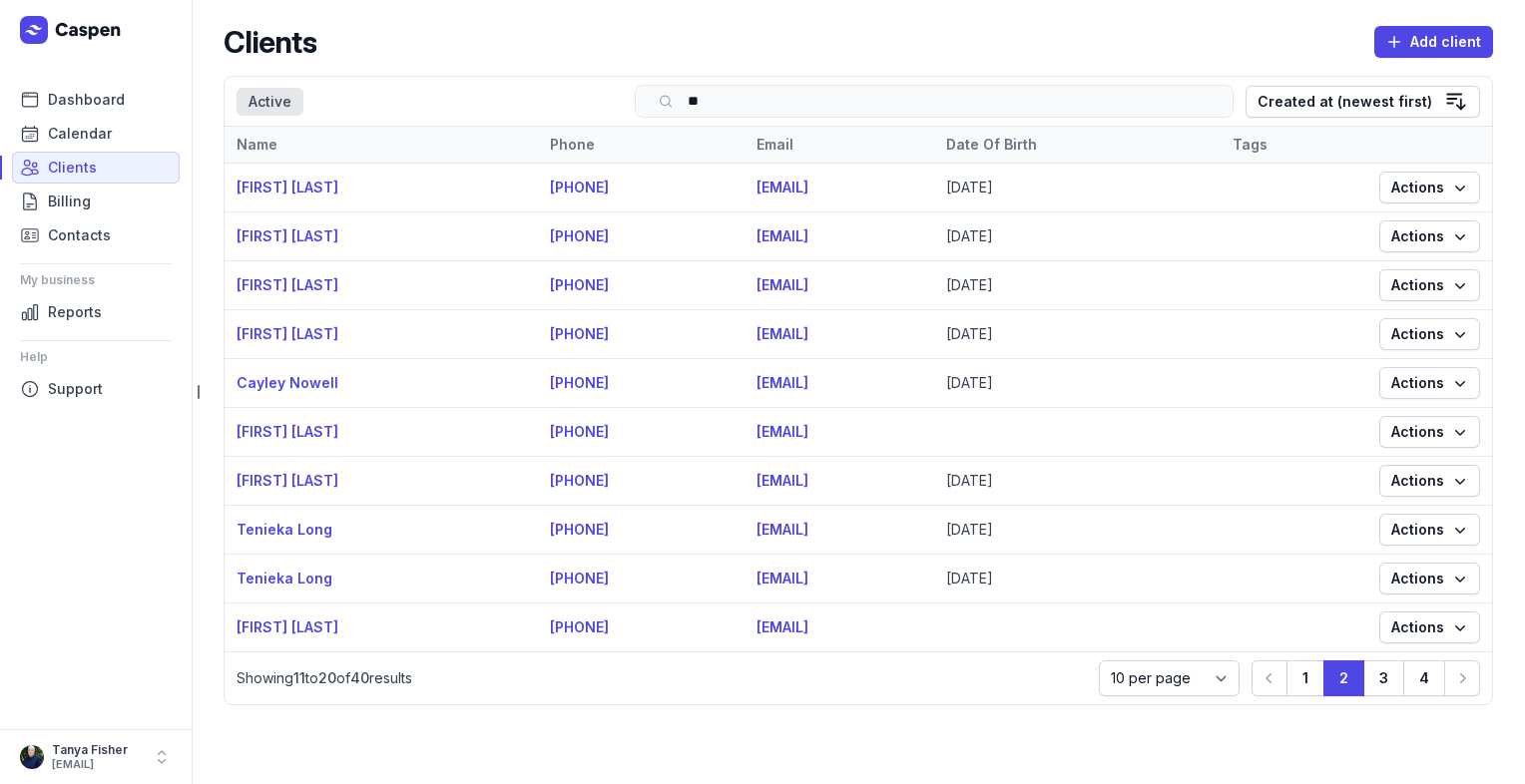 type on "*" 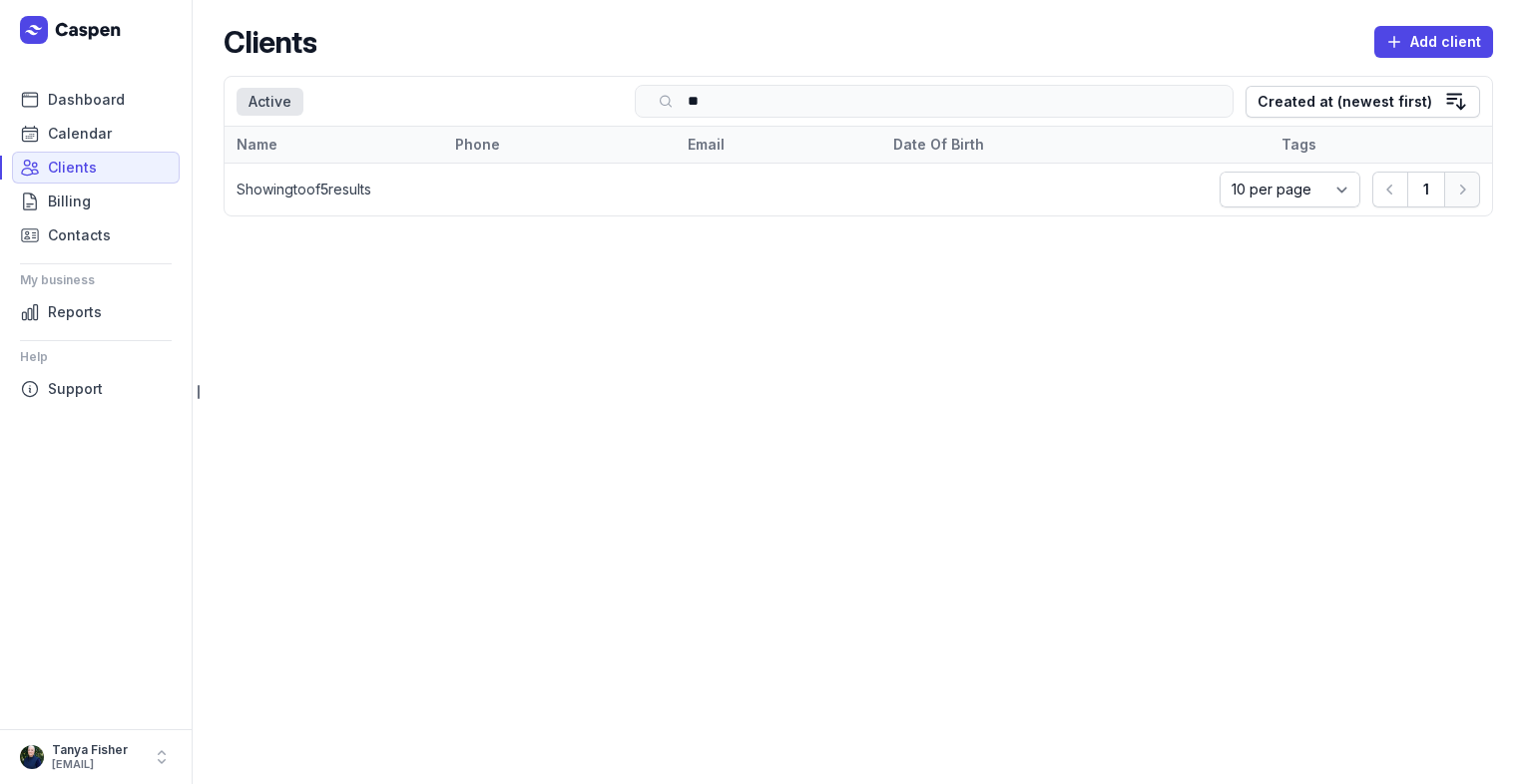 type on "*" 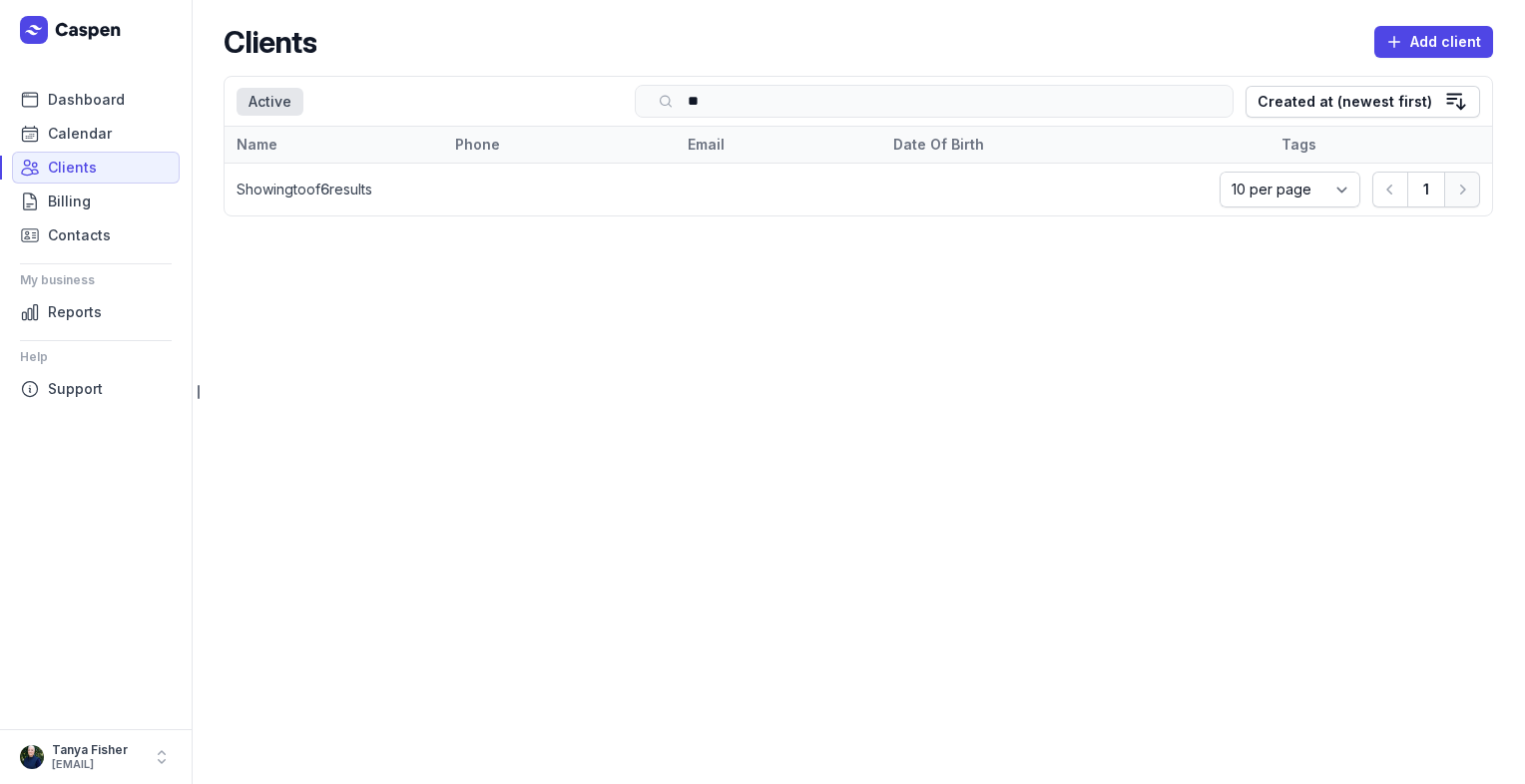 type on "*" 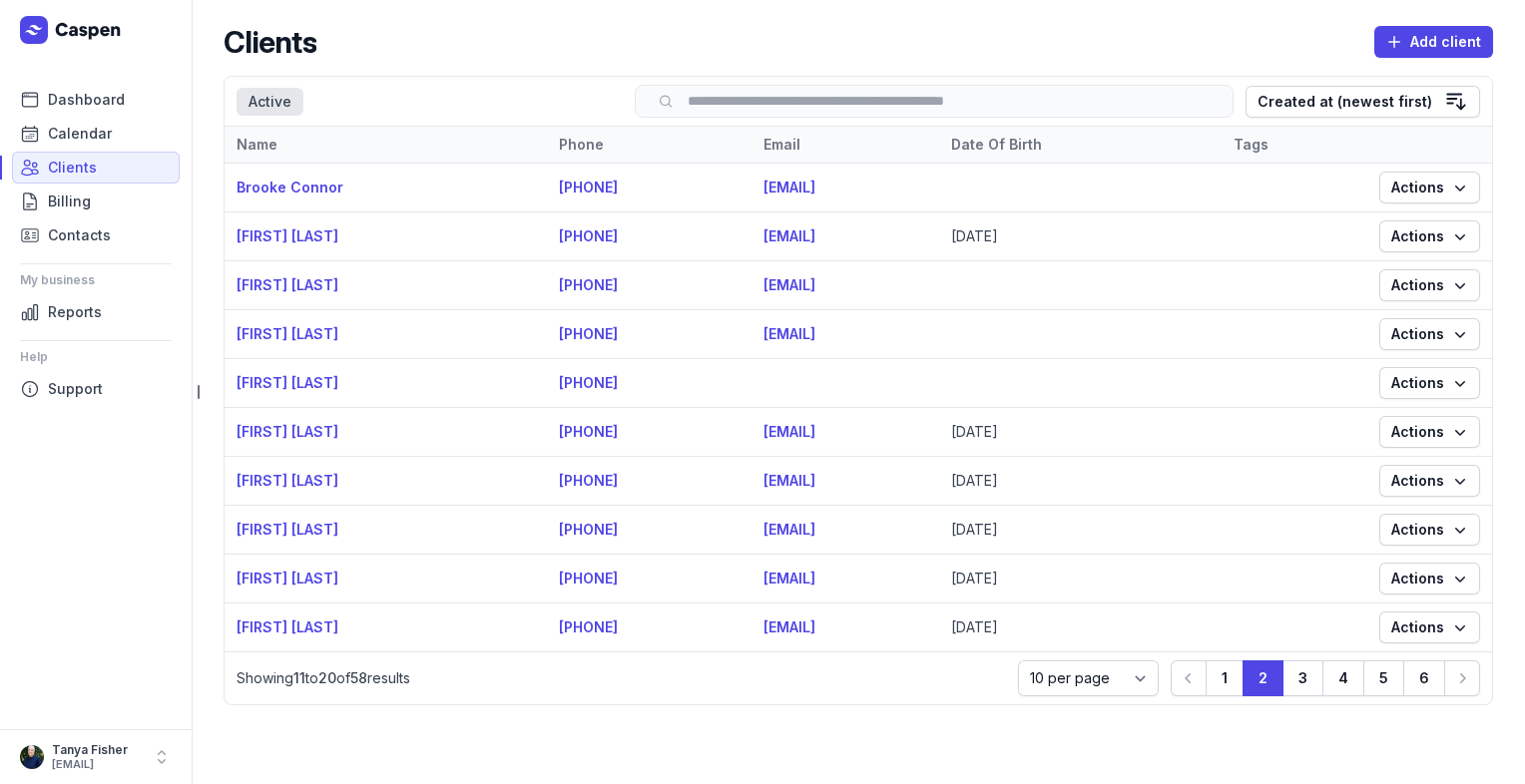 type on "*" 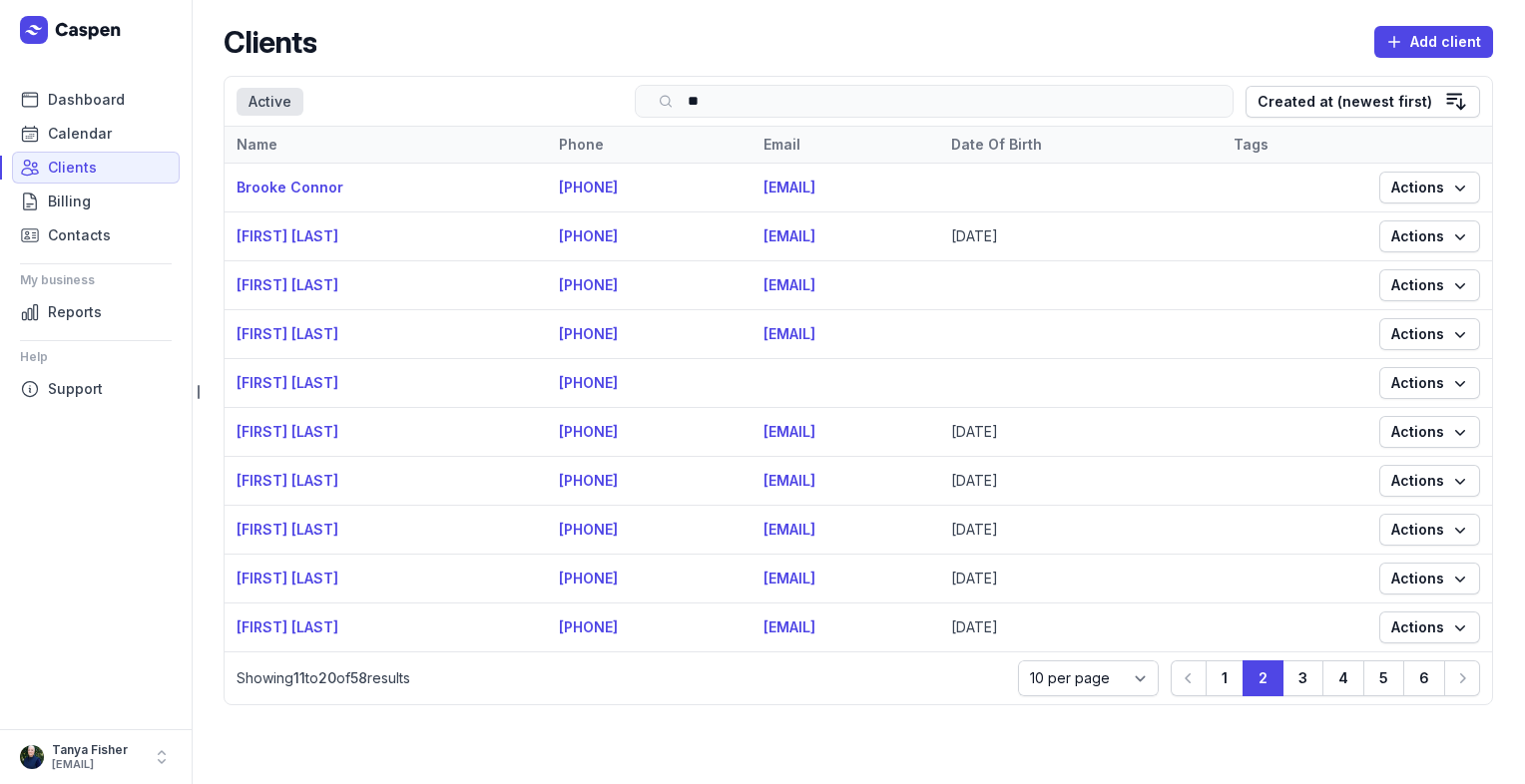 type on "***" 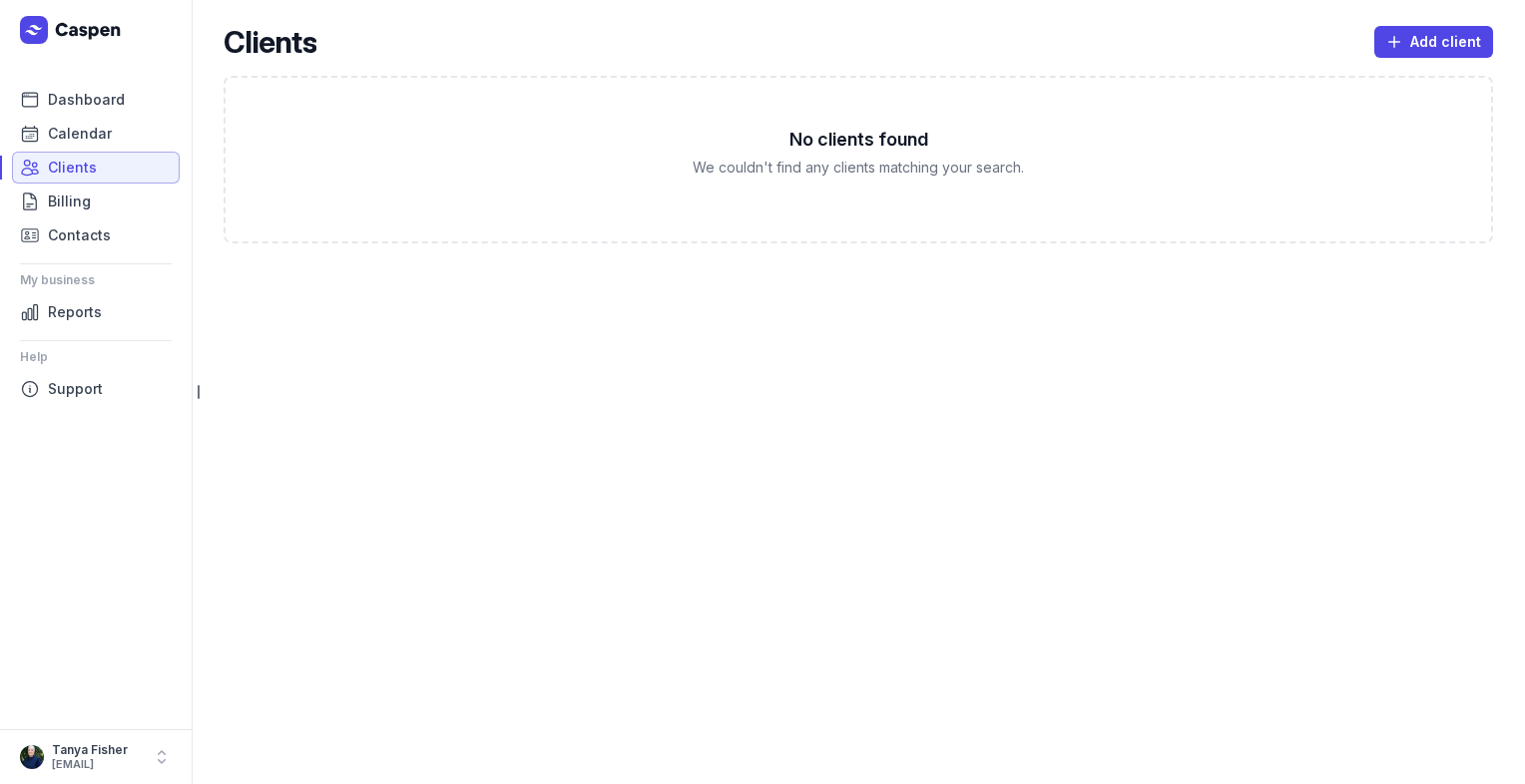click on "Clients" 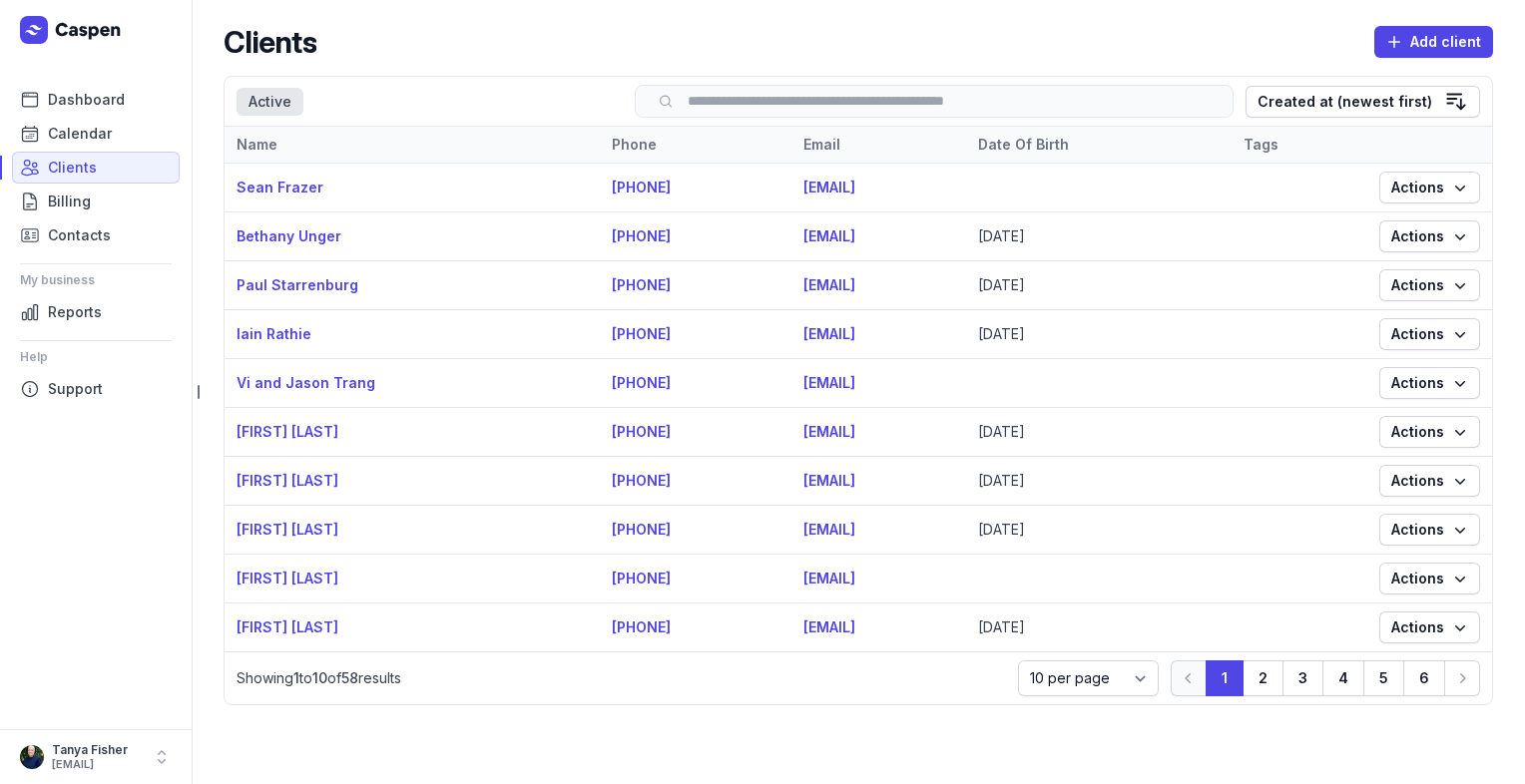 click at bounding box center [934, 101] 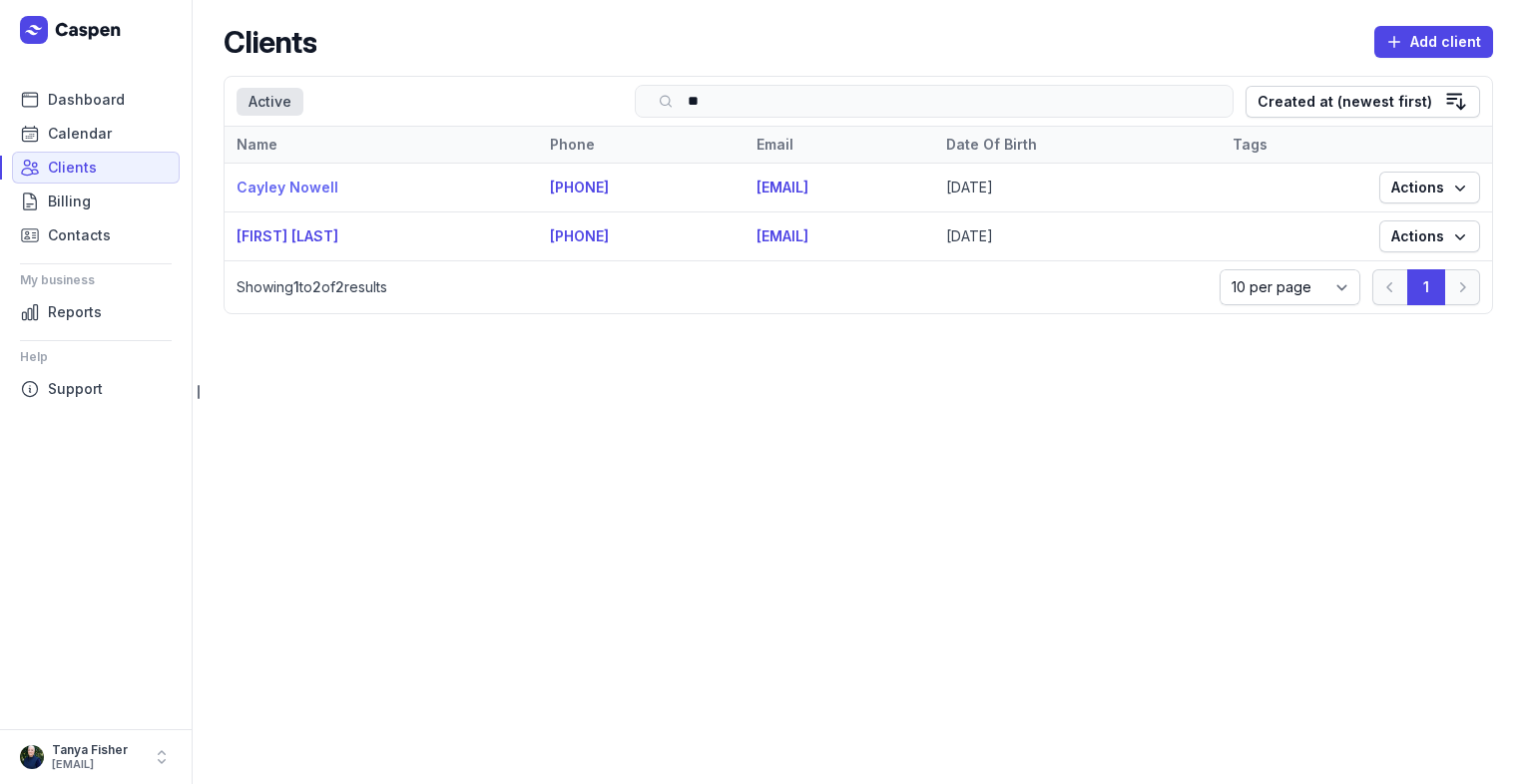 type on "**" 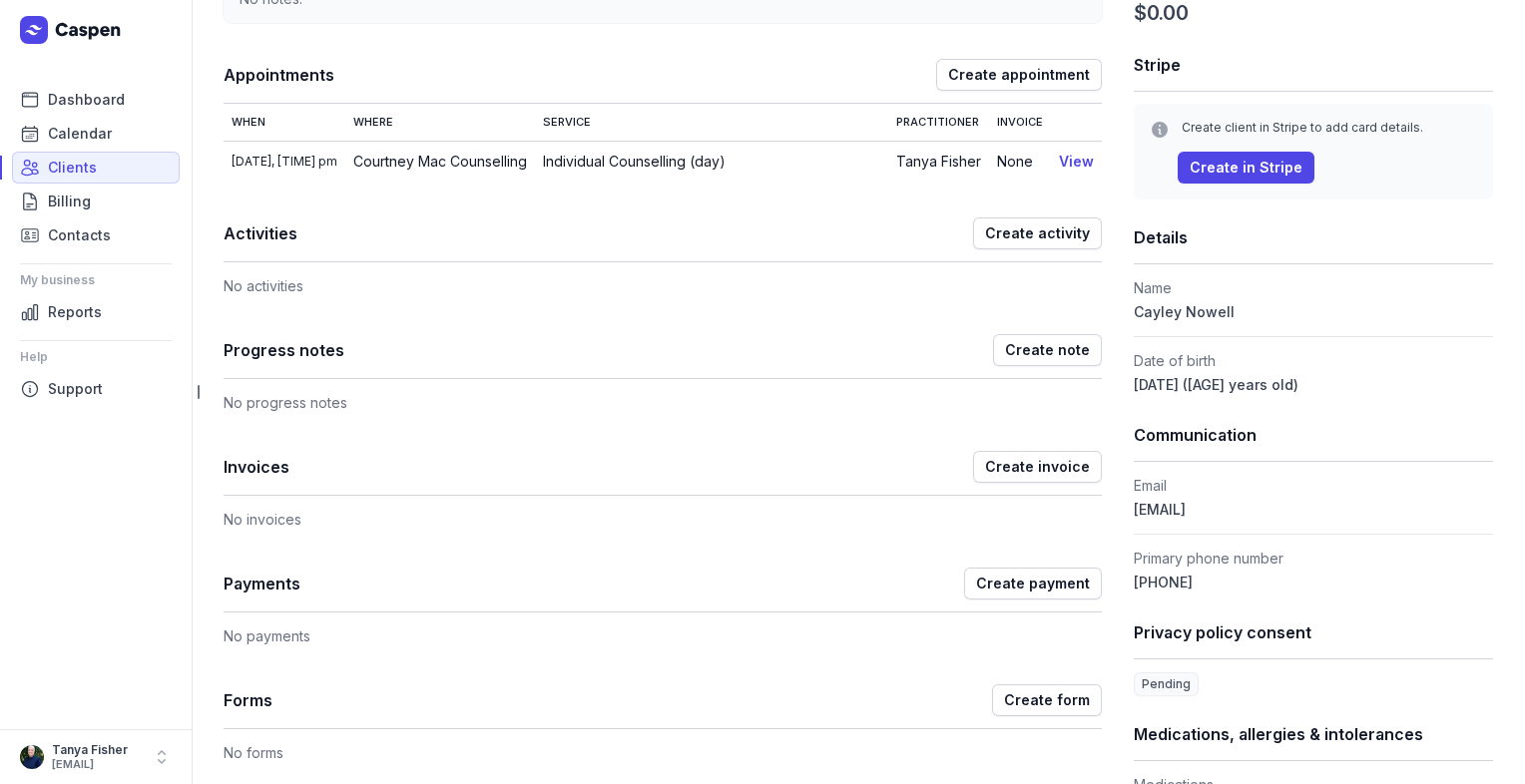 scroll, scrollTop: 0, scrollLeft: 0, axis: both 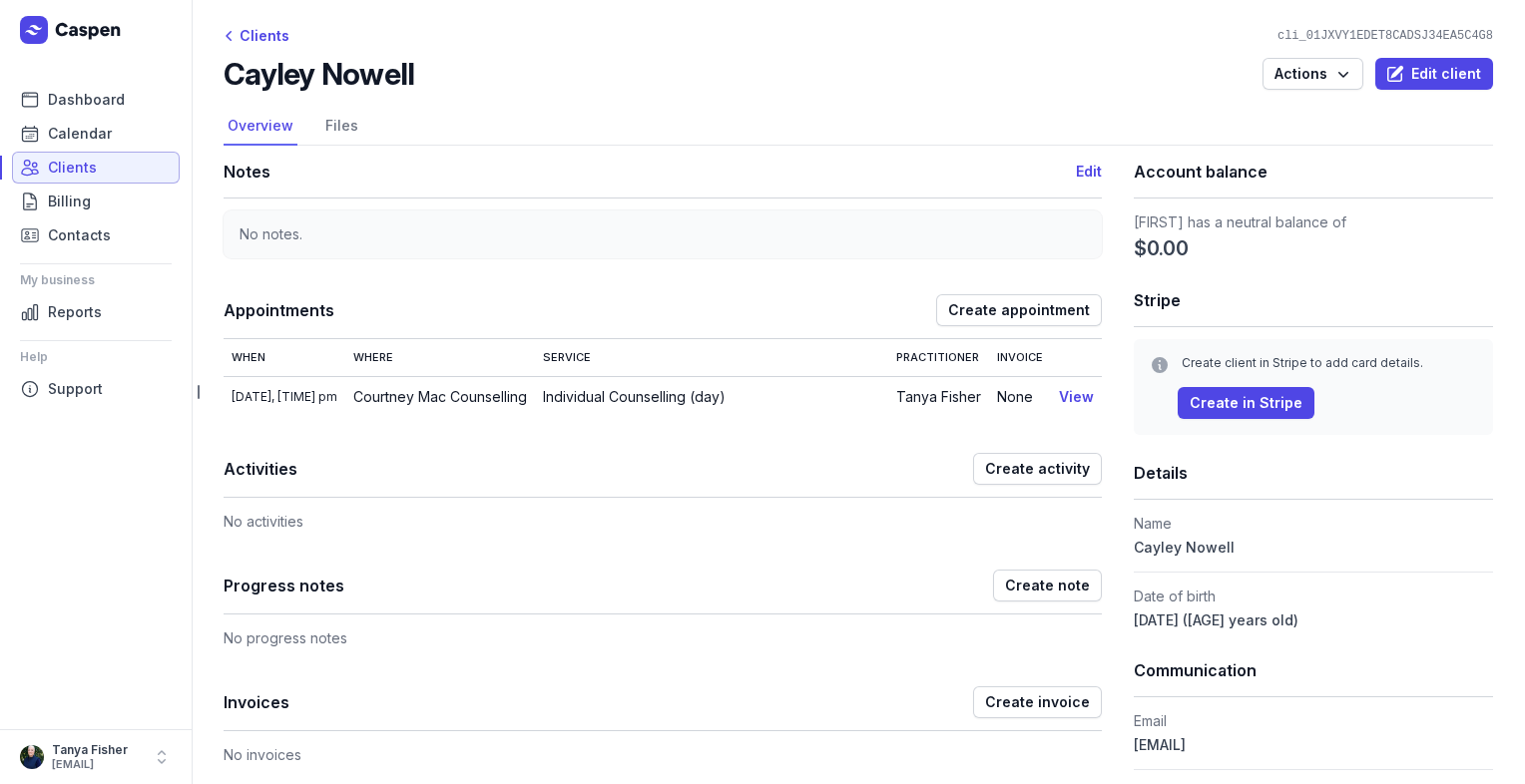 click on "Clients" 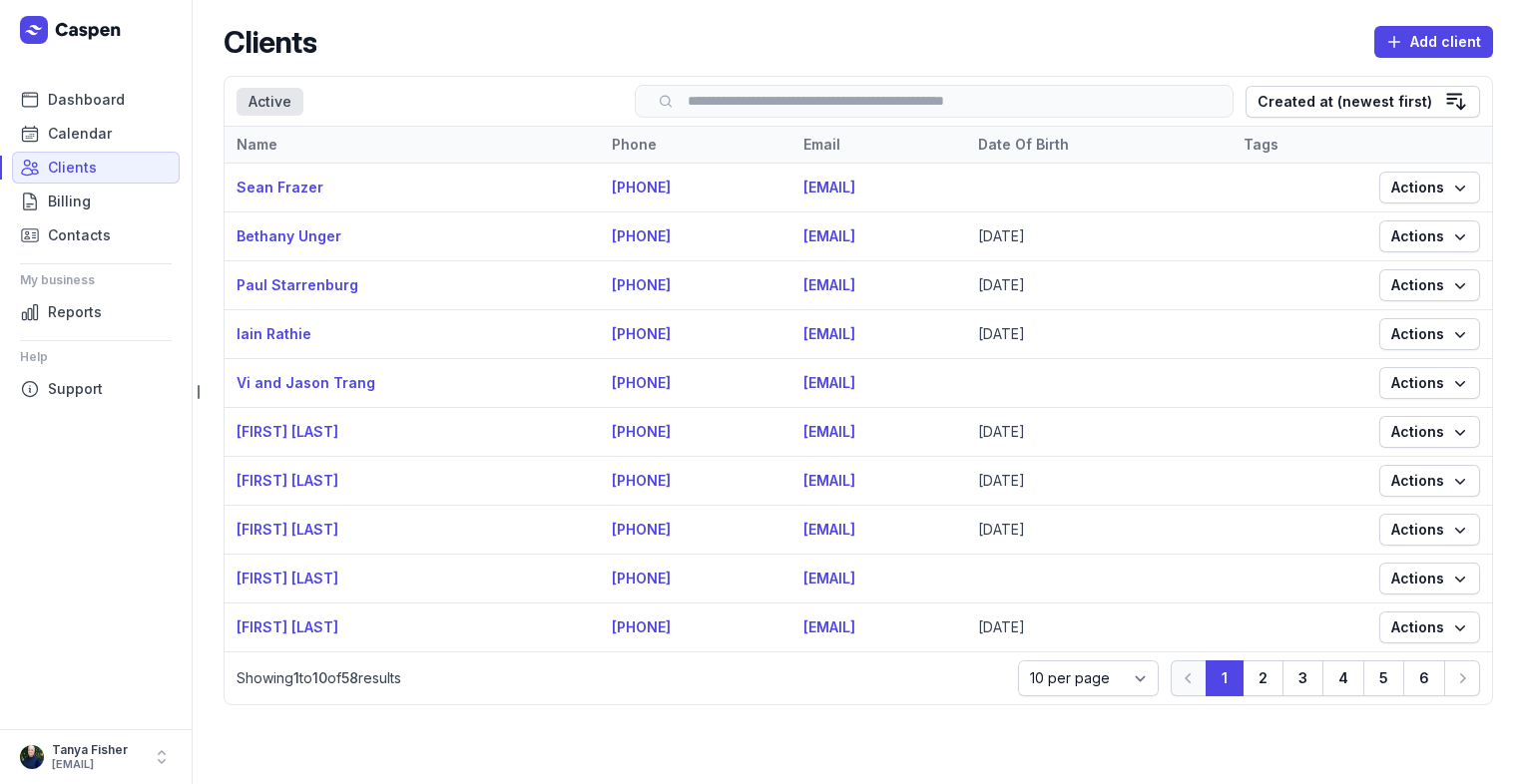 click at bounding box center (934, 101) 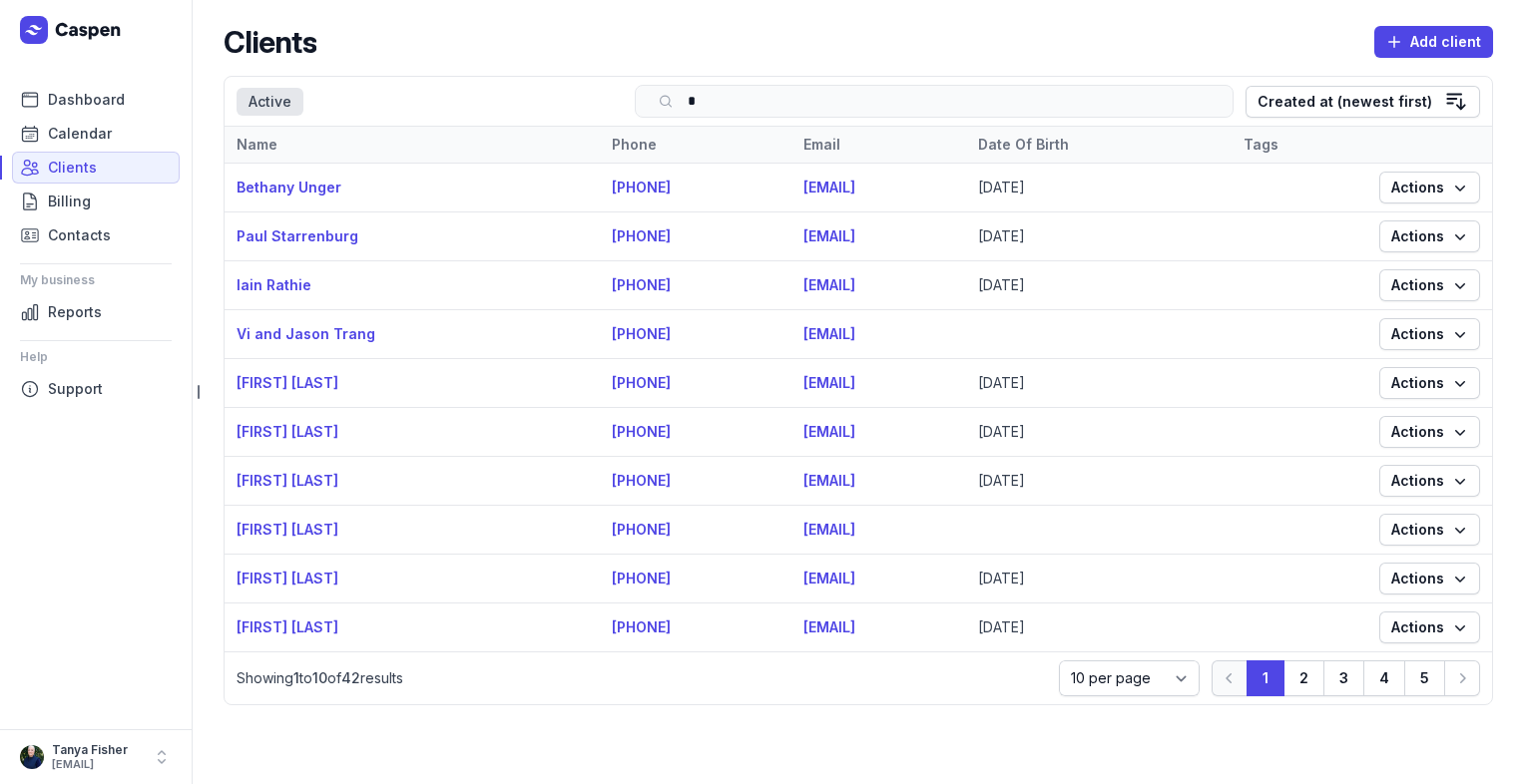 type 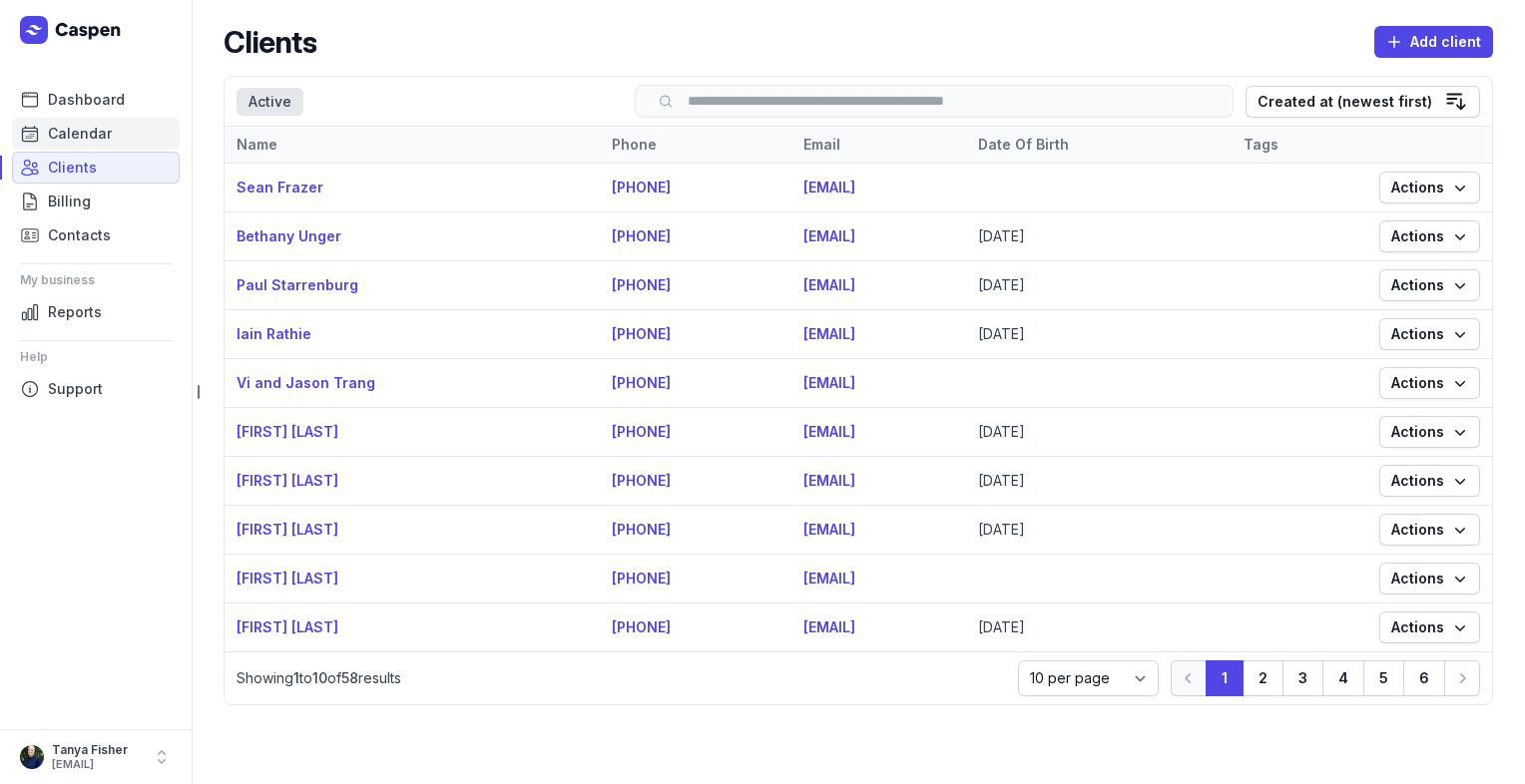 click on "Calendar" 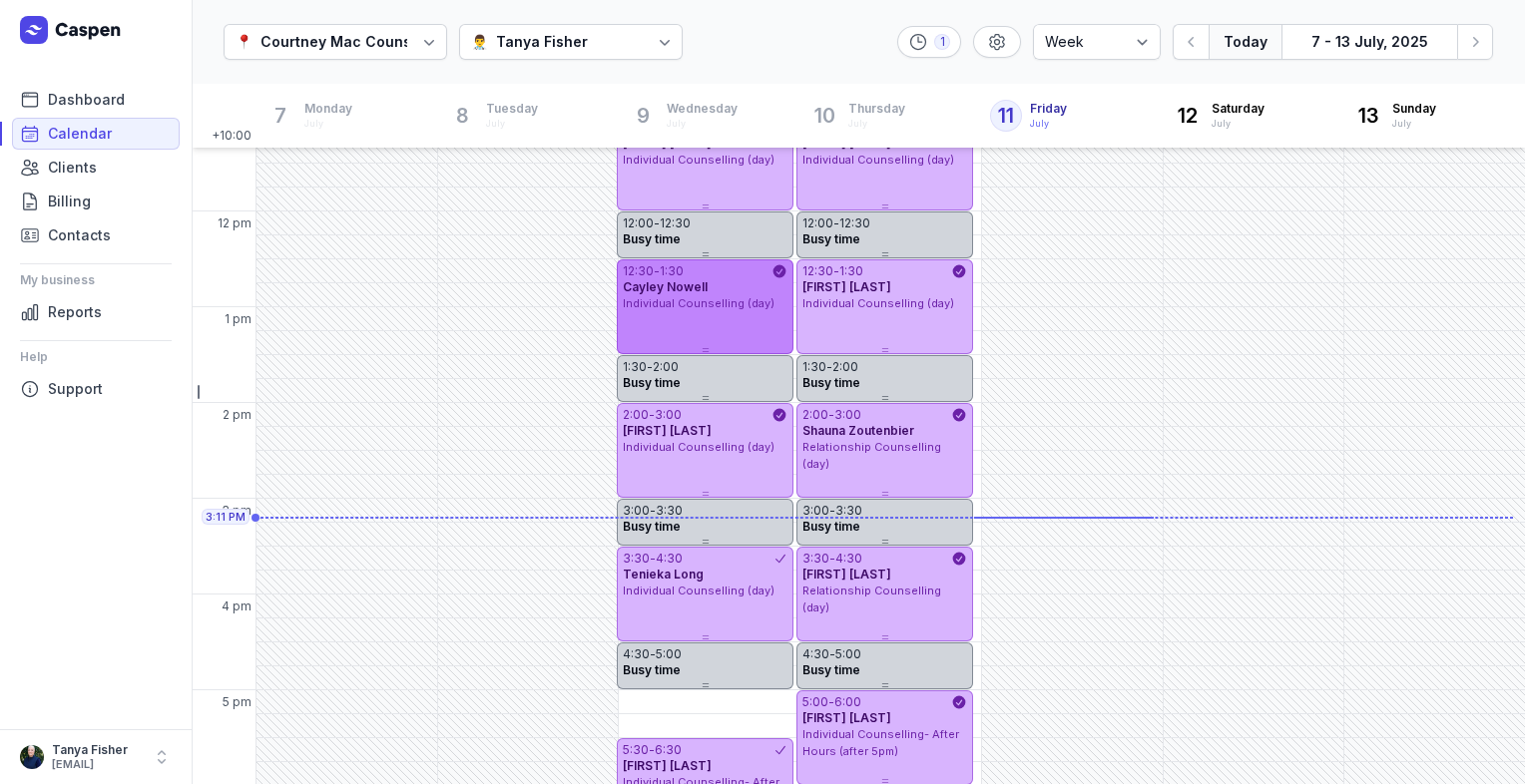 scroll, scrollTop: 339, scrollLeft: 0, axis: vertical 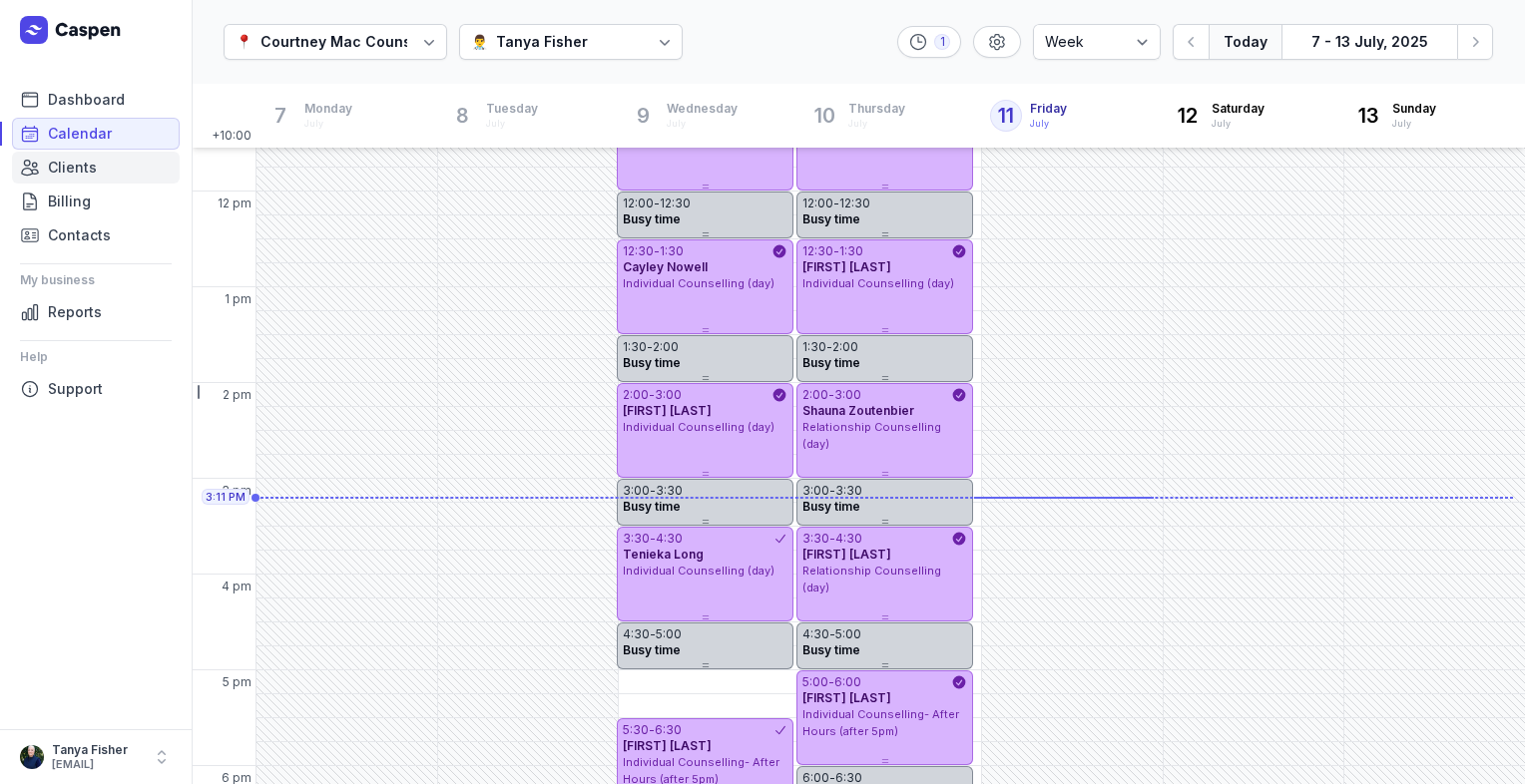 click on "Clients" 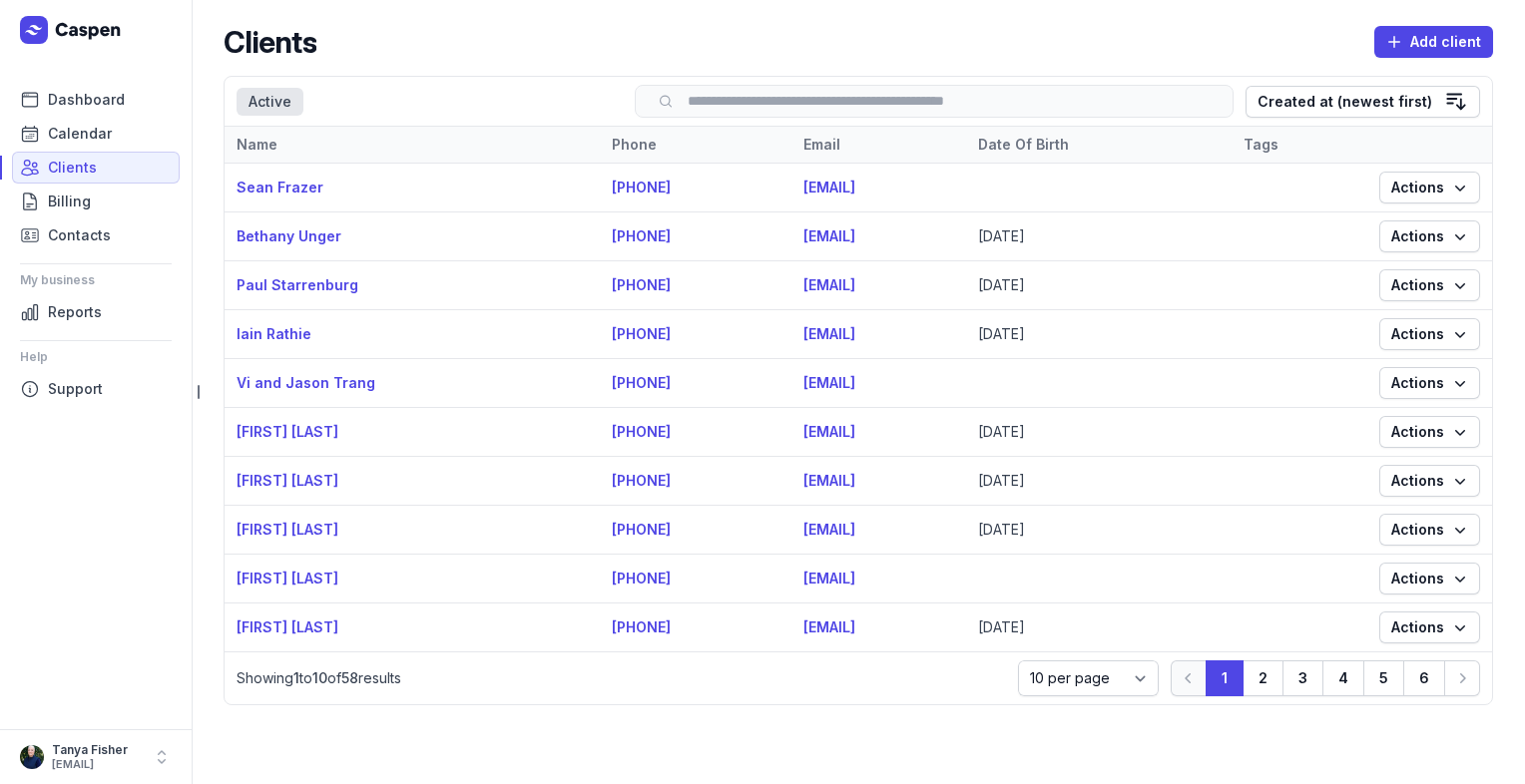 click at bounding box center (934, 101) 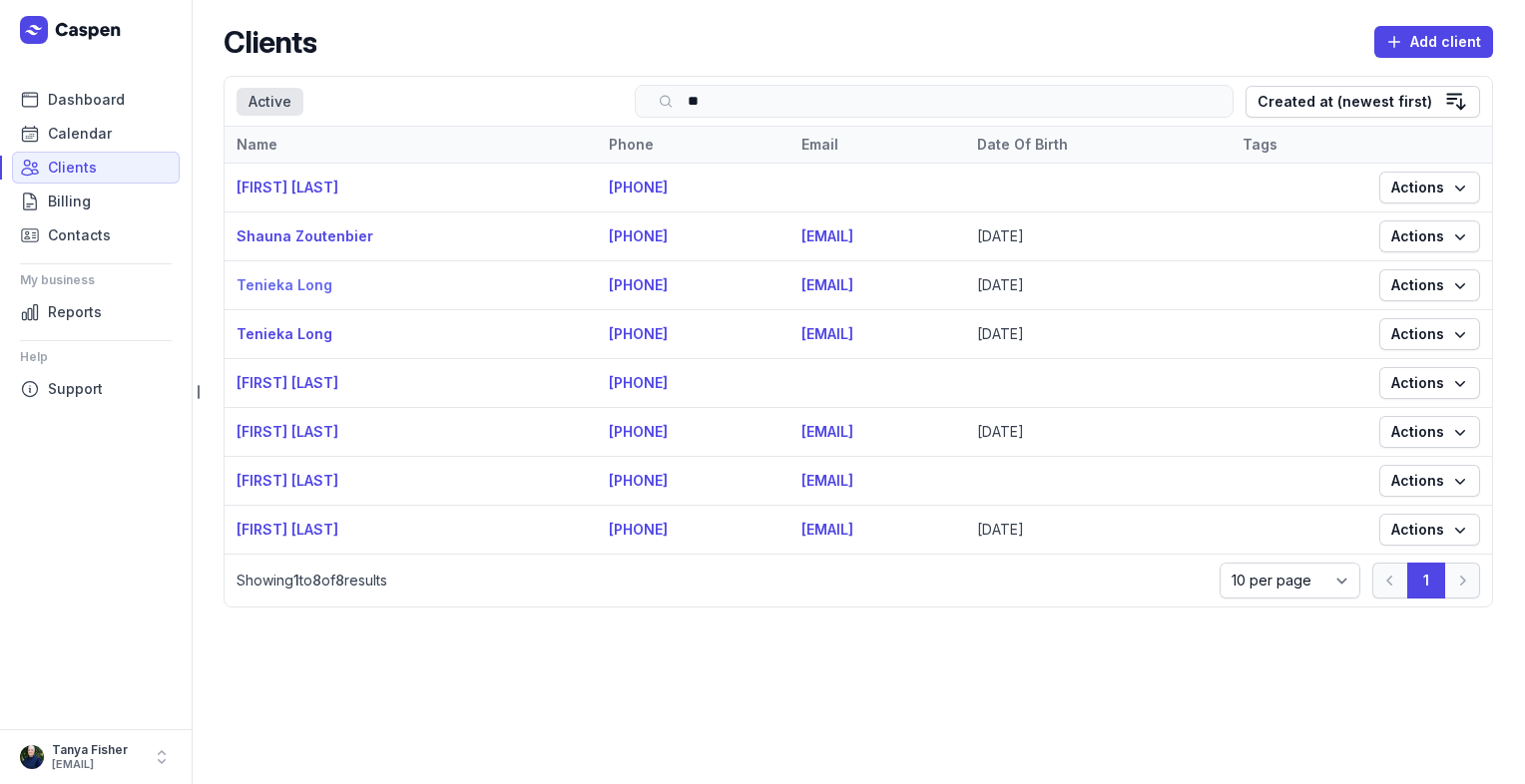 type on "**" 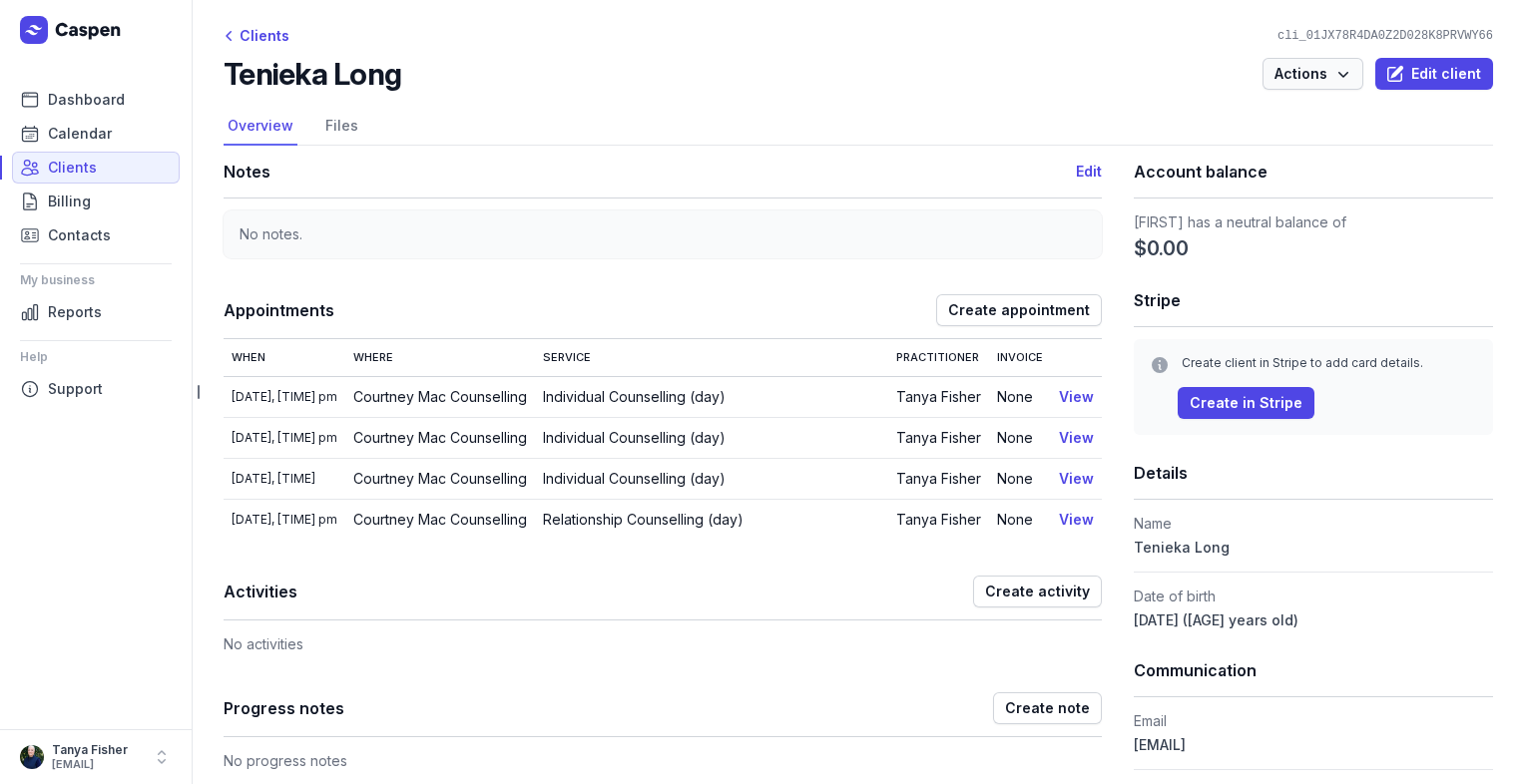 click on "Actions" at bounding box center [1312, 74] 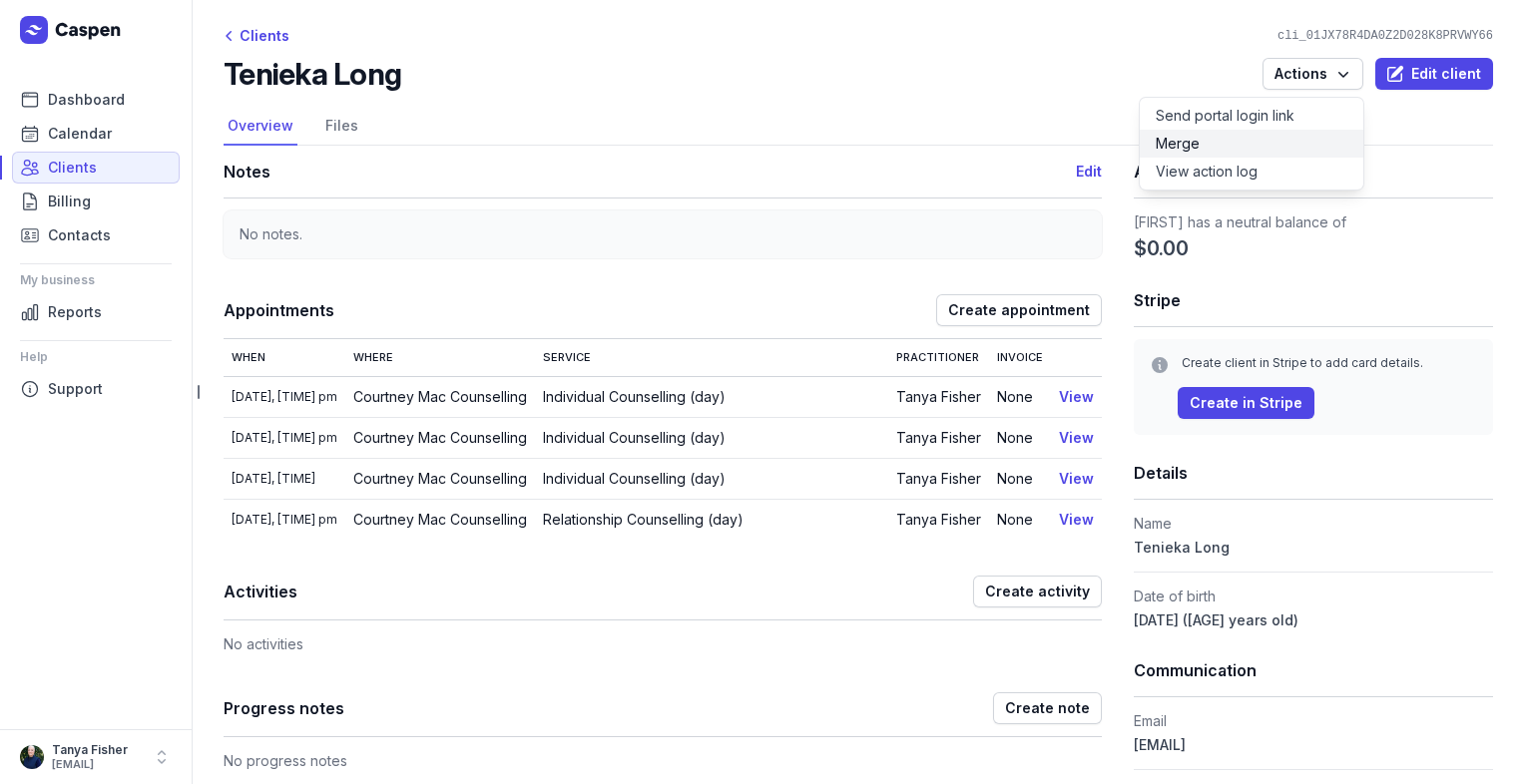 click on "Merge" at bounding box center (1252, 144) 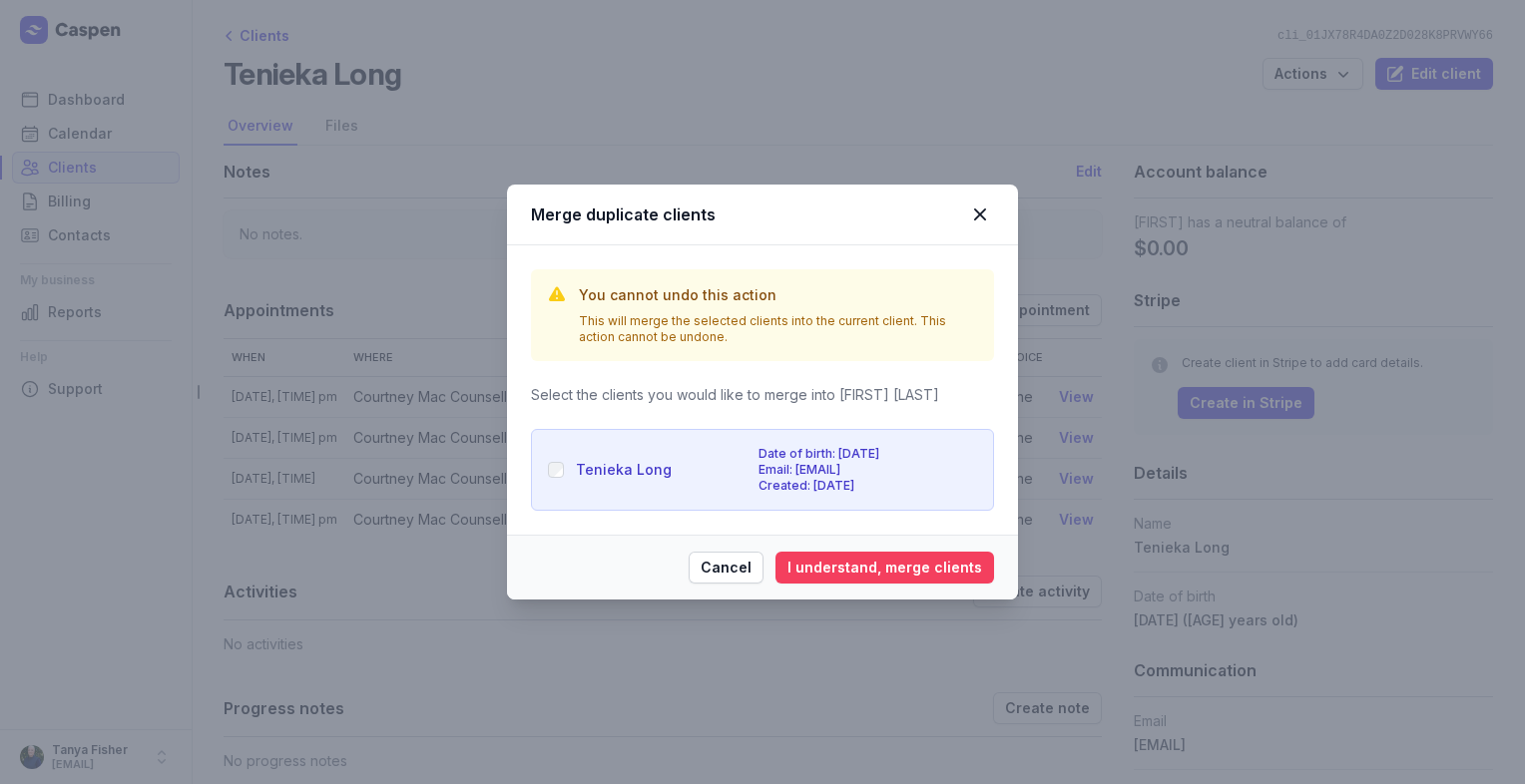 click on "I understand, merge clients" at bounding box center (884, 568) 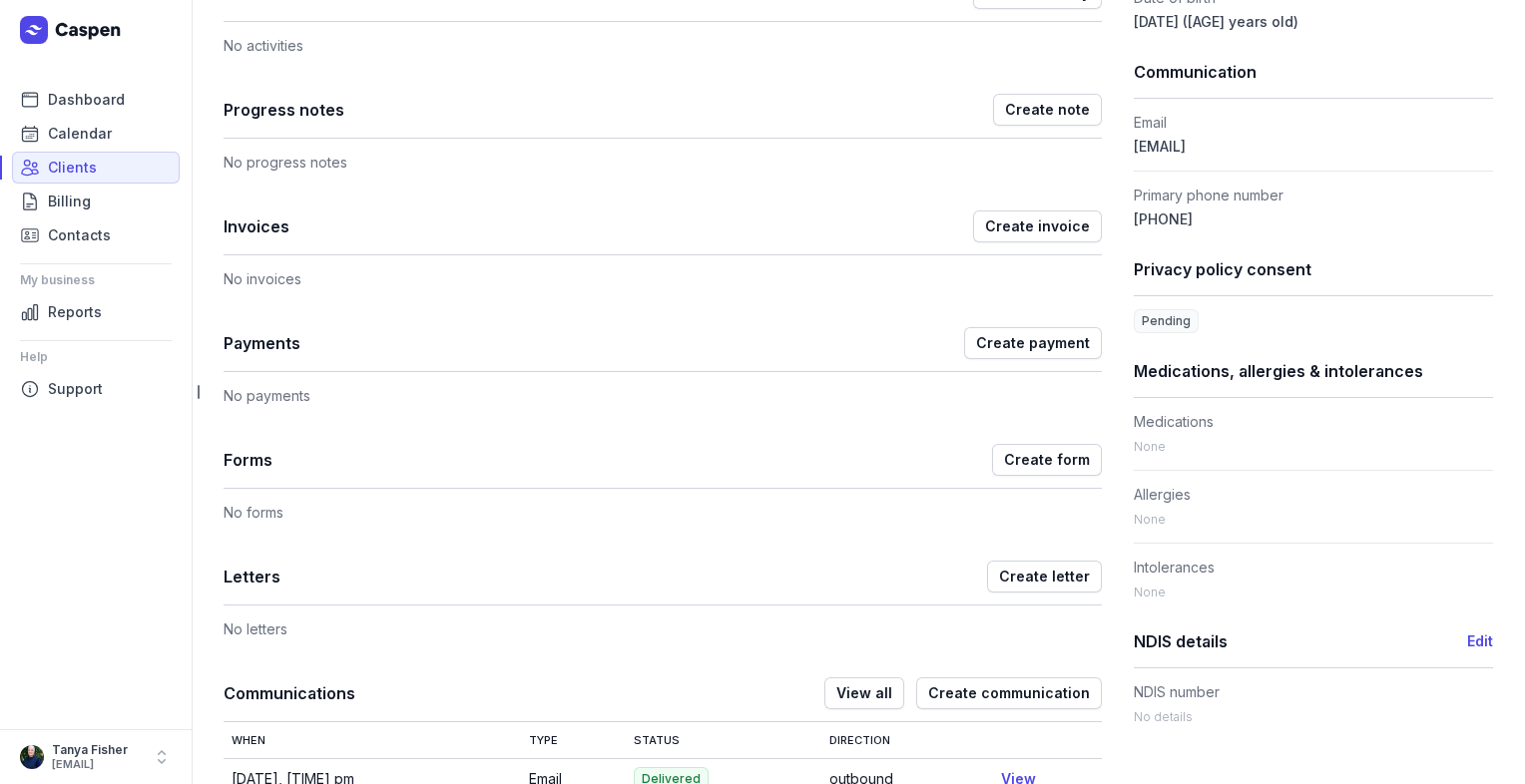 scroll, scrollTop: 0, scrollLeft: 0, axis: both 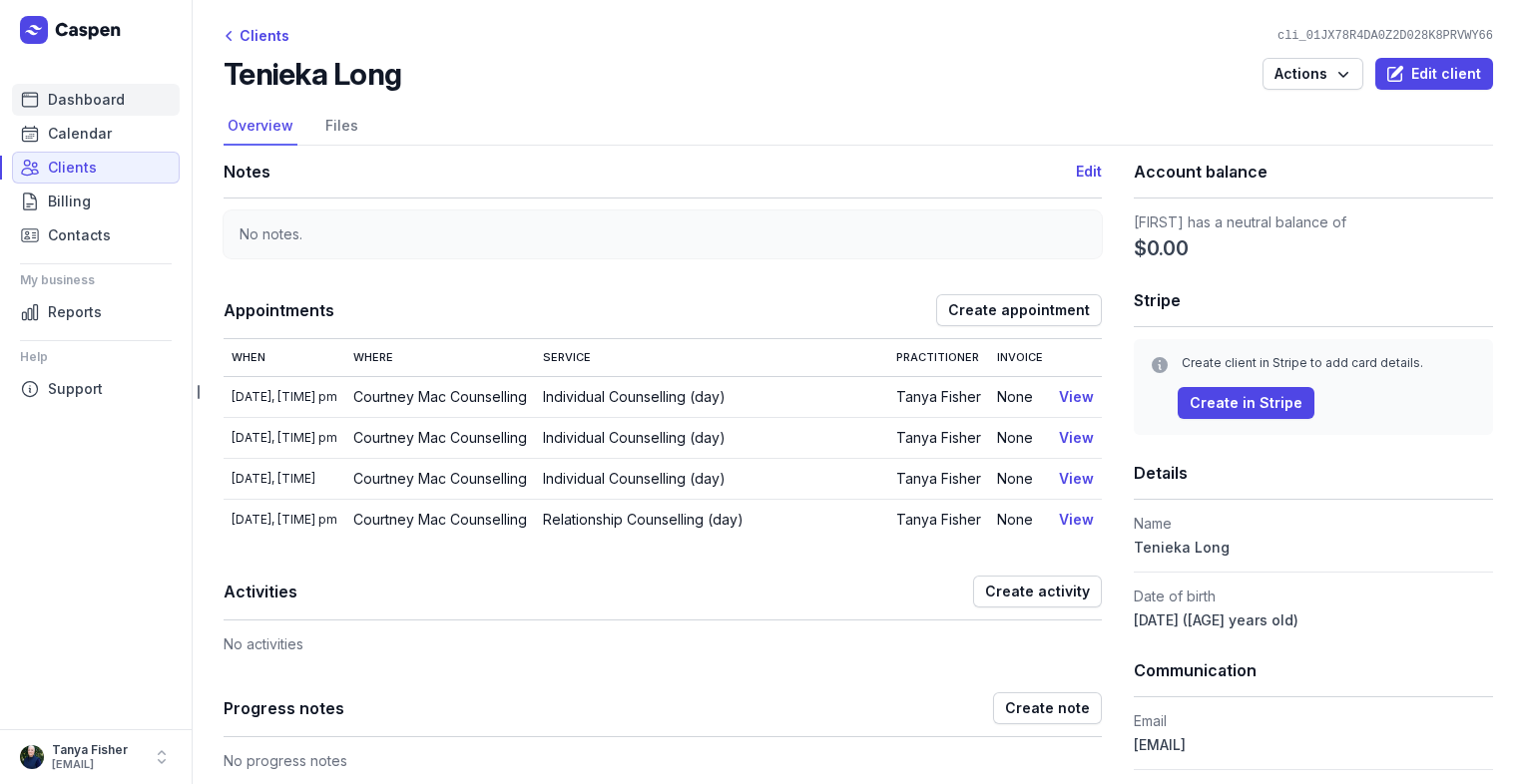 click on "Dashboard" 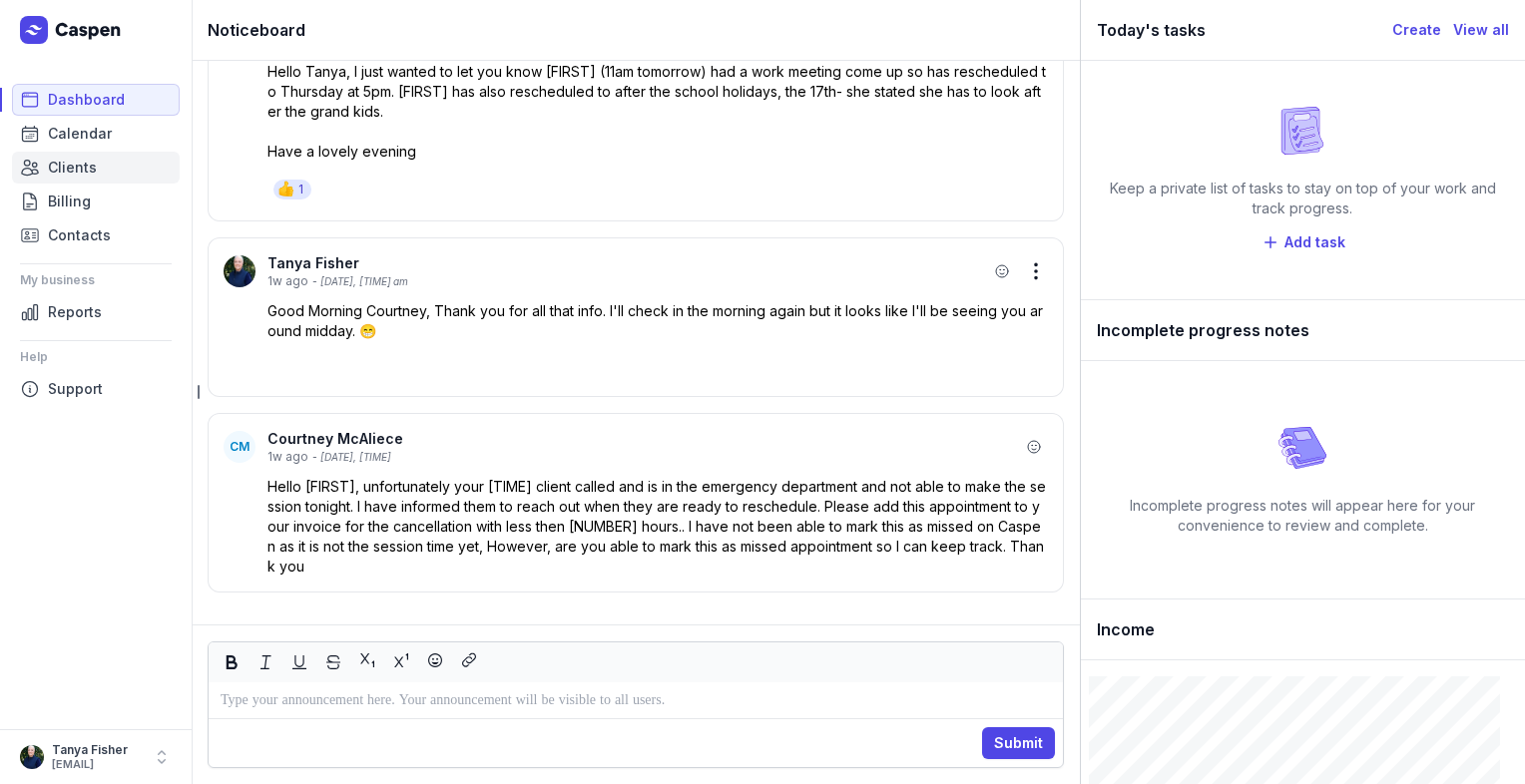 click on "Clients" 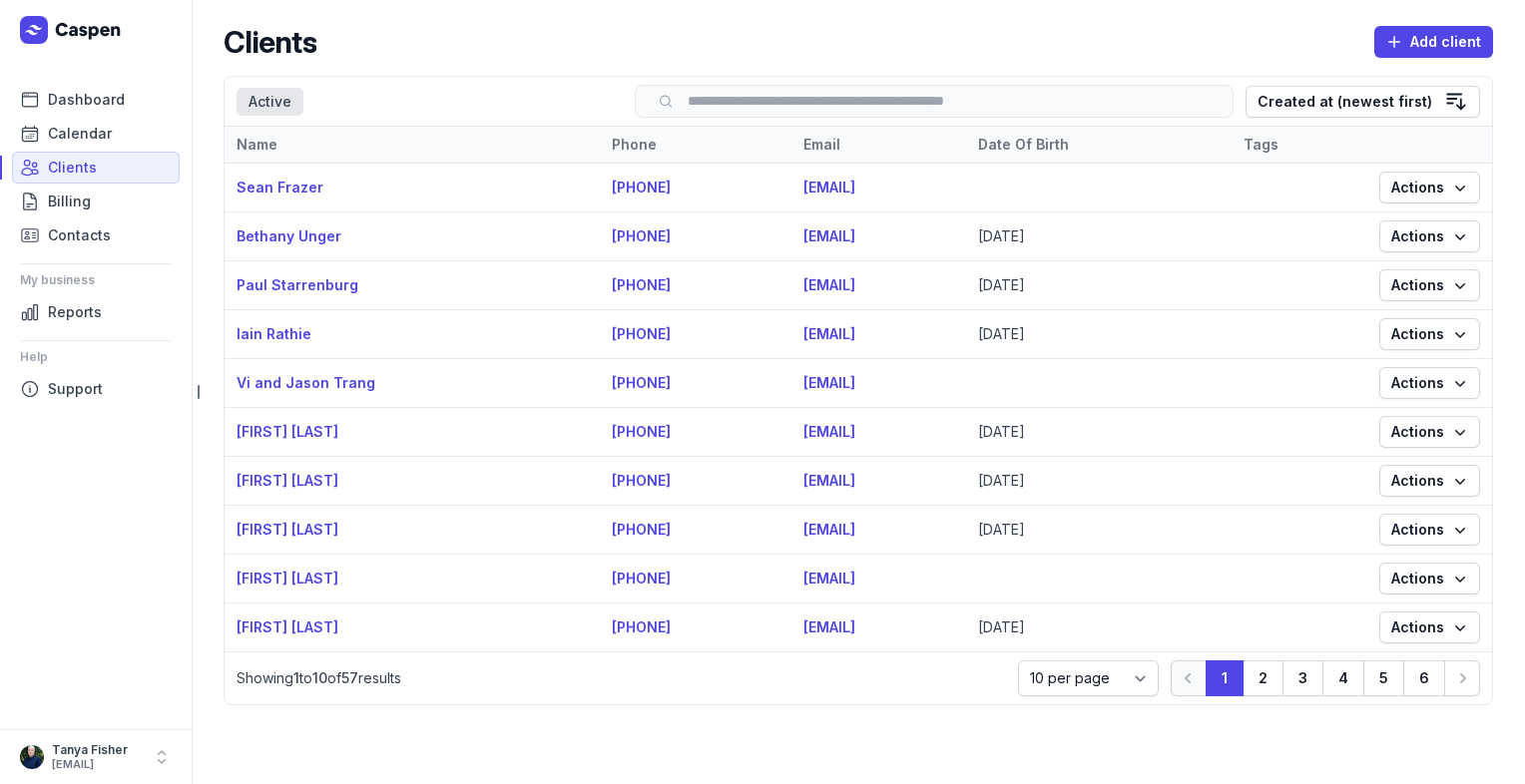 click at bounding box center [934, 101] 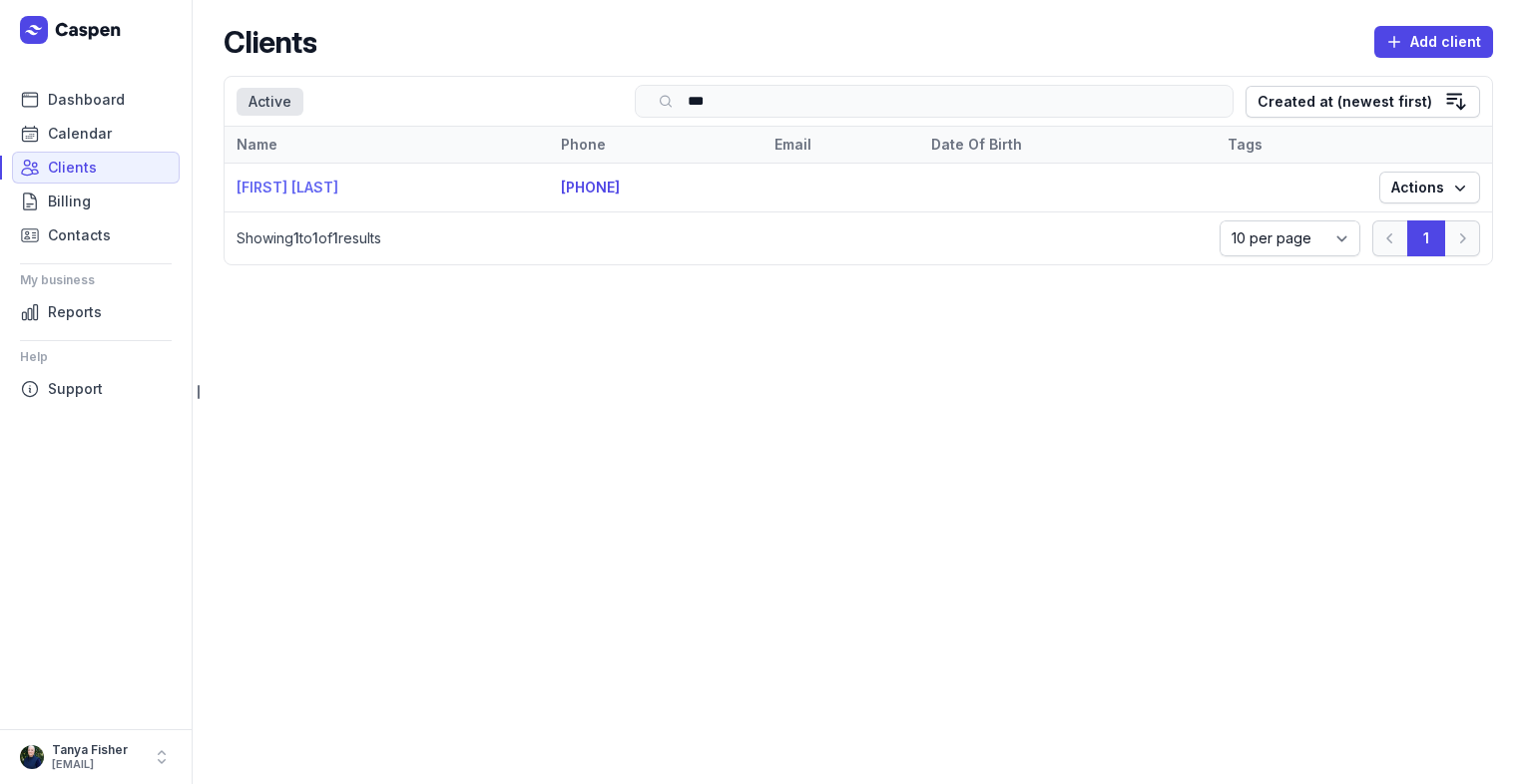 type on "***" 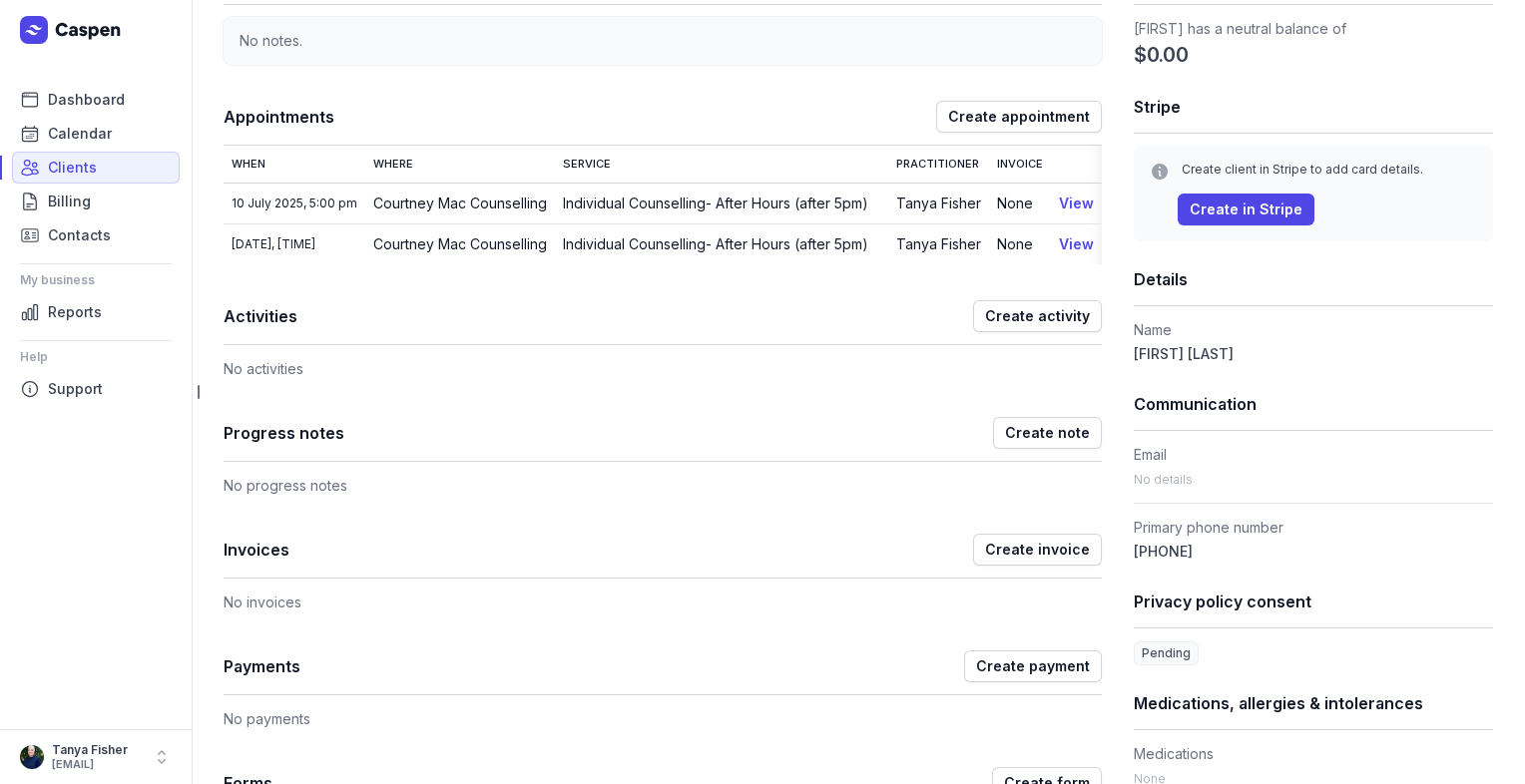 scroll, scrollTop: 203, scrollLeft: 0, axis: vertical 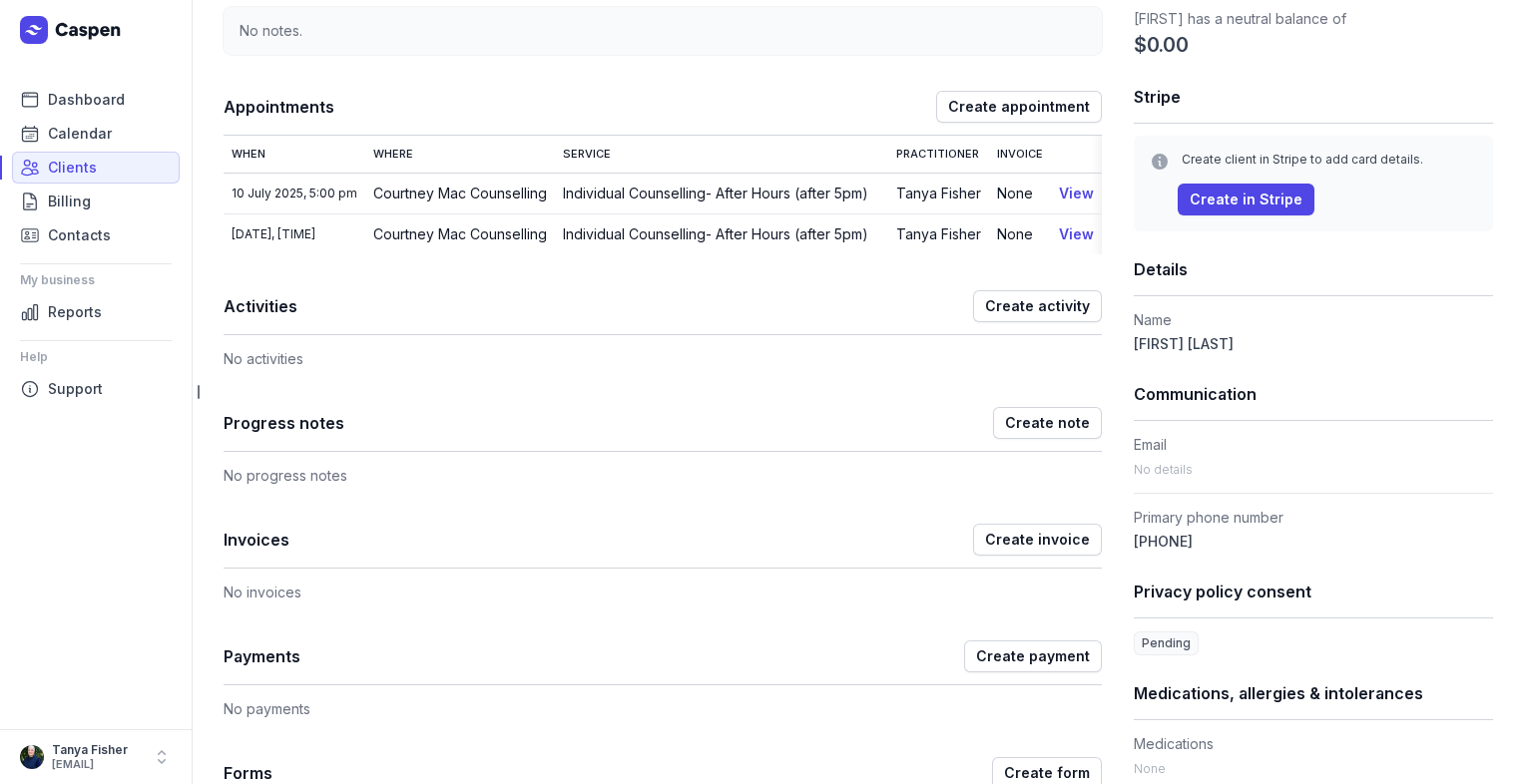 click on "Email" 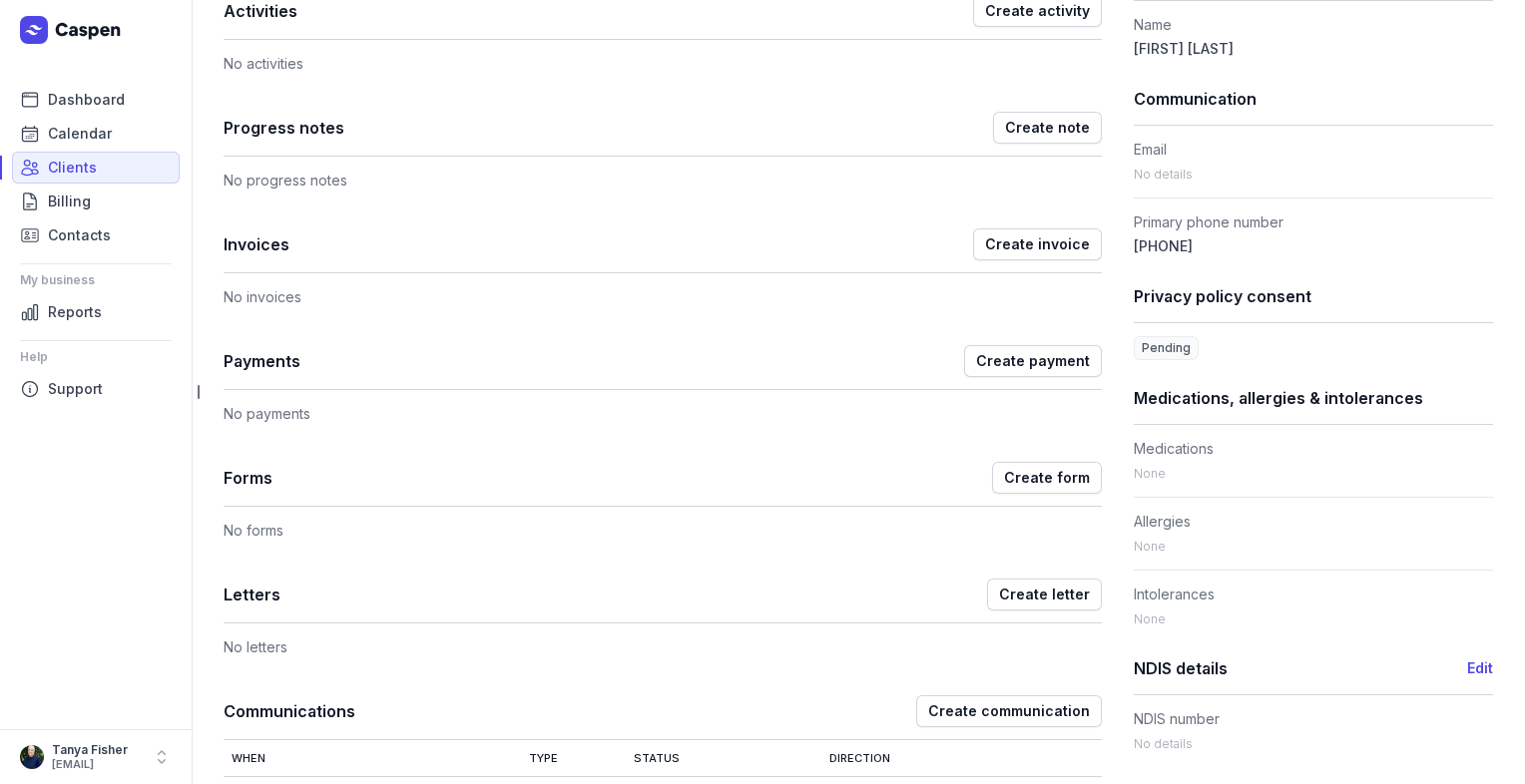scroll, scrollTop: 0, scrollLeft: 0, axis: both 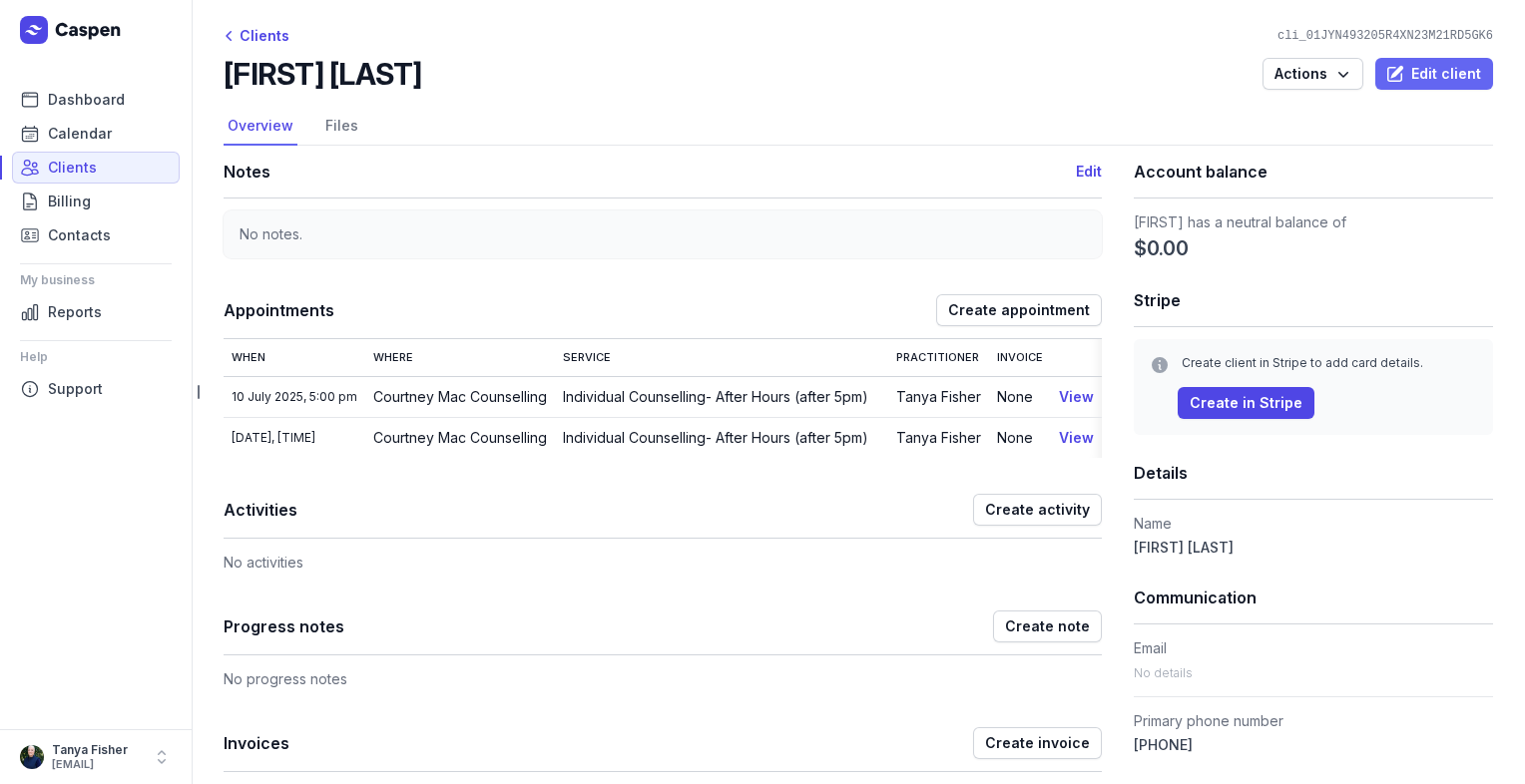 click on "Edit client" at bounding box center [1434, 74] 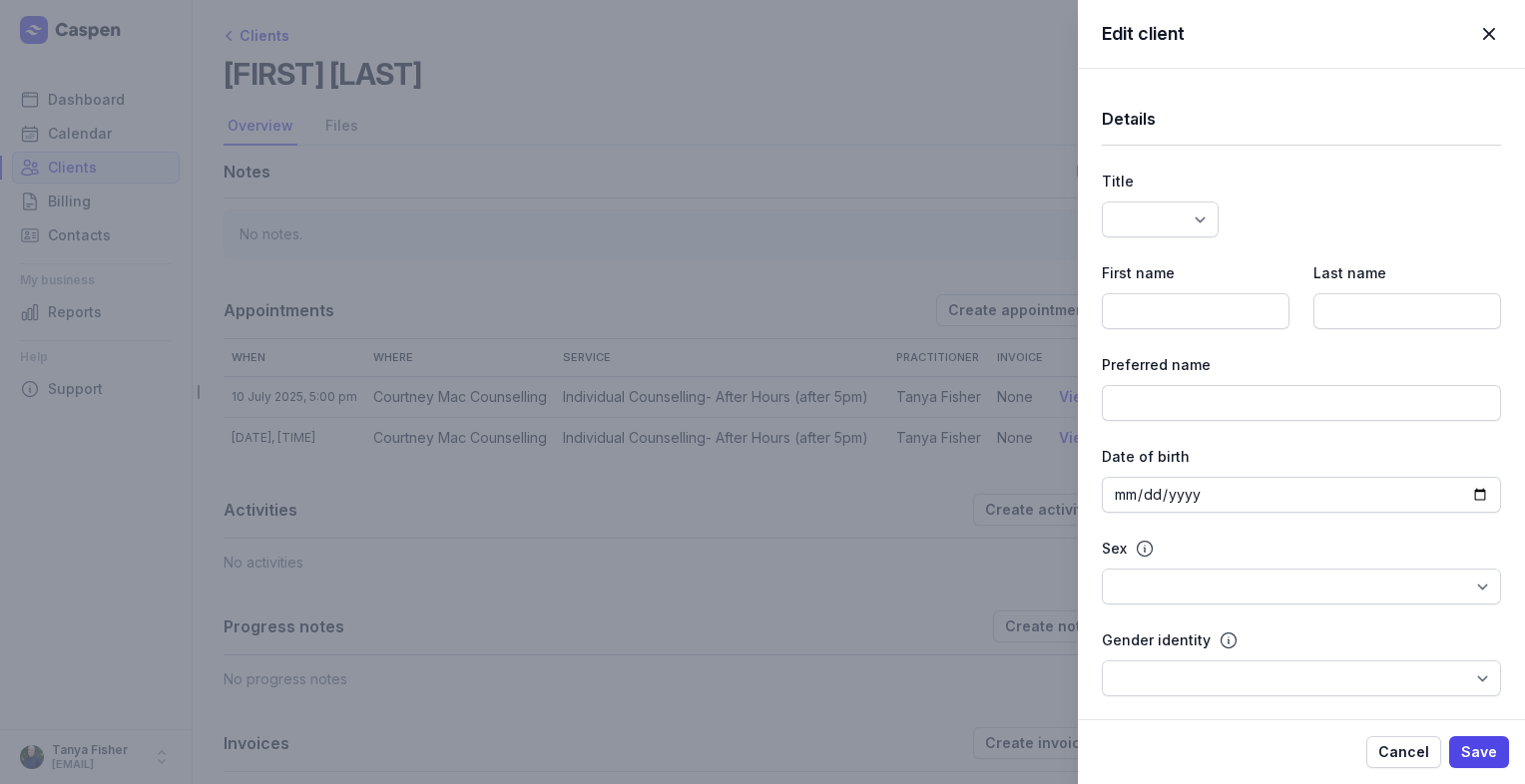 type on "[FIRST]" 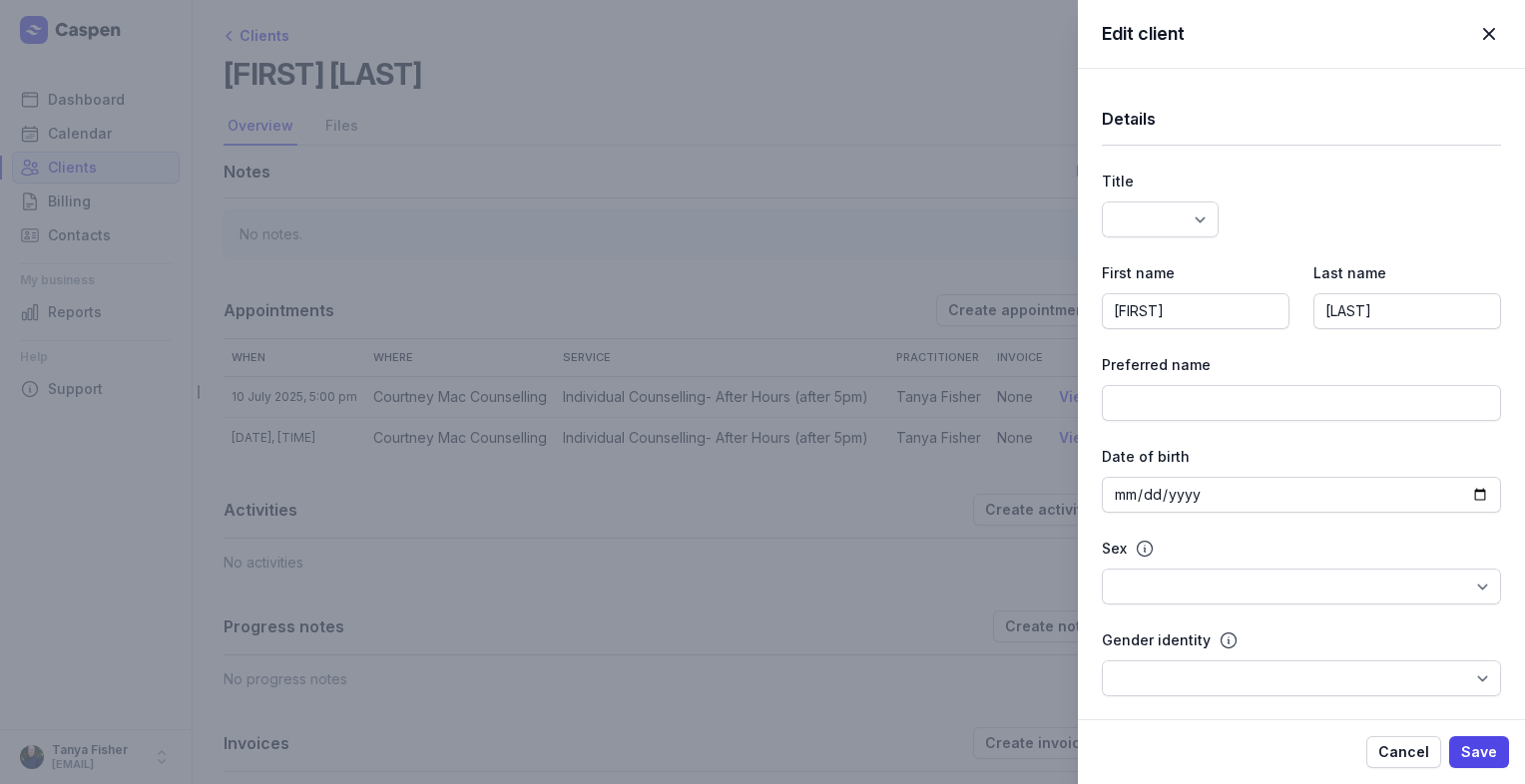 select 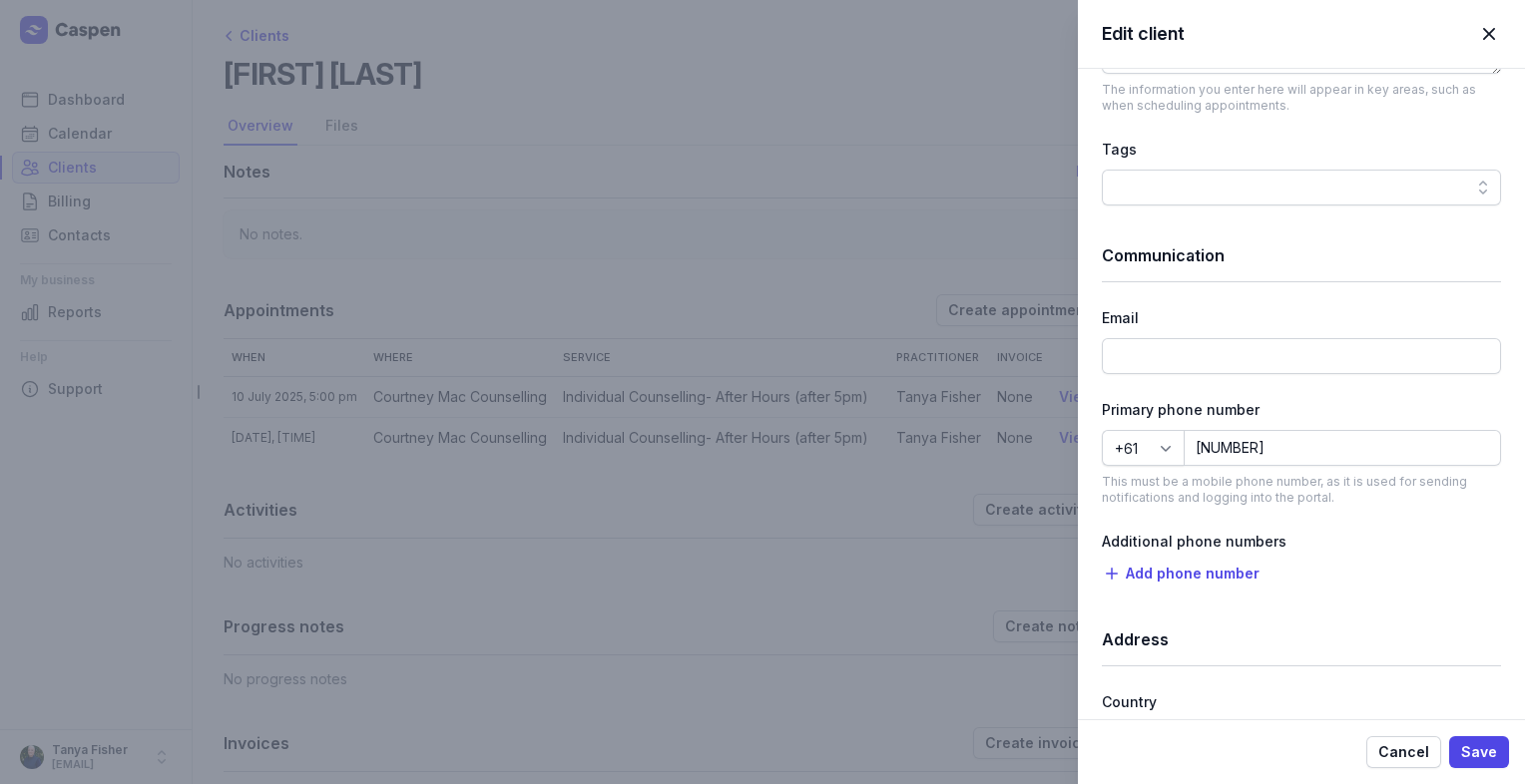 scroll, scrollTop: 997, scrollLeft: 0, axis: vertical 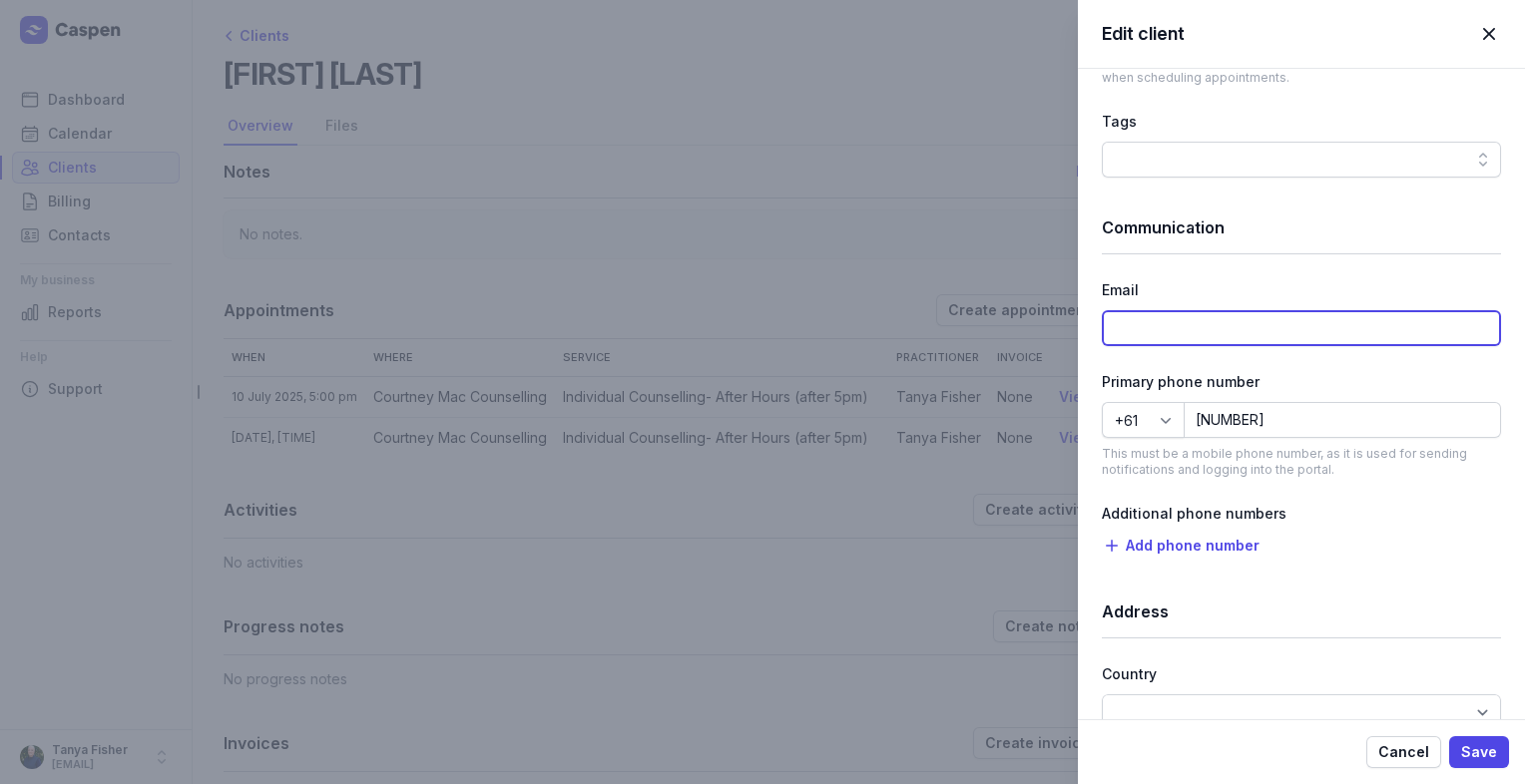 paste on "[EMAIL]" 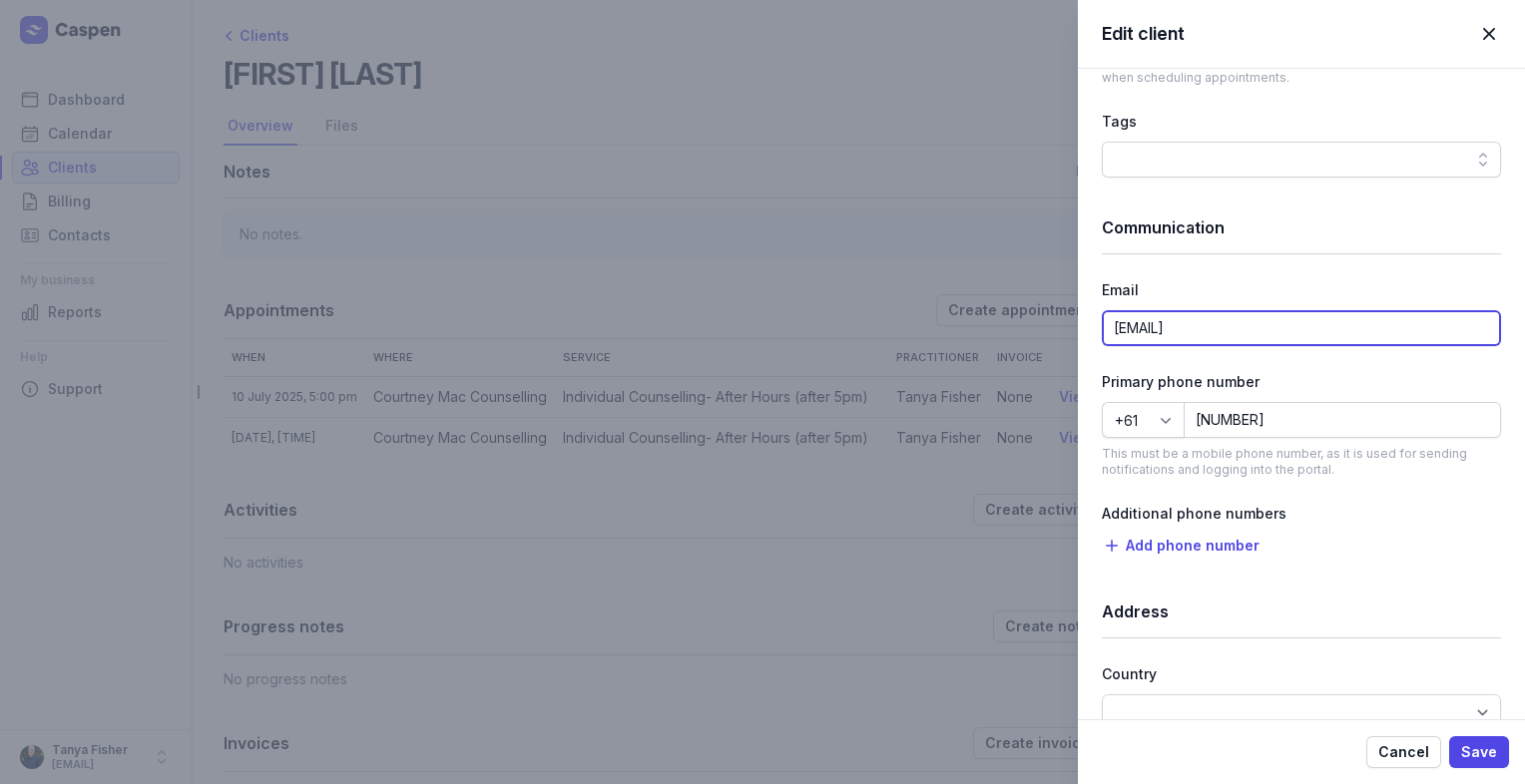 drag, startPoint x: 1297, startPoint y: 326, endPoint x: 1065, endPoint y: 326, distance: 232 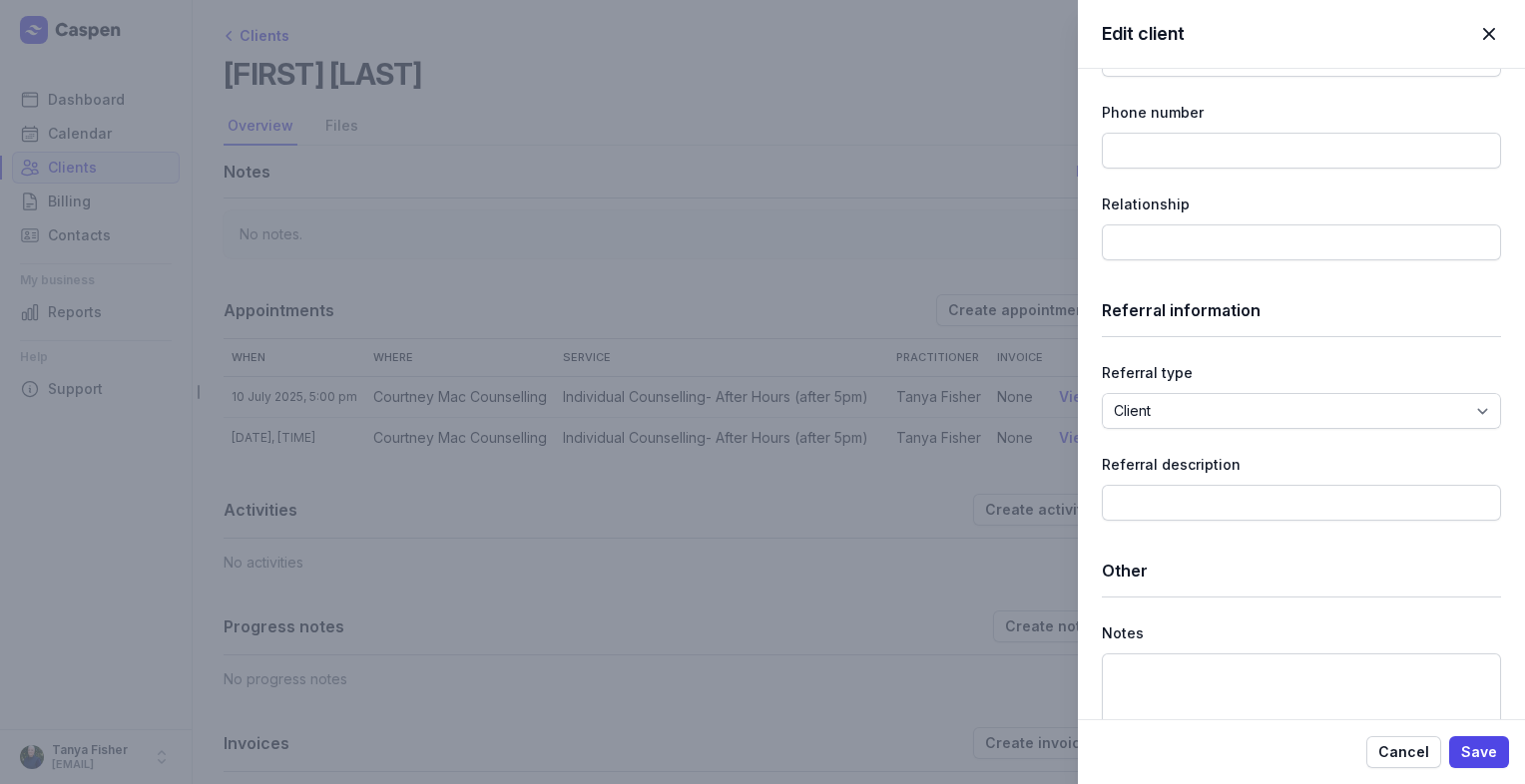 scroll, scrollTop: 2430, scrollLeft: 0, axis: vertical 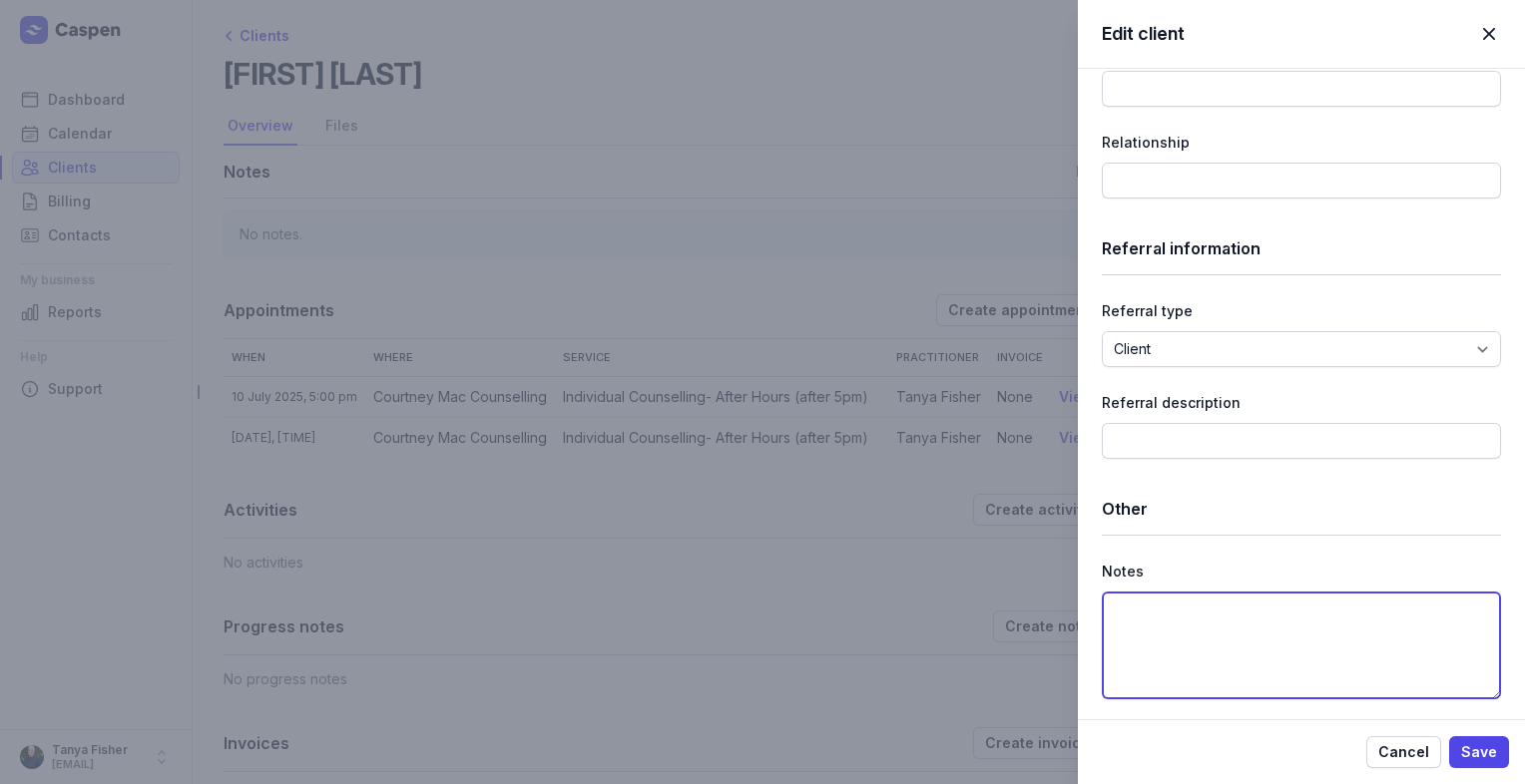 click at bounding box center [1301, 645] 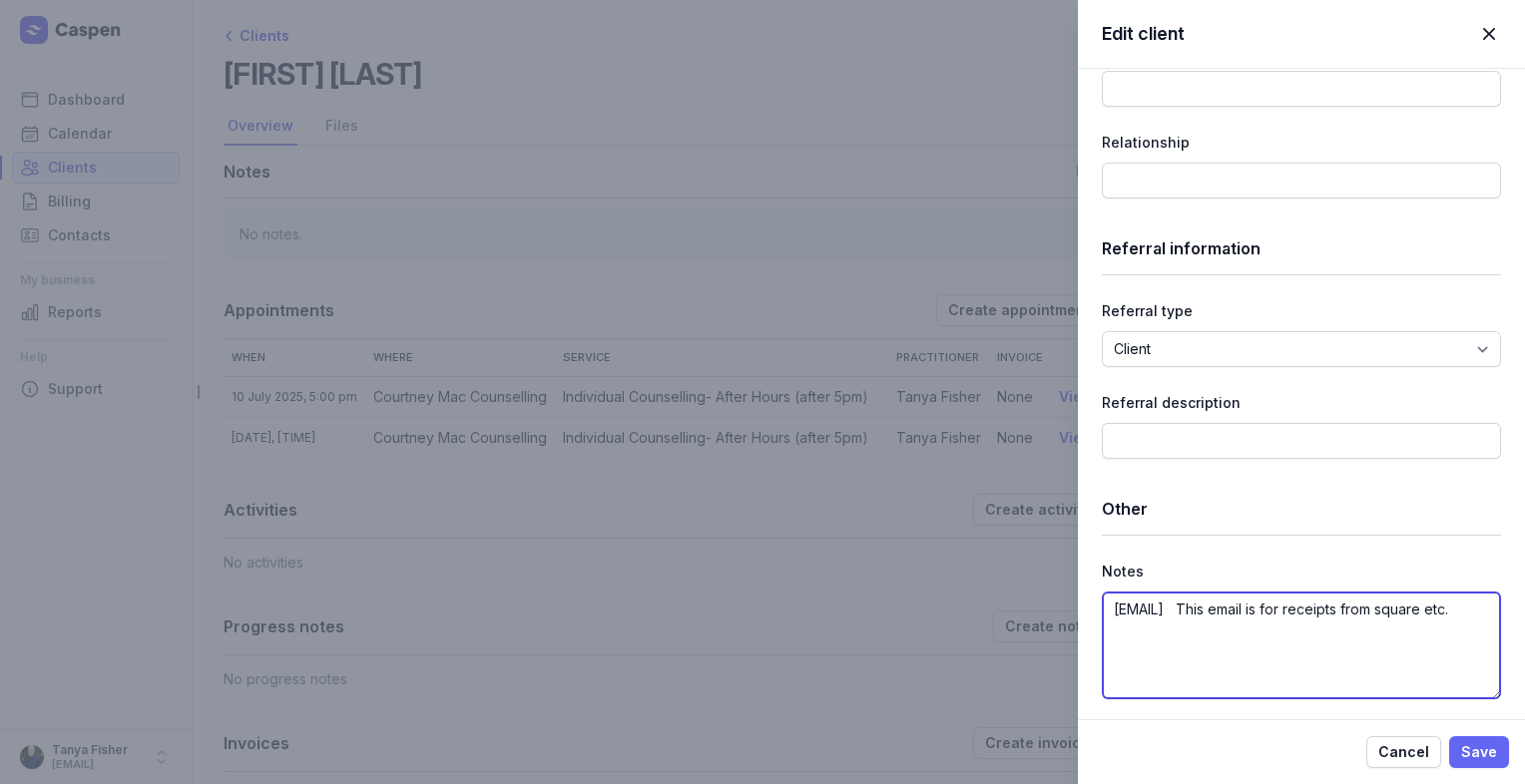 type on "[EMAIL]   This email is for receipts from square etc." 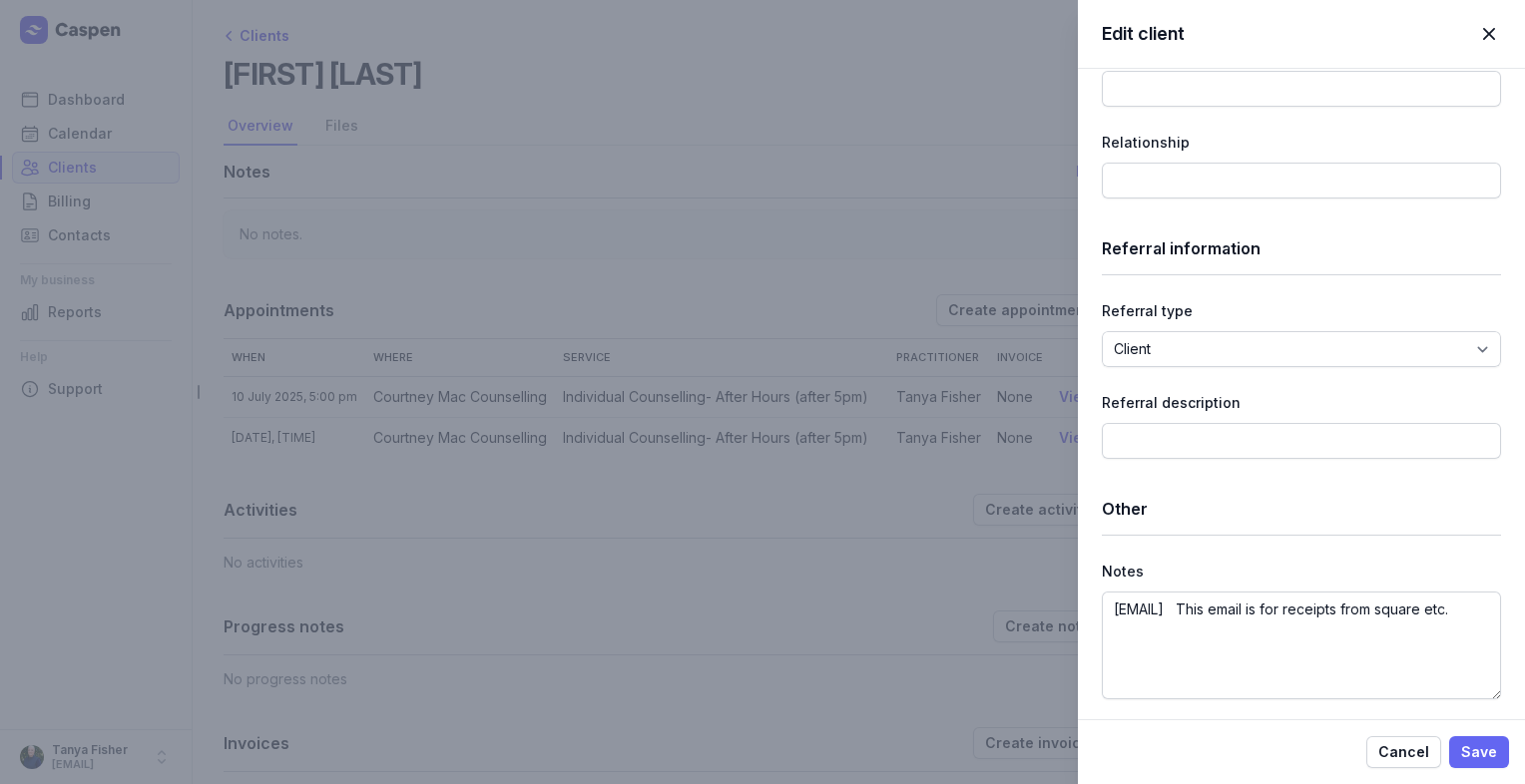 click on "Save" at bounding box center (1479, 752) 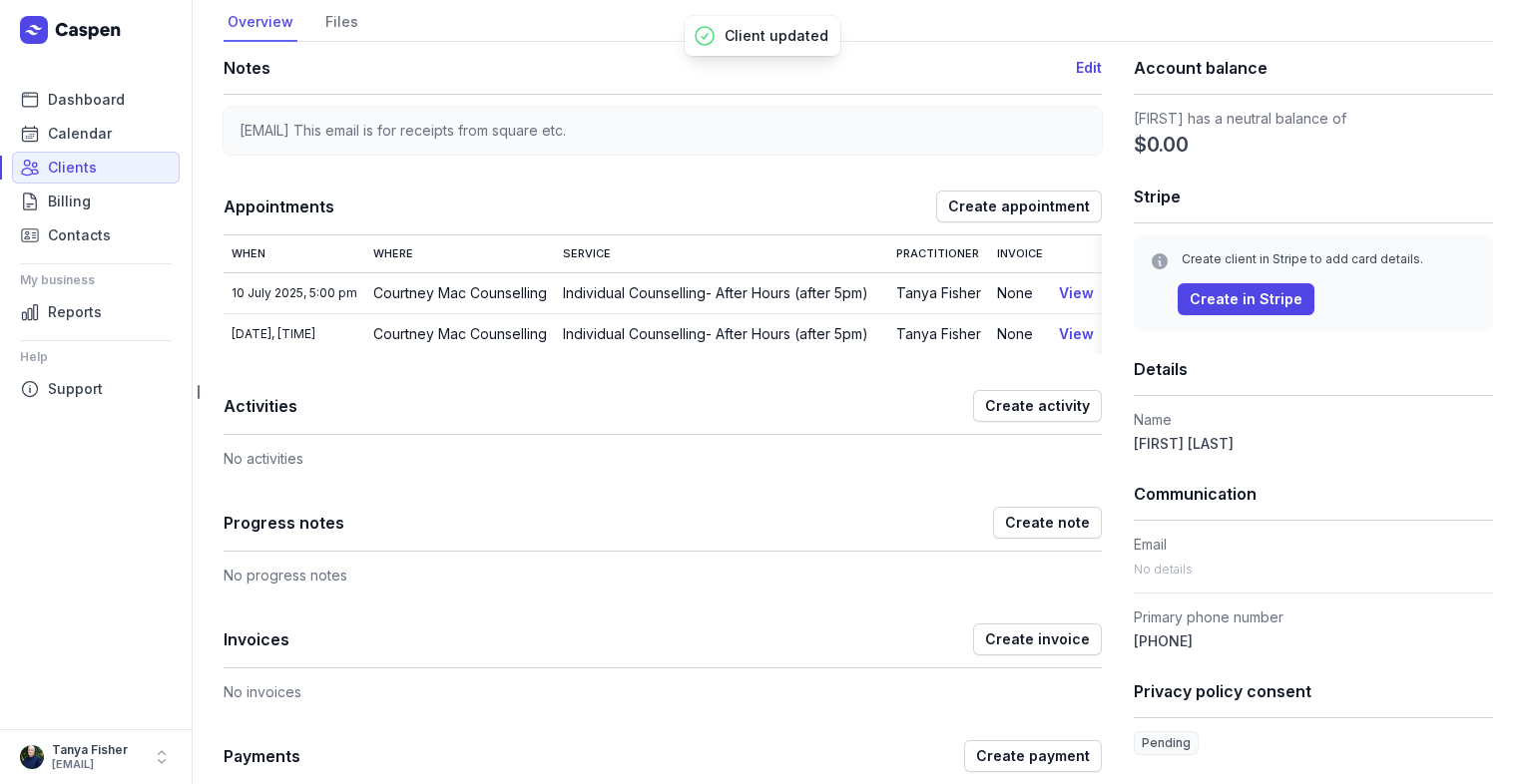 scroll, scrollTop: 0, scrollLeft: 0, axis: both 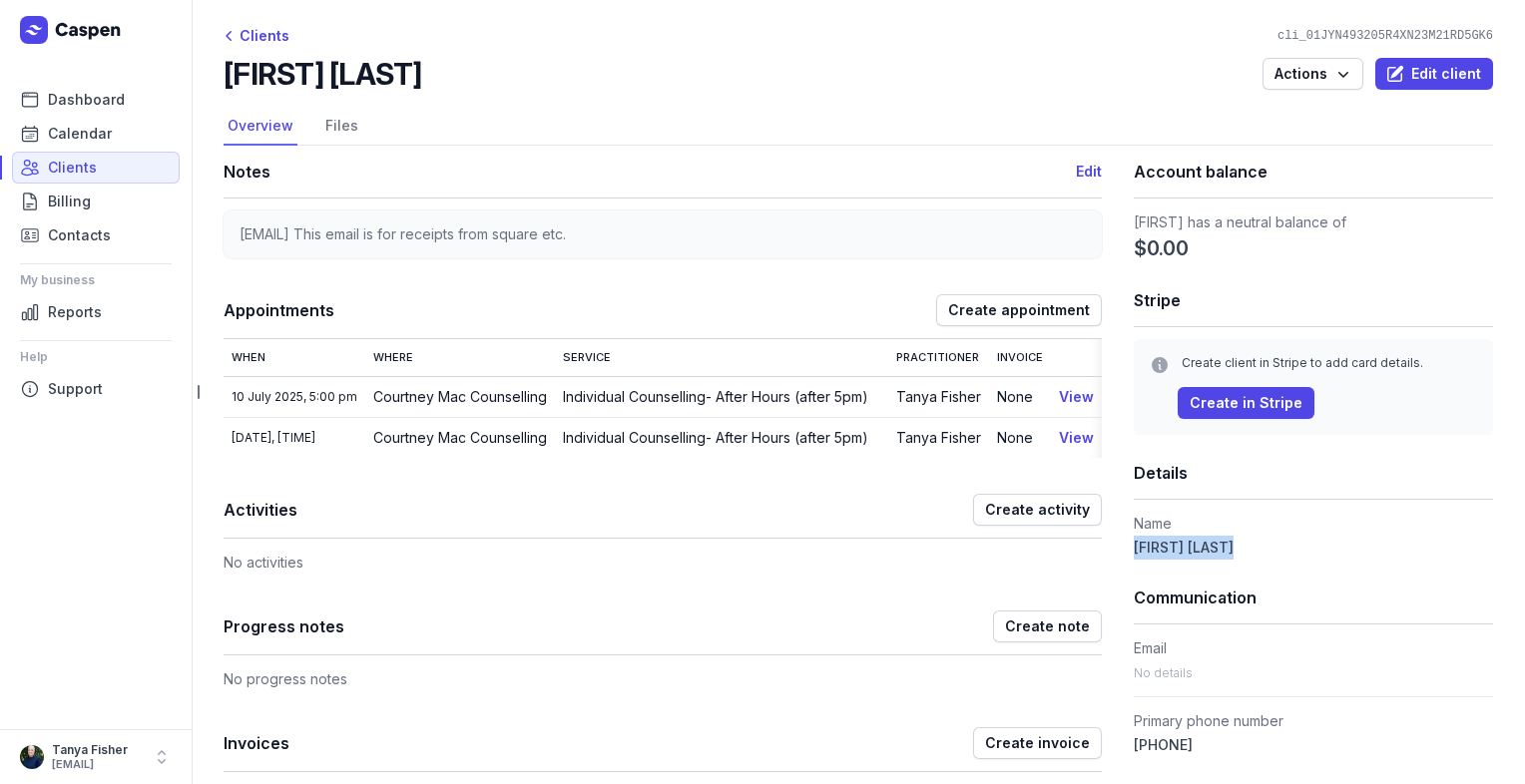 drag, startPoint x: 1236, startPoint y: 548, endPoint x: 1122, endPoint y: 541, distance: 114.21471 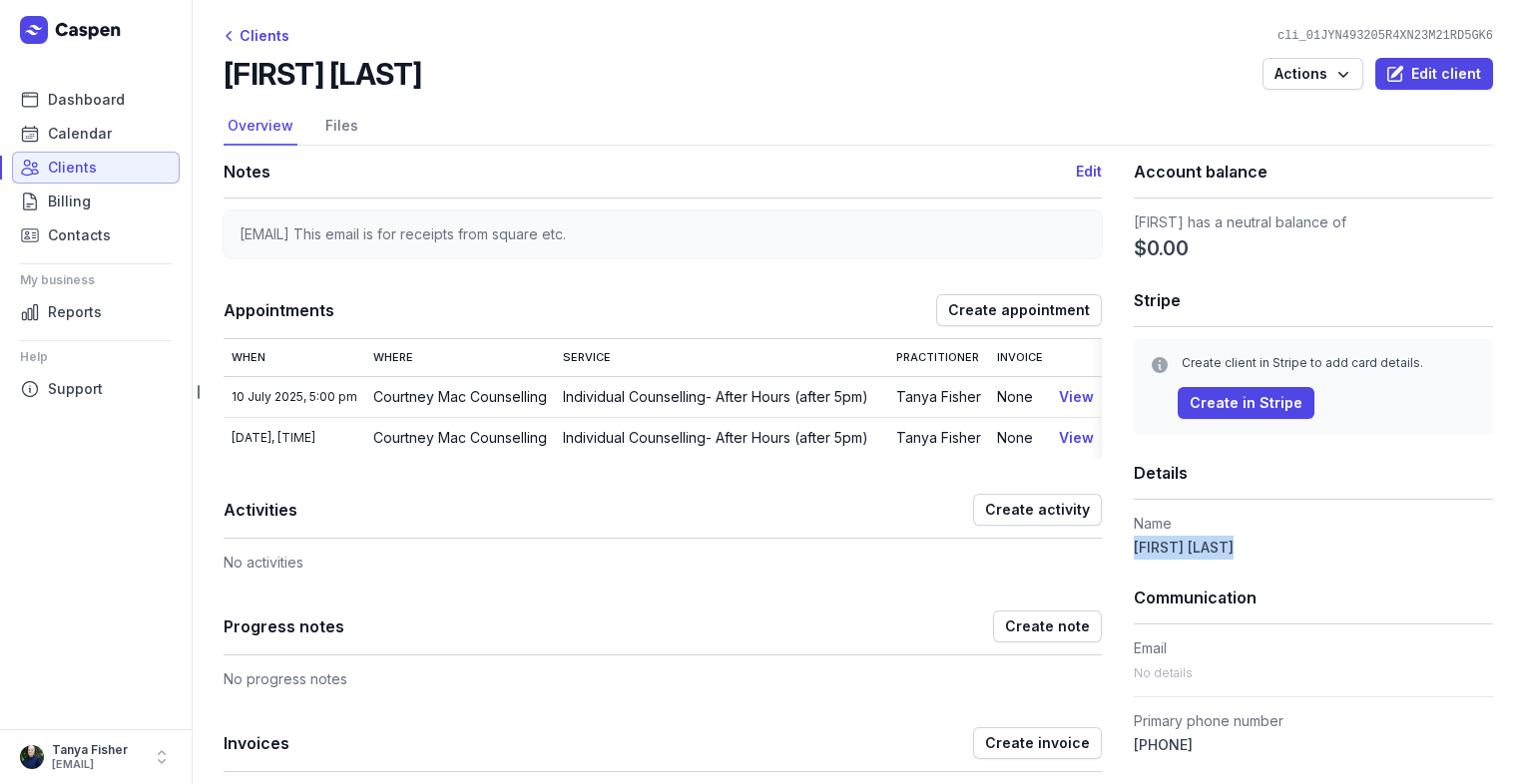 click on "Clients" 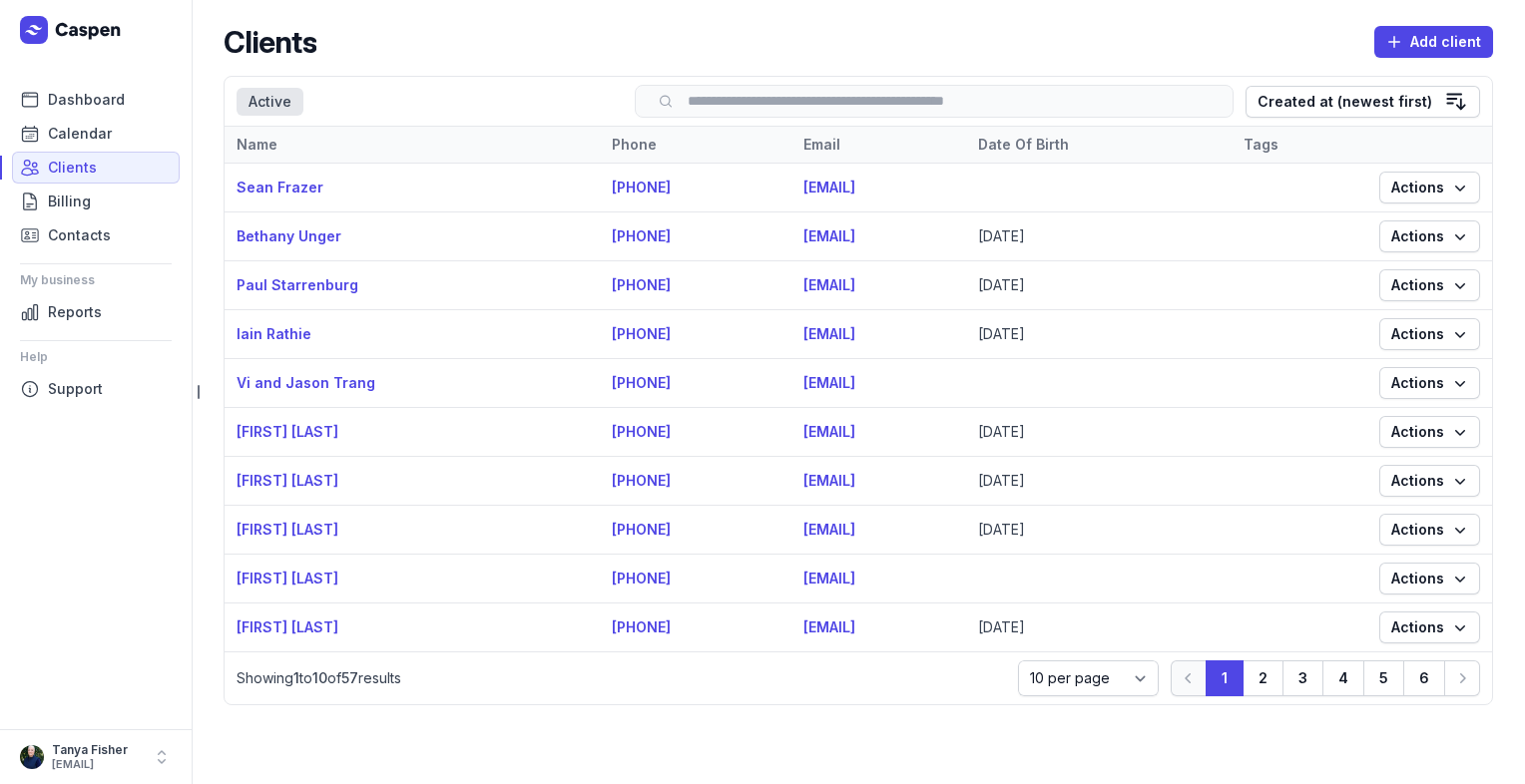 click at bounding box center [934, 101] 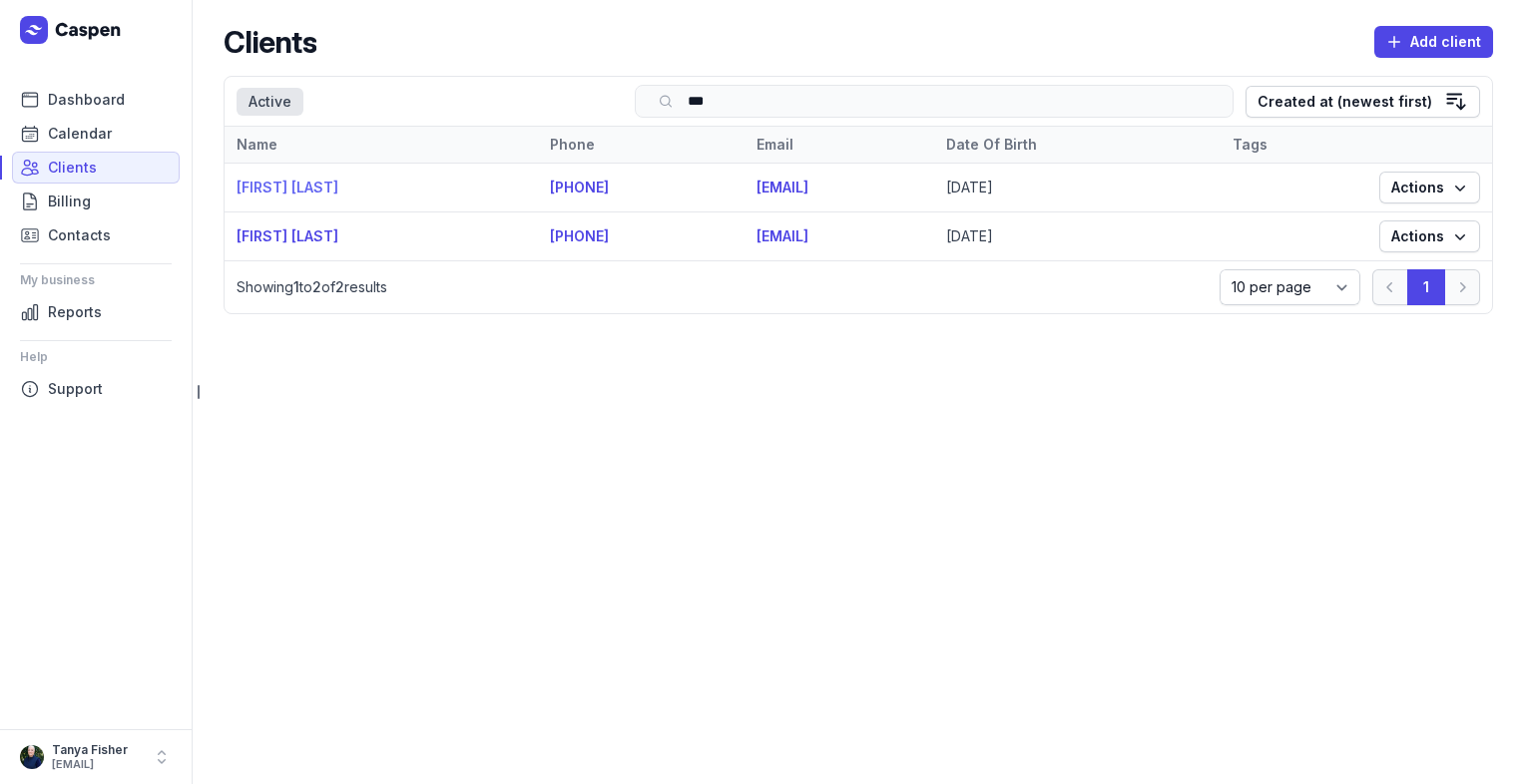 type on "***" 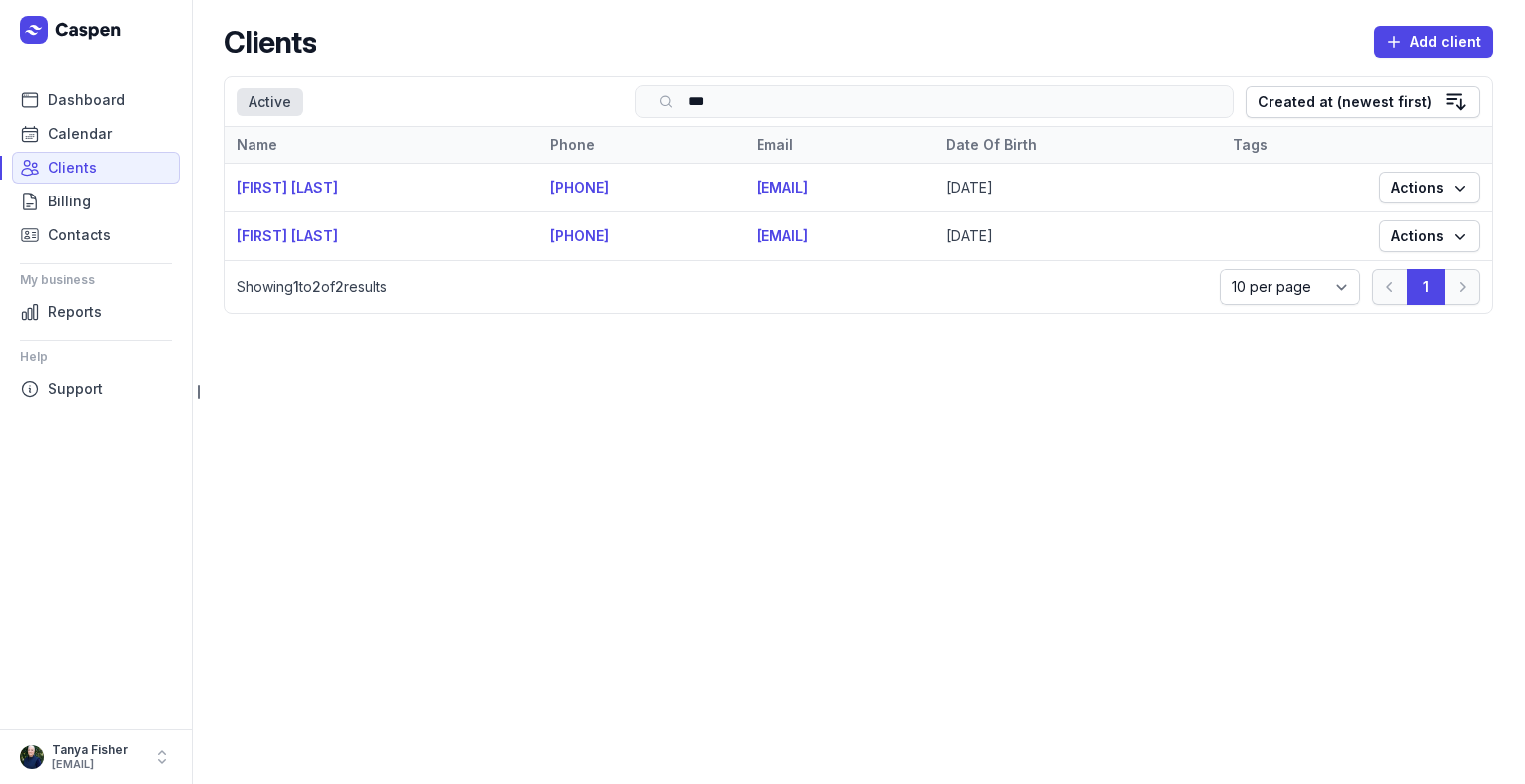 click on "[FIRST] [LAST]" at bounding box center (381, 236) 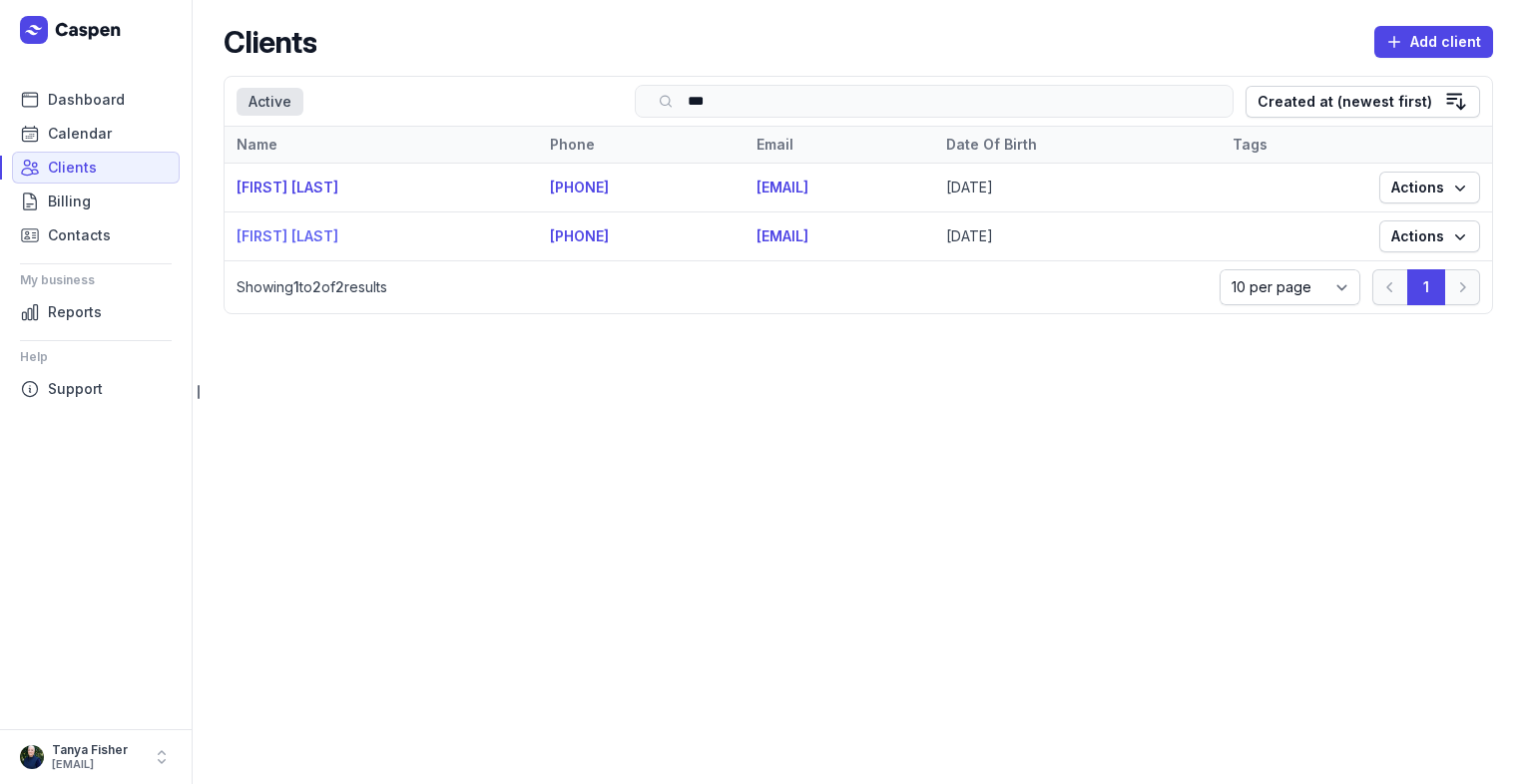 click on "[FIRST] [LAST]" 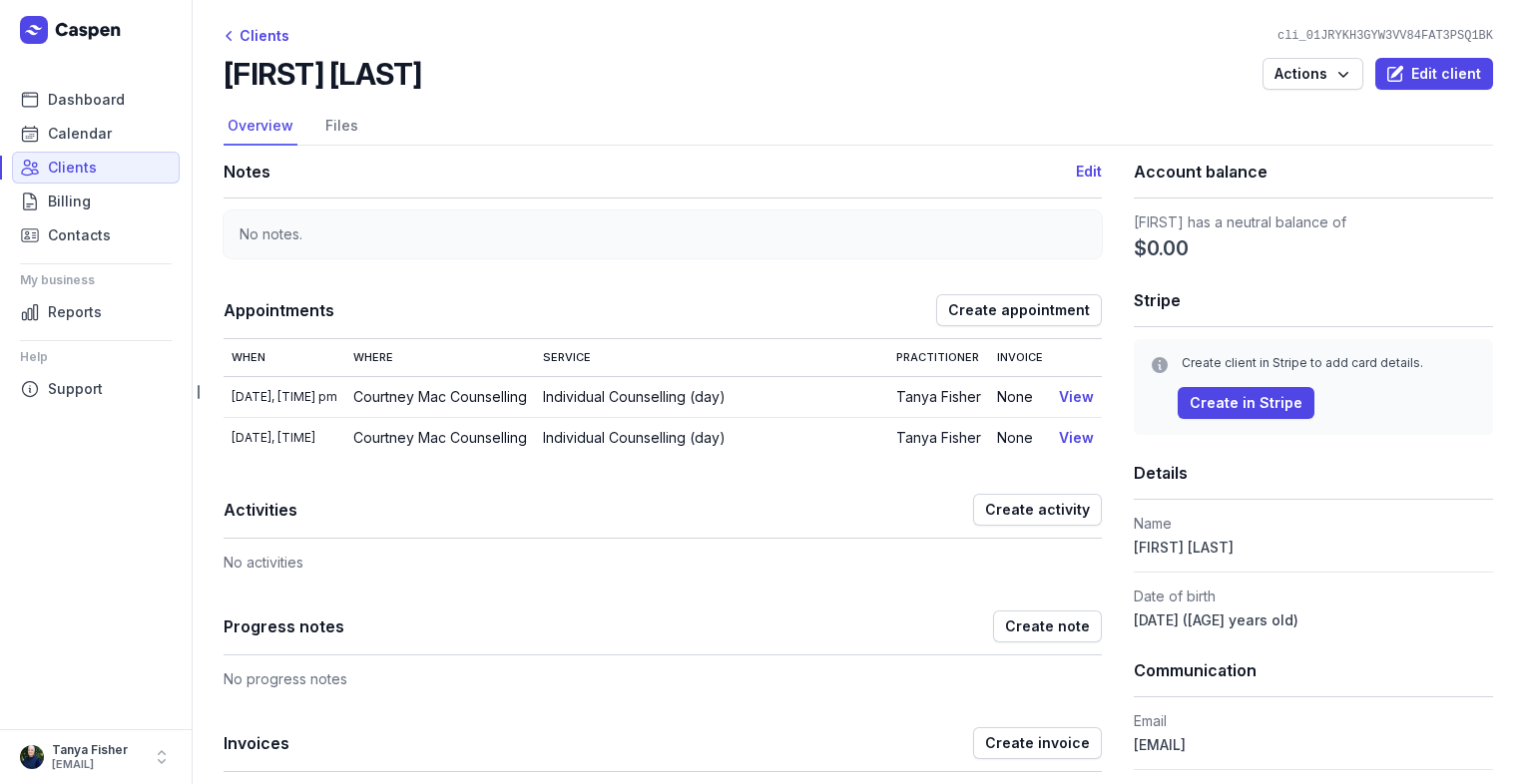 drag, startPoint x: 448, startPoint y: 75, endPoint x: 230, endPoint y: 56, distance: 218.82642 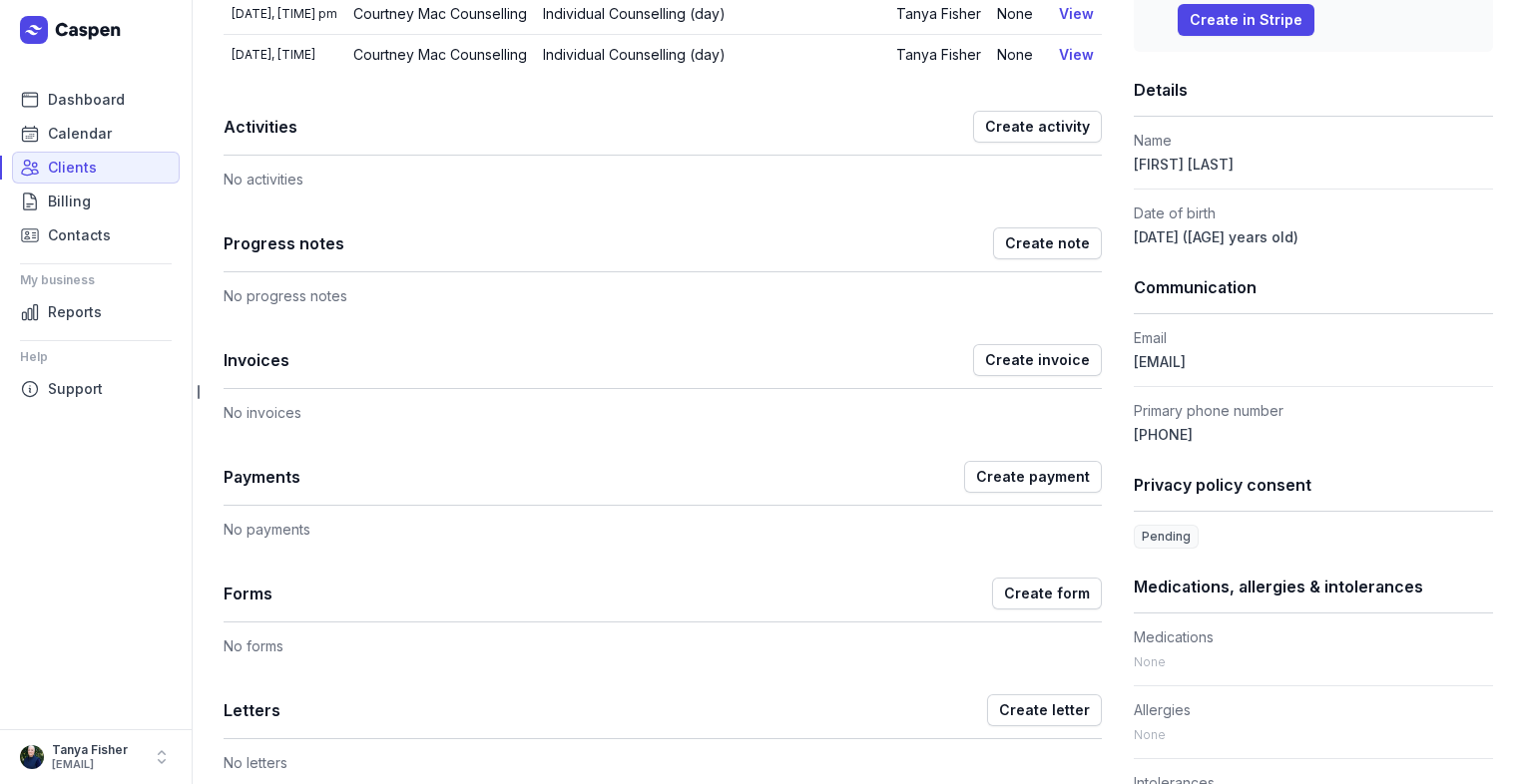 scroll, scrollTop: 399, scrollLeft: 0, axis: vertical 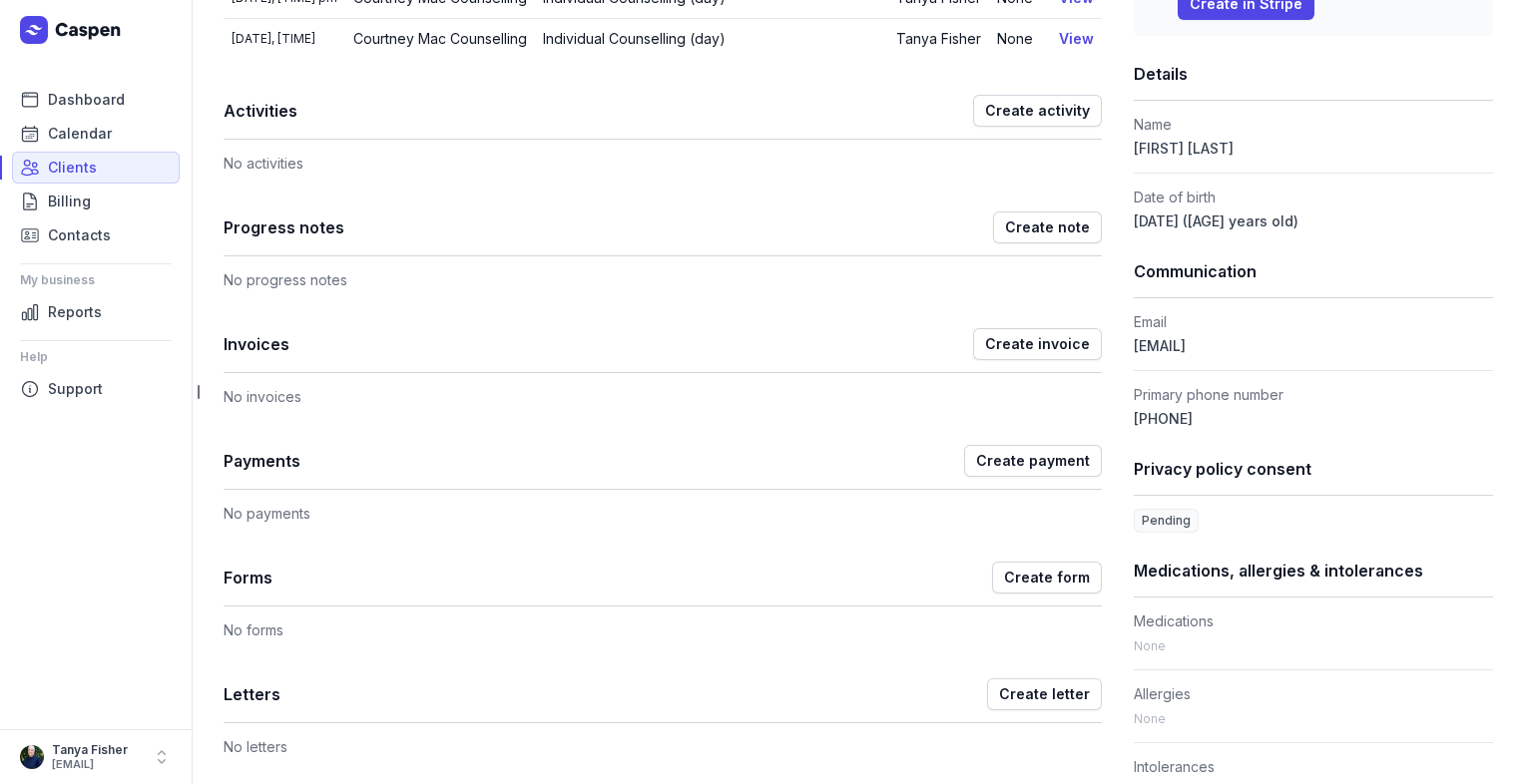 drag, startPoint x: 1304, startPoint y: 346, endPoint x: 1122, endPoint y: 345, distance: 182.00275 